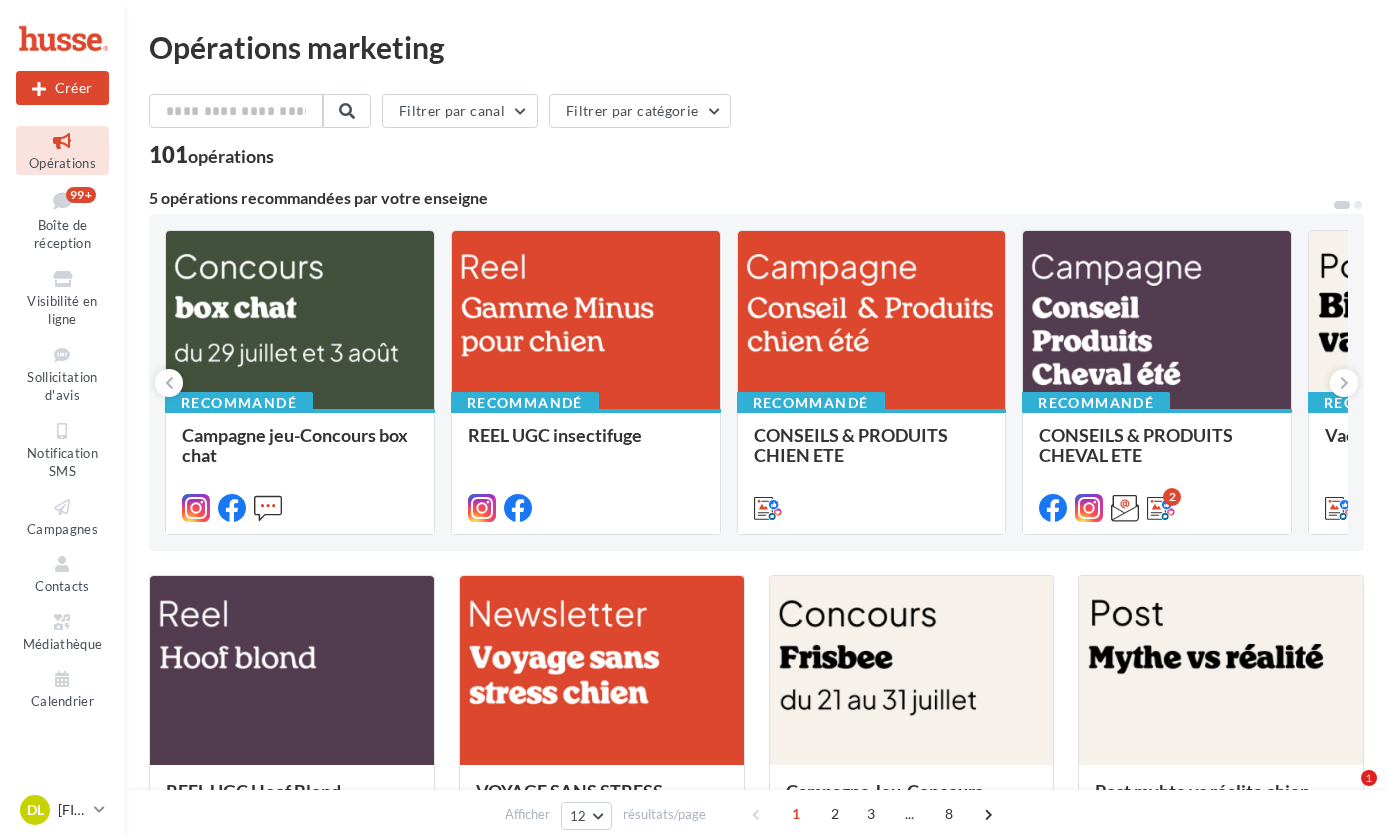 scroll, scrollTop: 225, scrollLeft: 0, axis: vertical 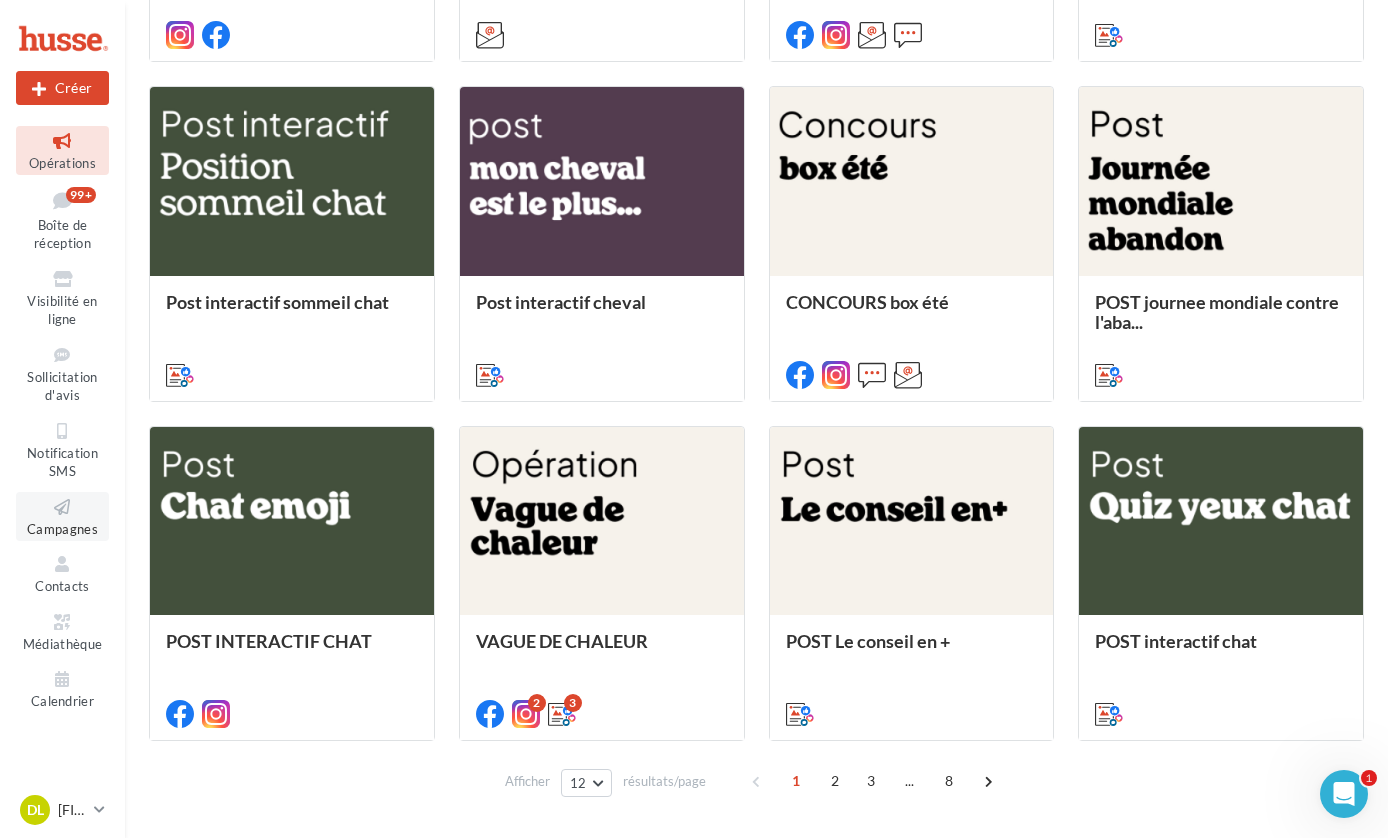 click on "Campagnes" at bounding box center (62, 529) 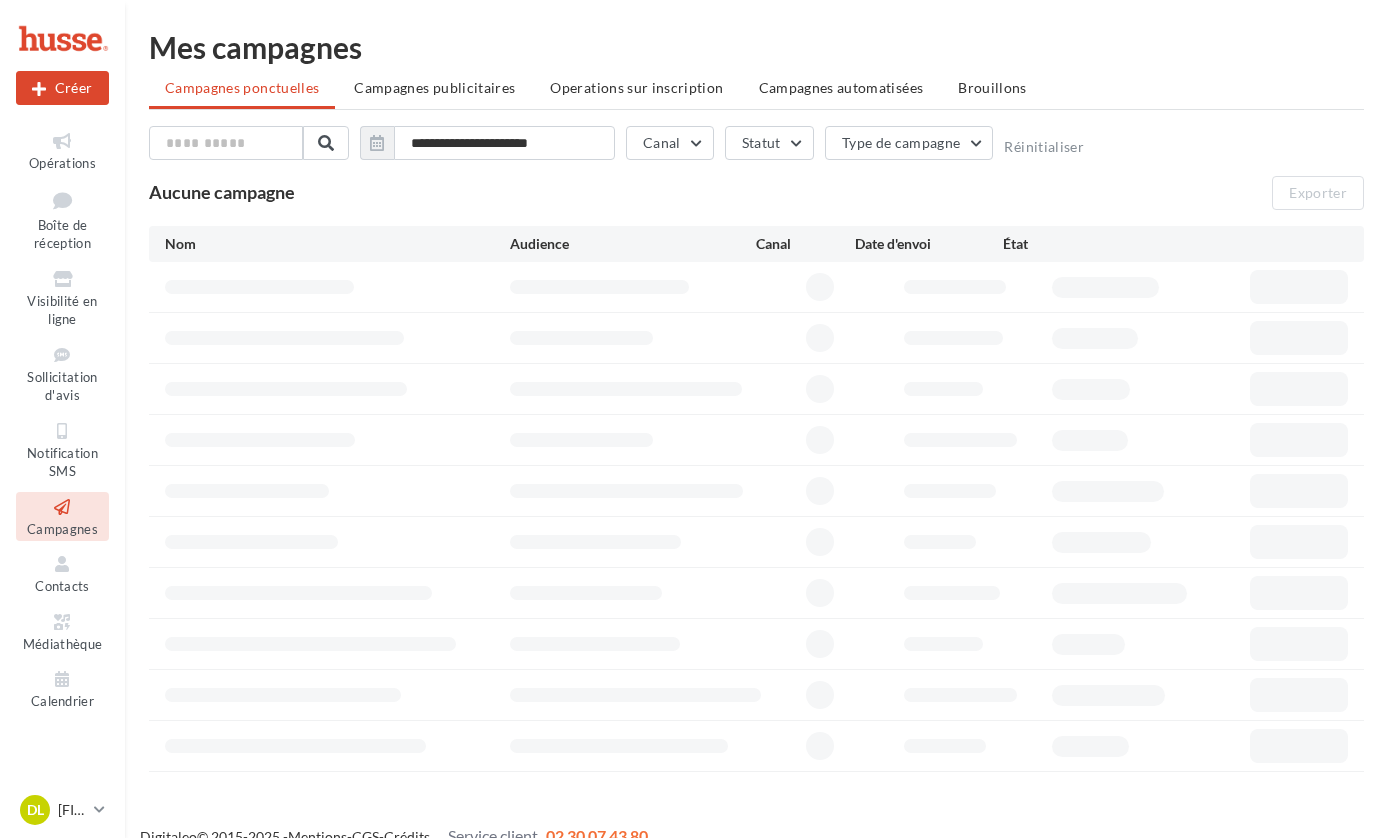 scroll, scrollTop: 0, scrollLeft: 0, axis: both 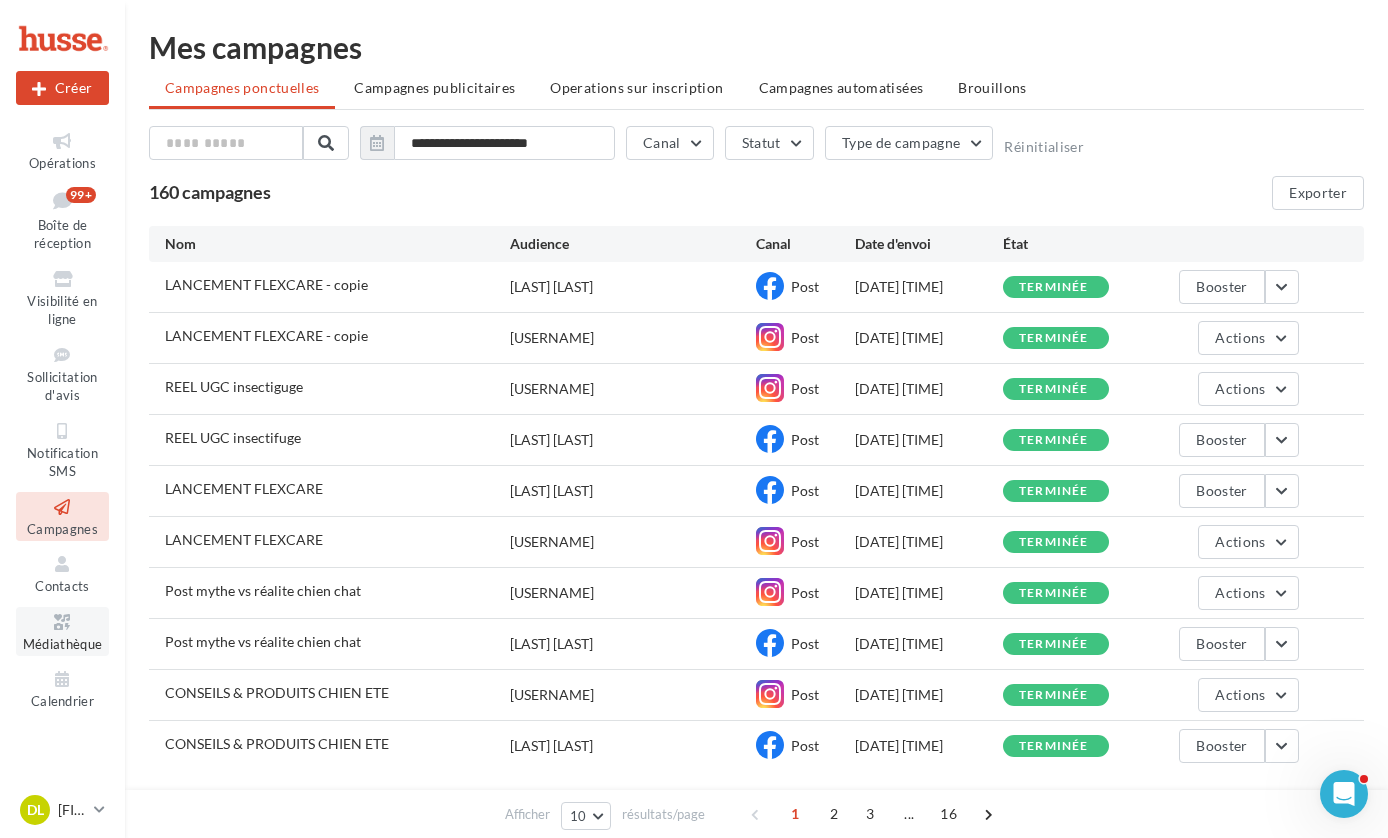click at bounding box center [62, 622] 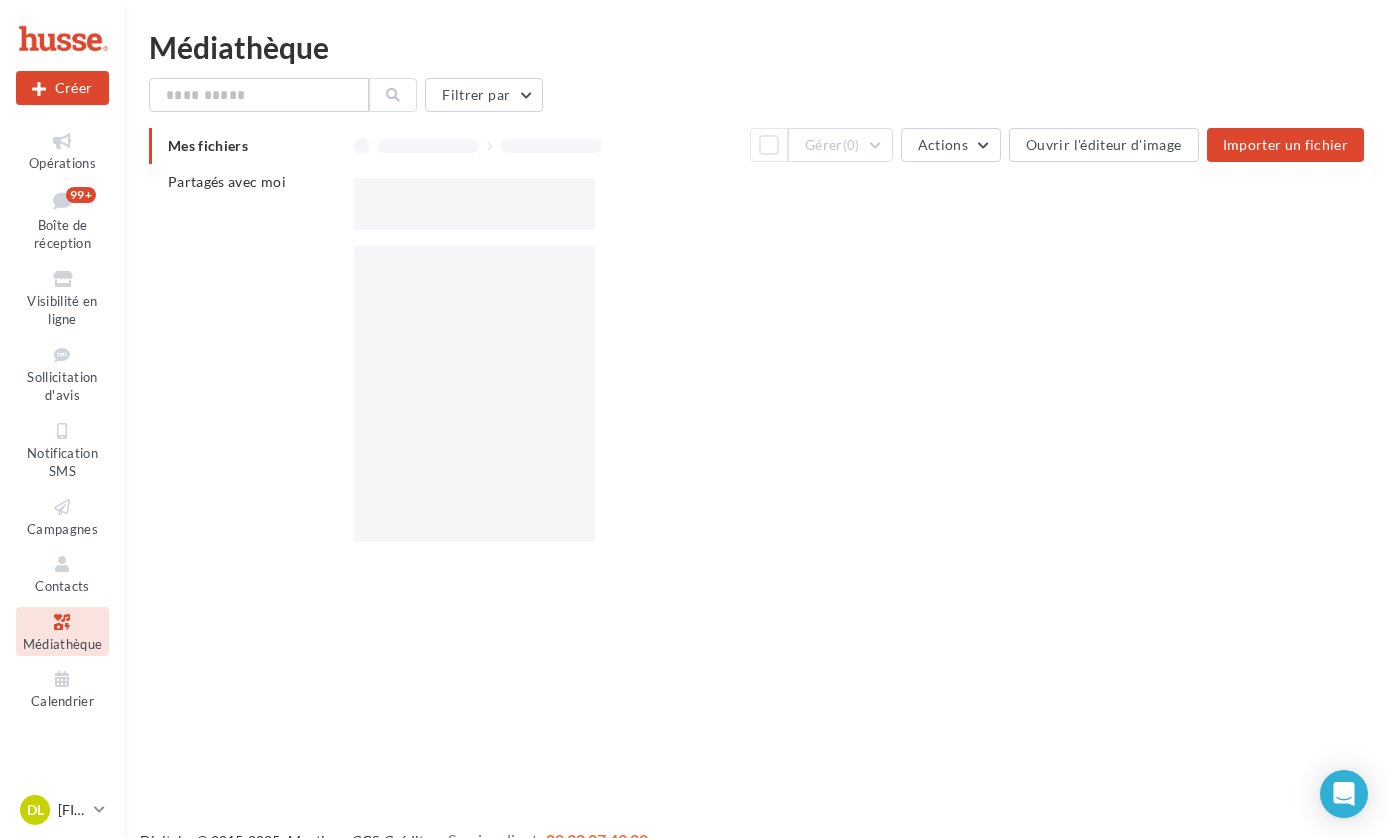 scroll, scrollTop: 0, scrollLeft: 0, axis: both 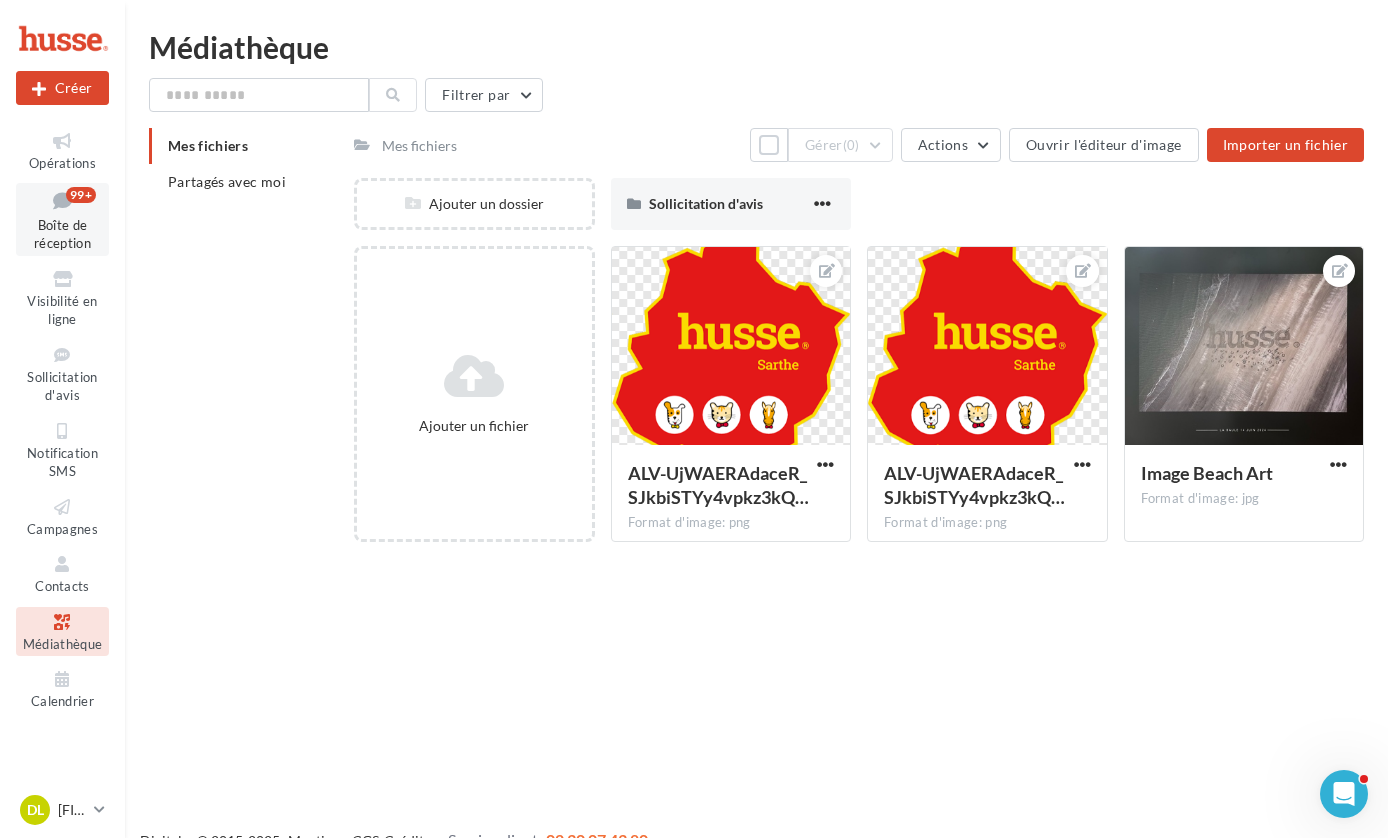 click on "Boîte de réception" at bounding box center (62, 234) 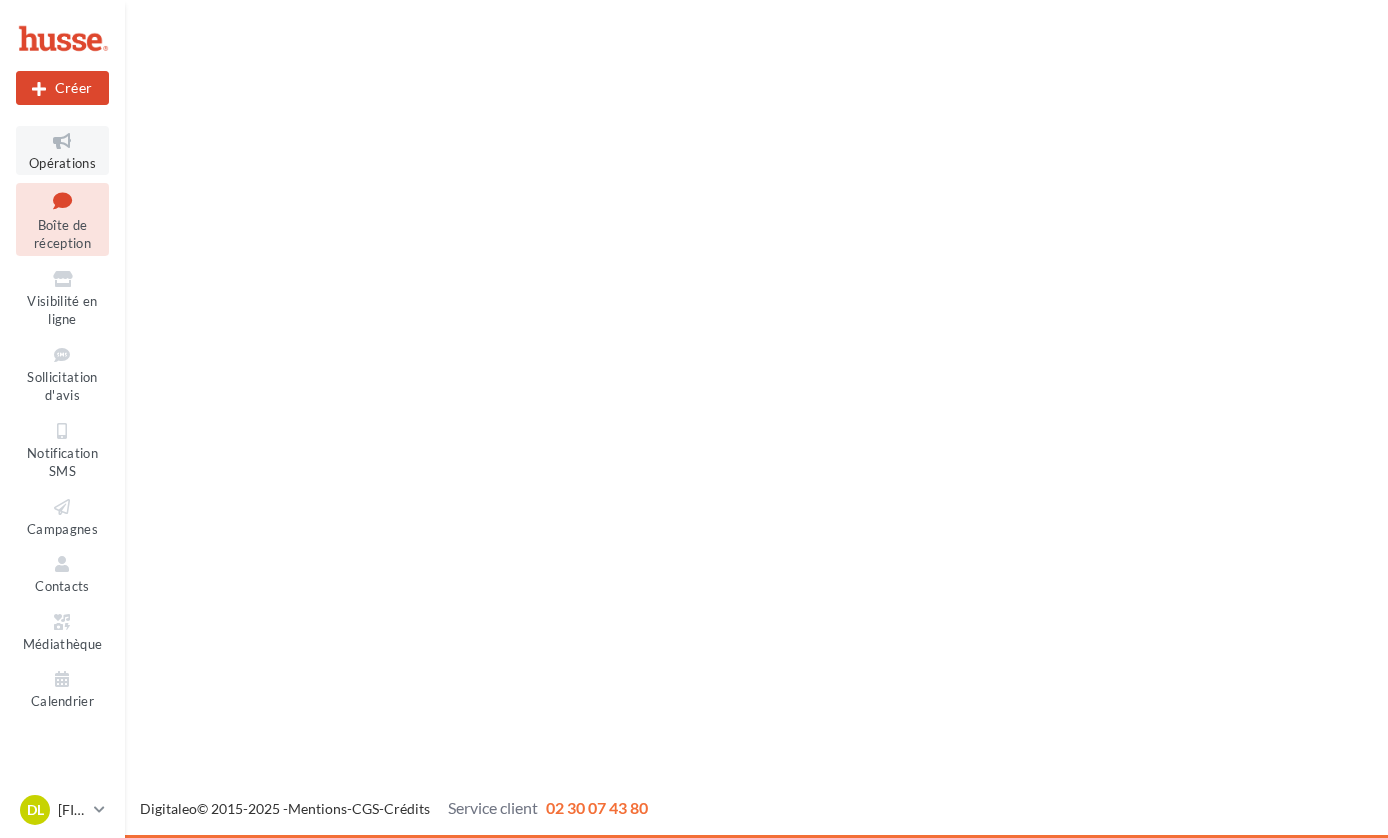 scroll, scrollTop: 0, scrollLeft: 0, axis: both 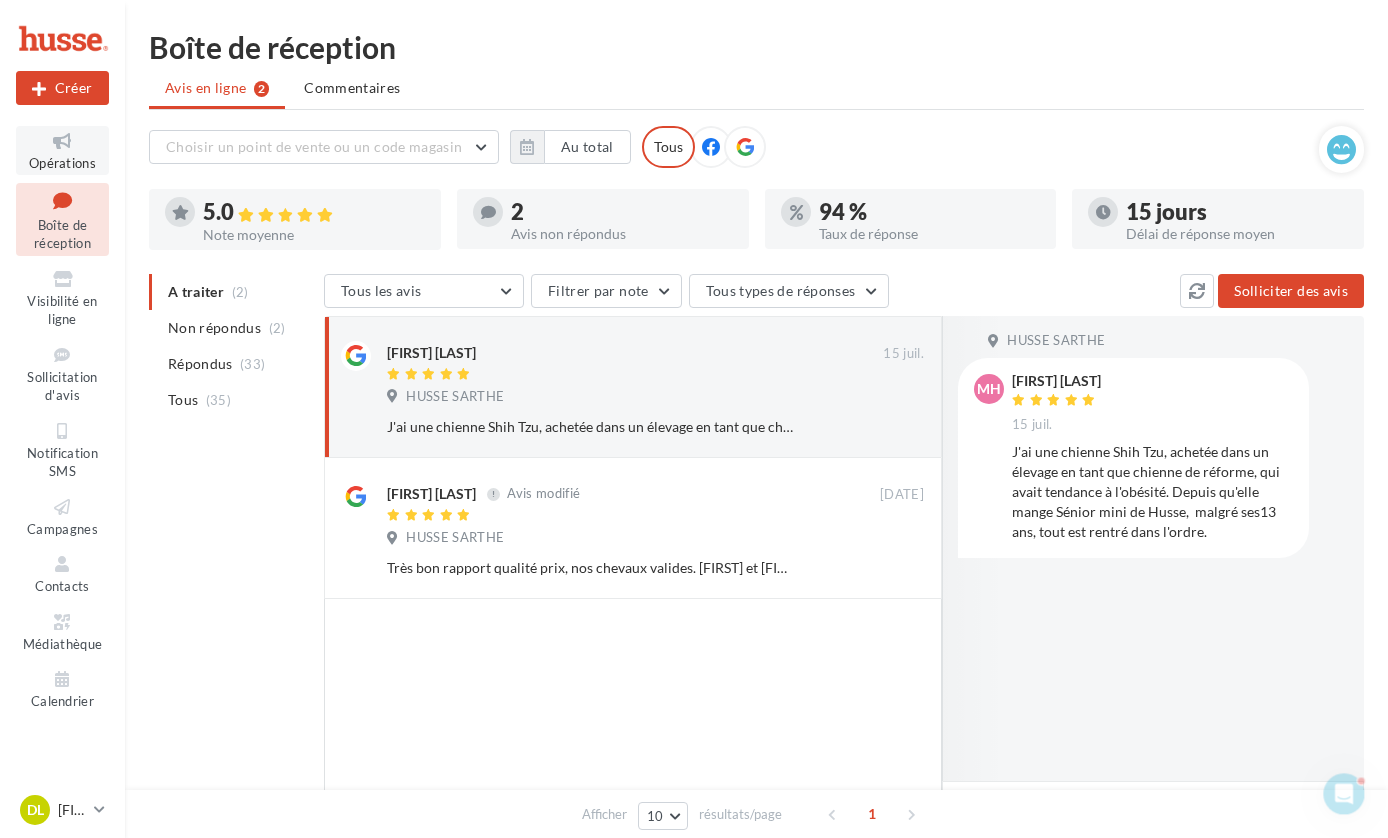 click at bounding box center [62, 141] 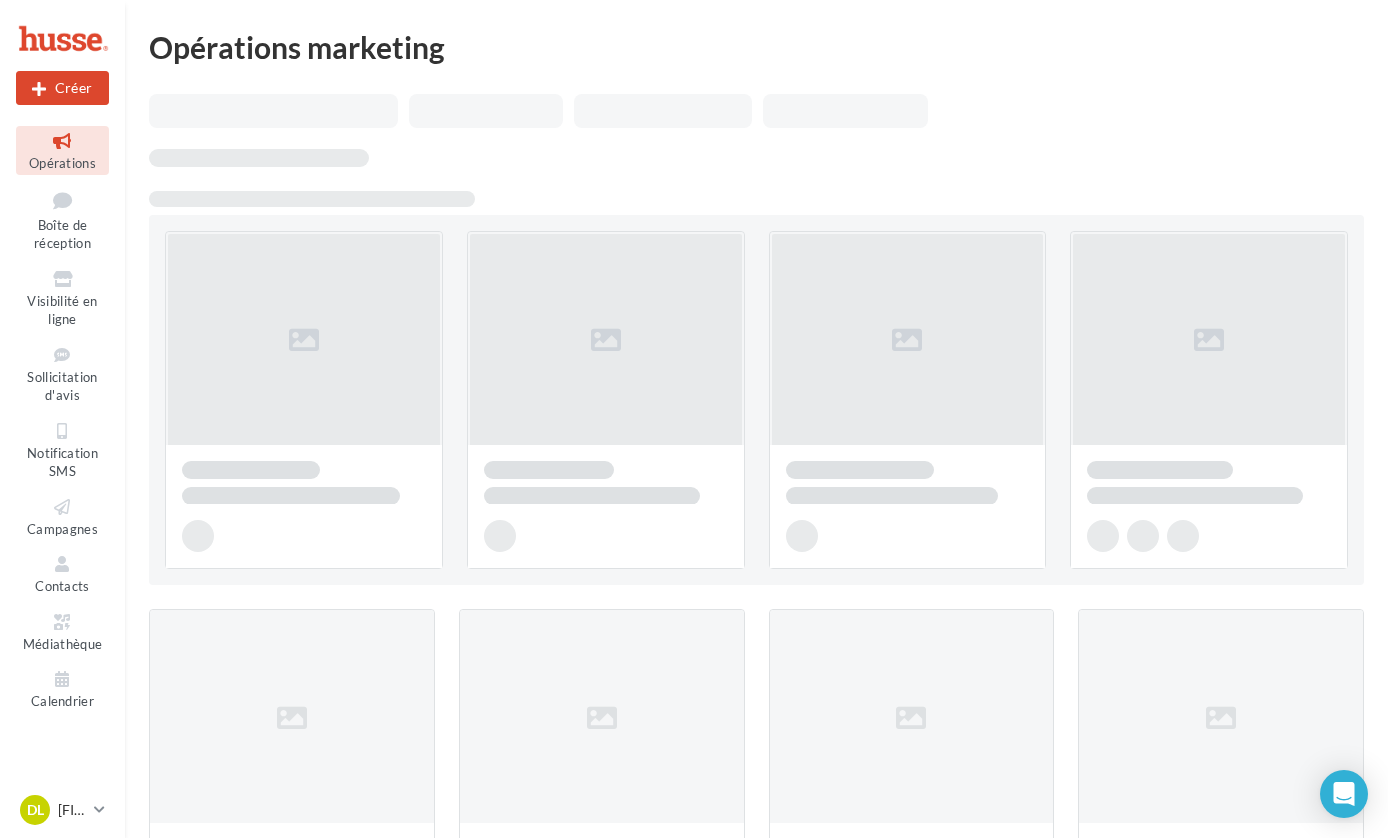 scroll, scrollTop: 0, scrollLeft: 0, axis: both 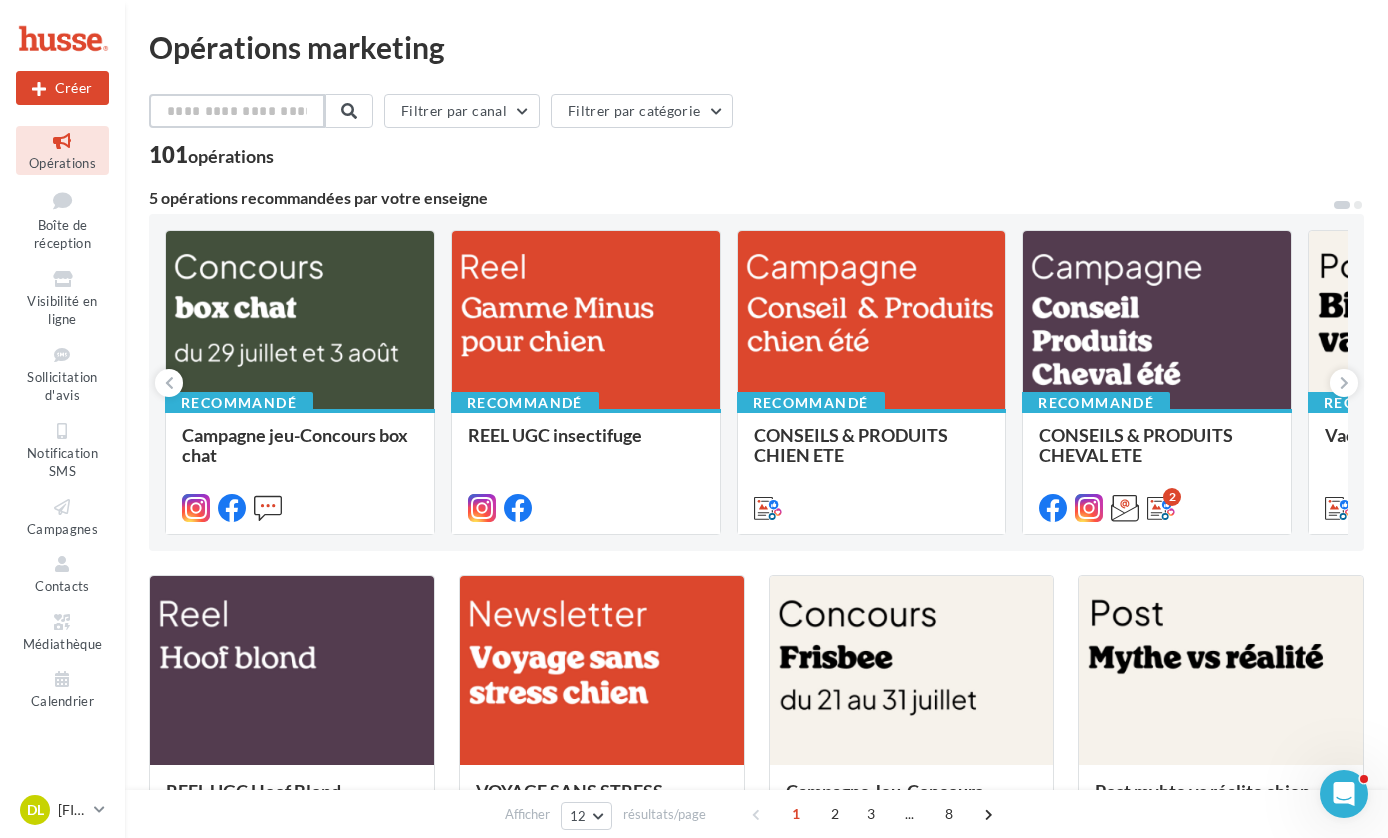 click at bounding box center (237, 111) 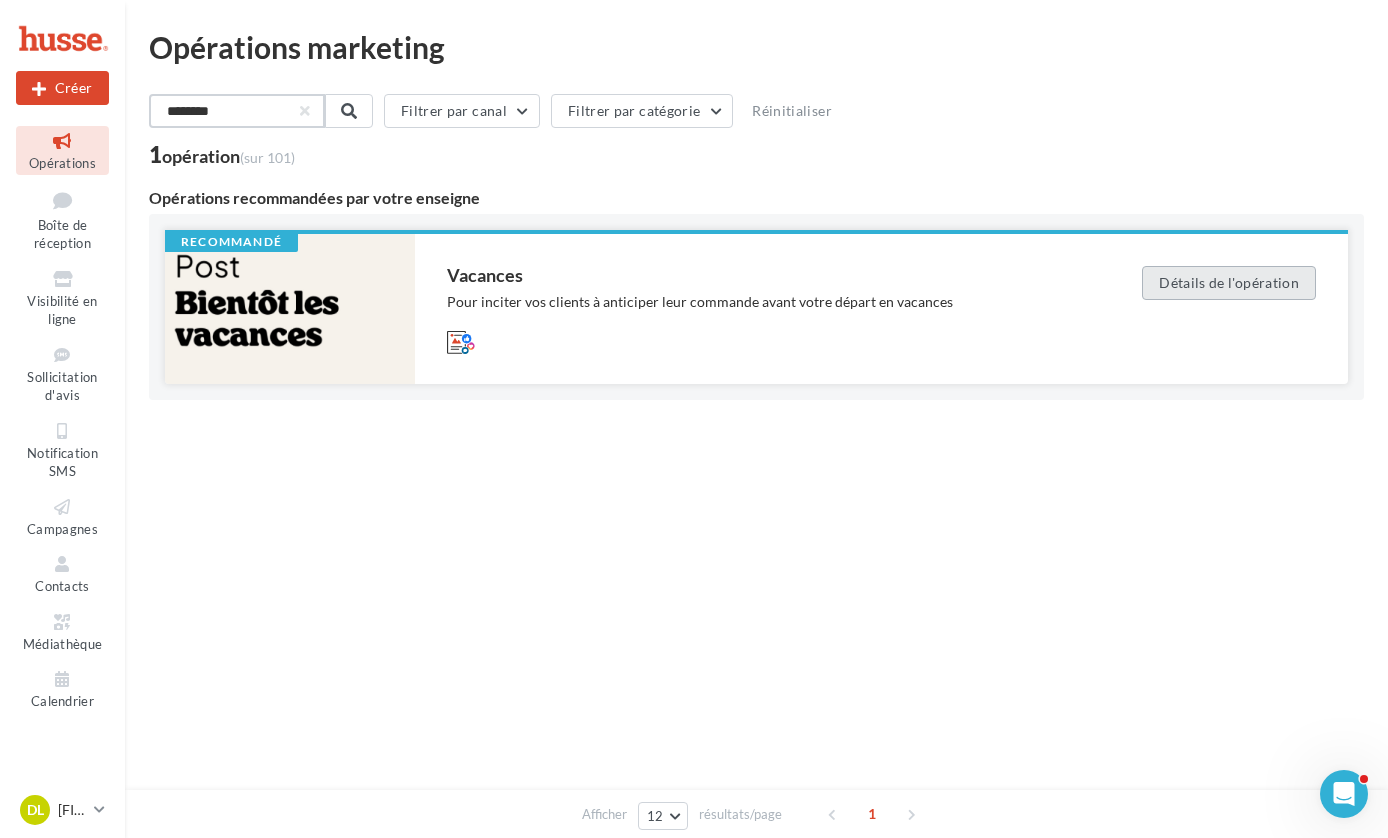type on "********" 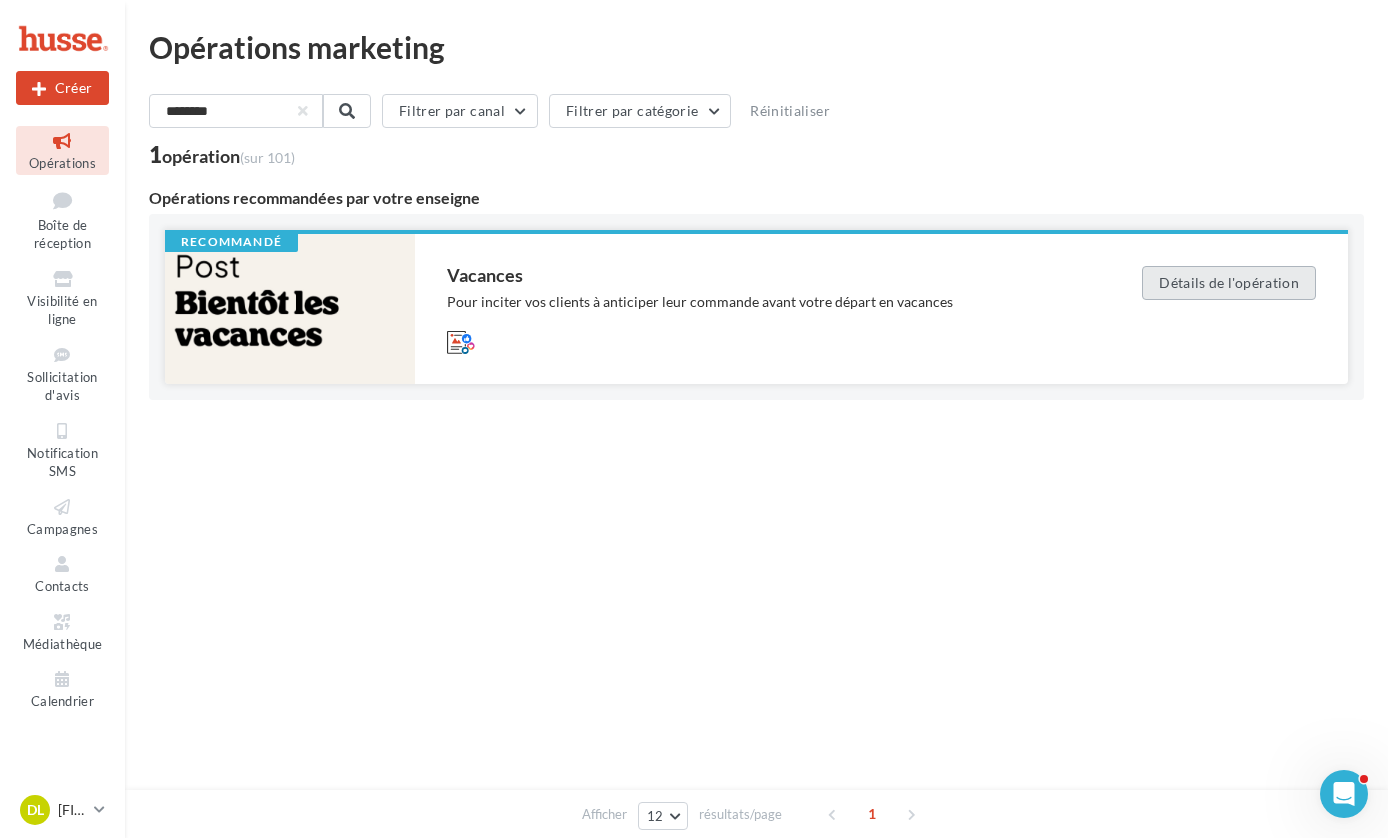 click on "Détails de l'opération" at bounding box center (1229, 283) 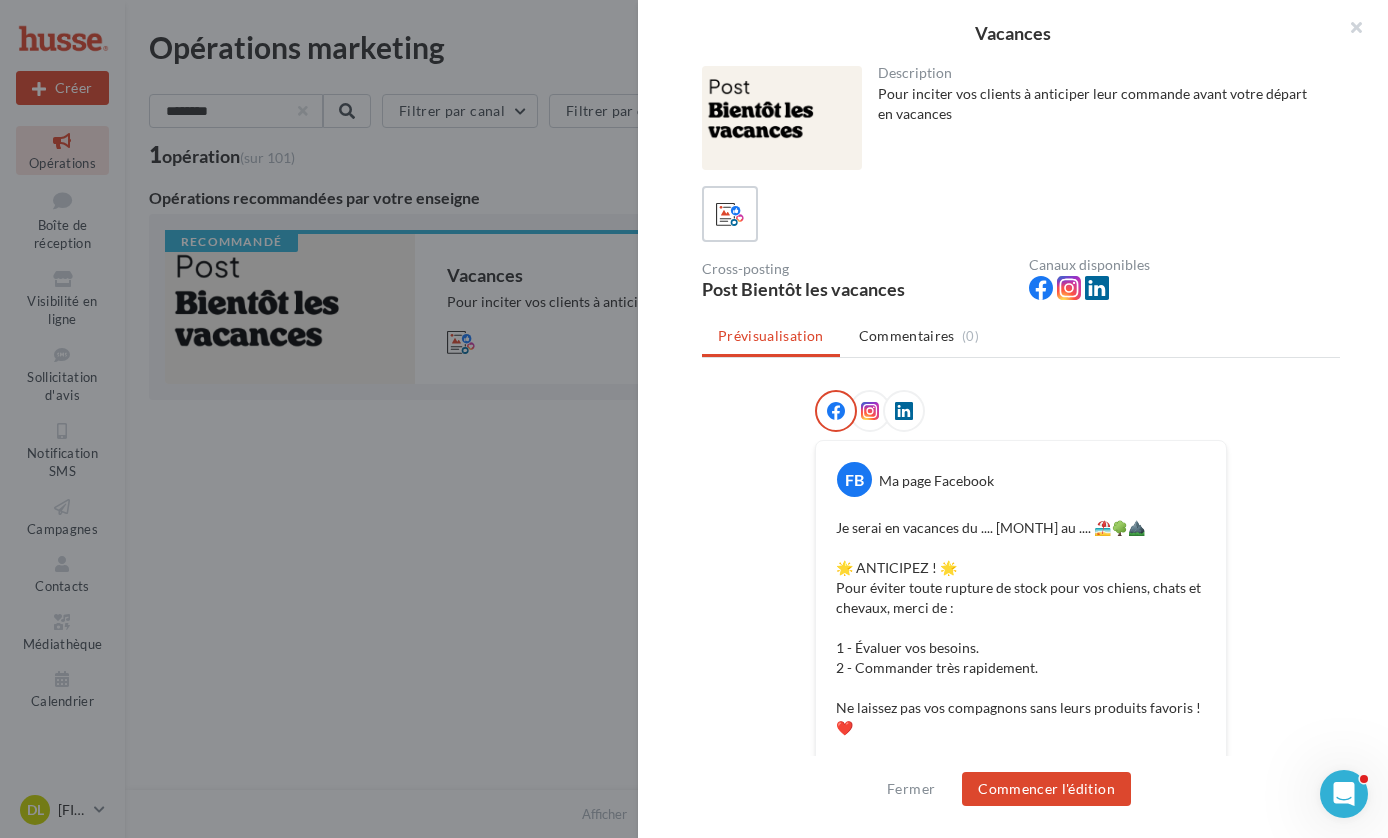 click at bounding box center (694, 419) 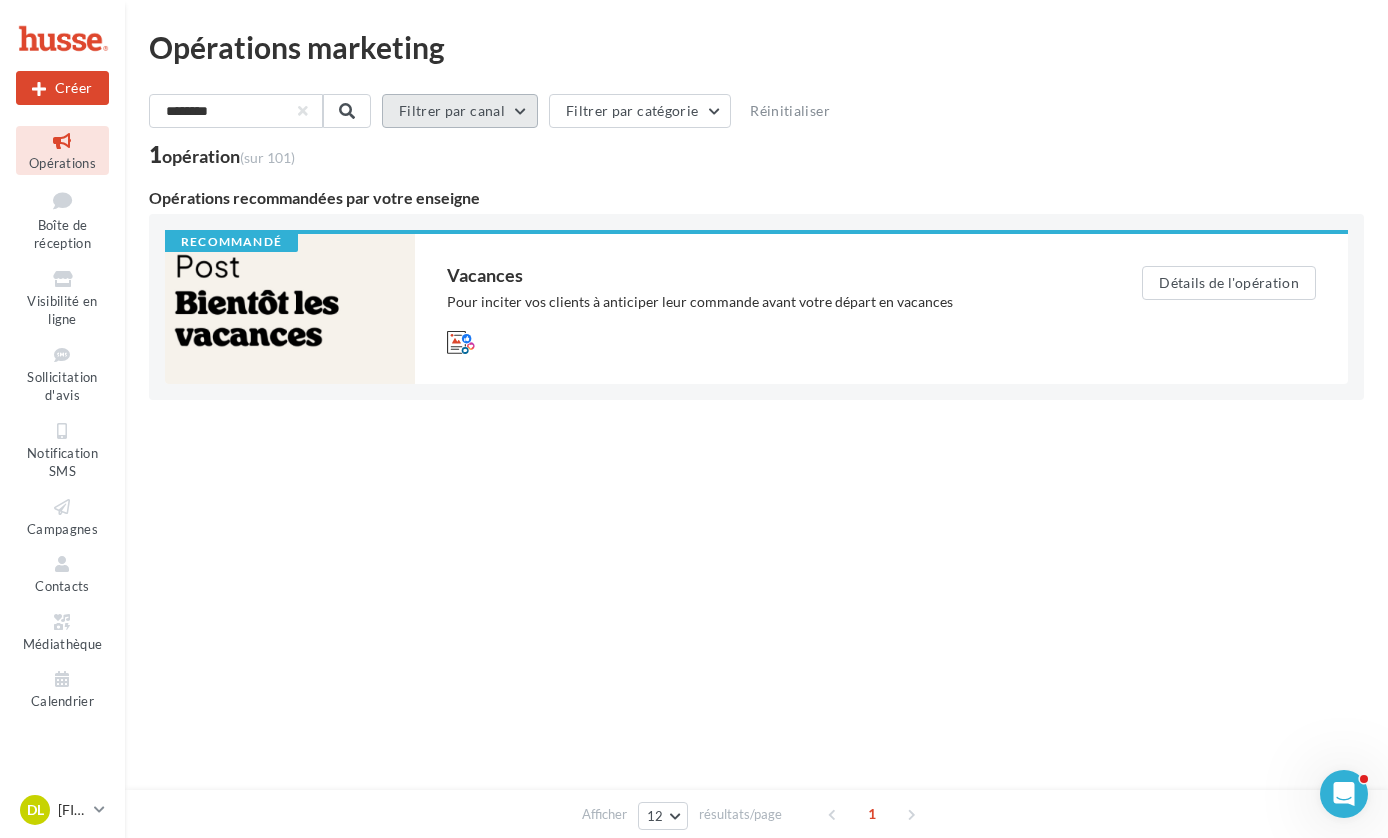 click on "Filtrer par canal" at bounding box center (460, 111) 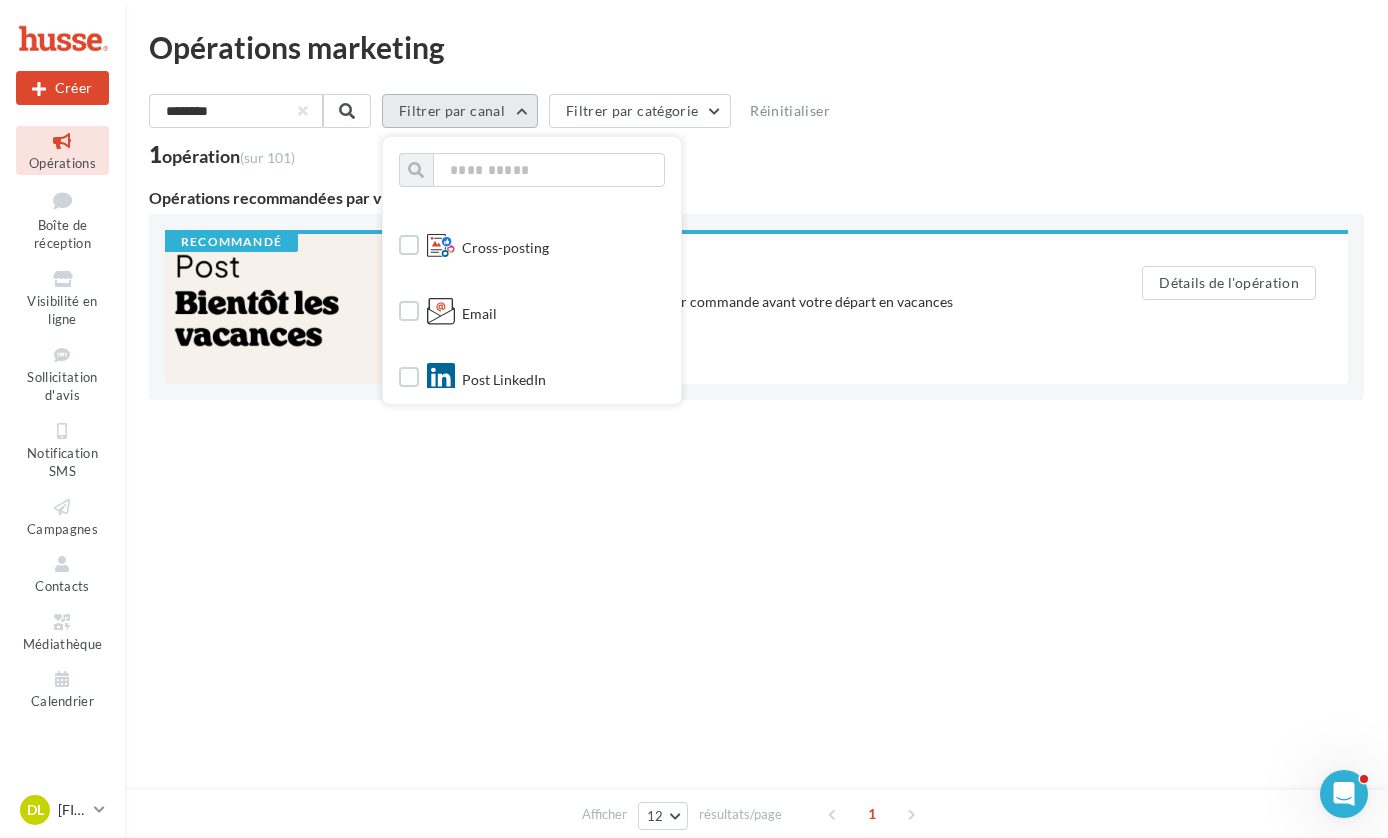 scroll, scrollTop: 237, scrollLeft: 0, axis: vertical 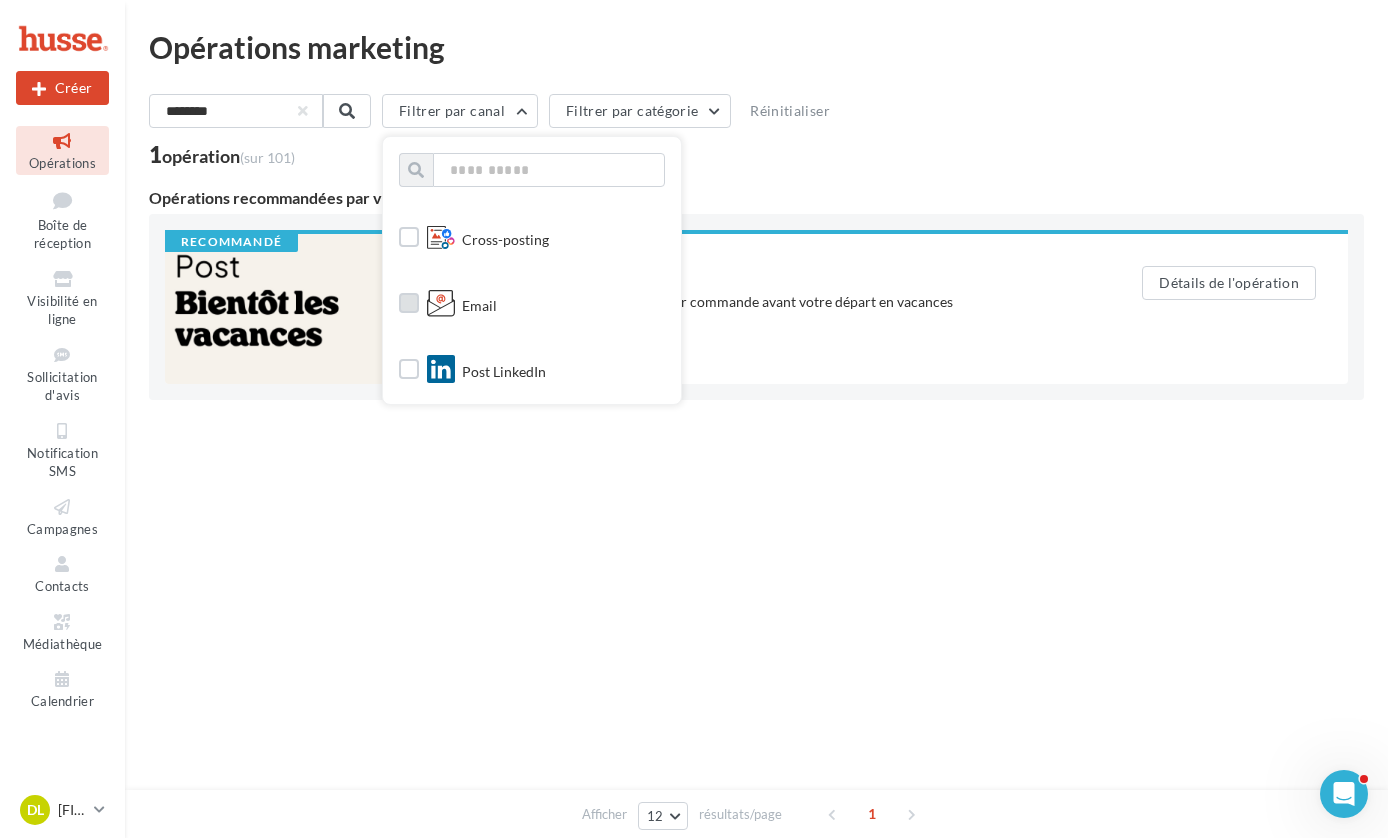 click on "Email" at bounding box center [479, 306] 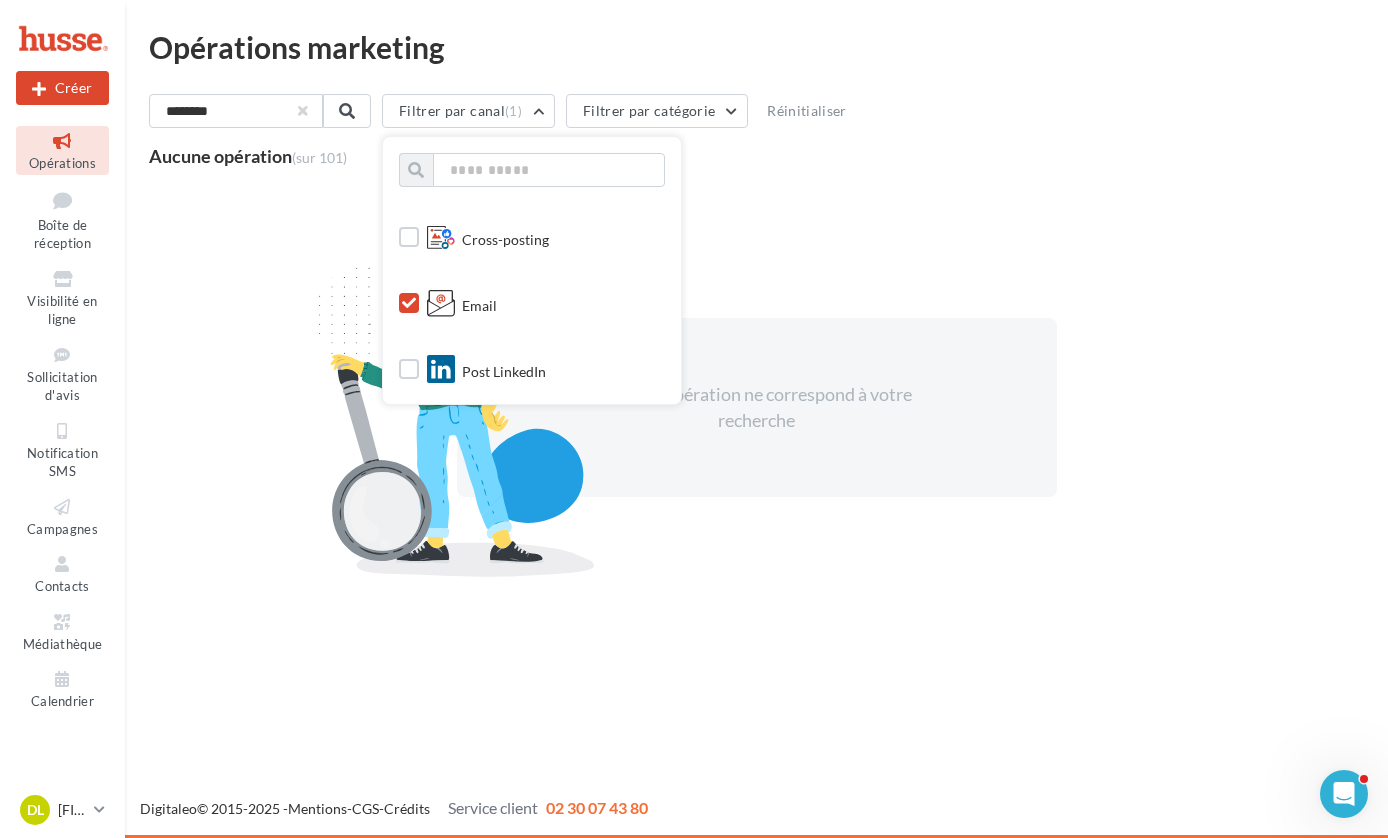 click at bounding box center (303, 111) 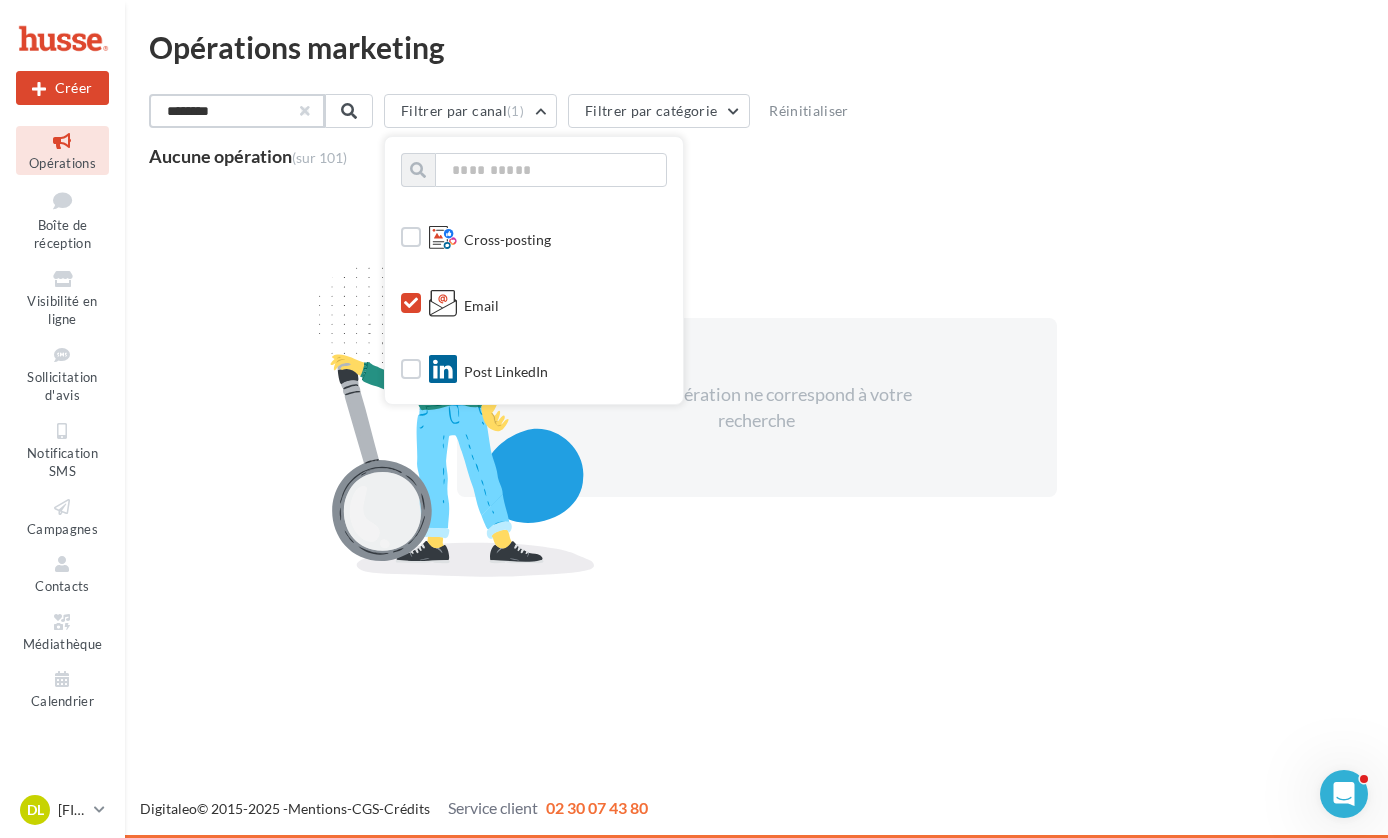 type 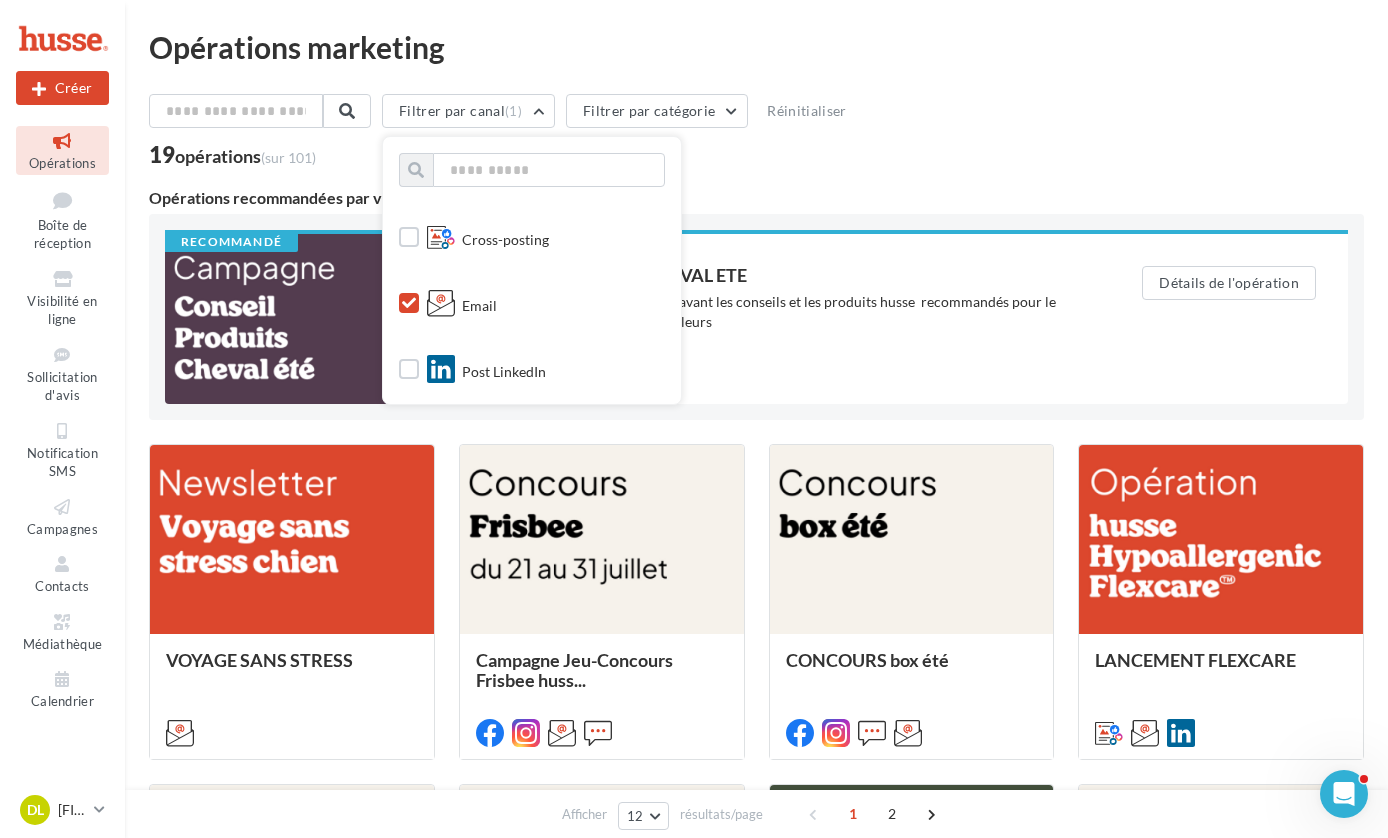 click on "Opérations recommandées par votre enseigne" at bounding box center (756, 198) 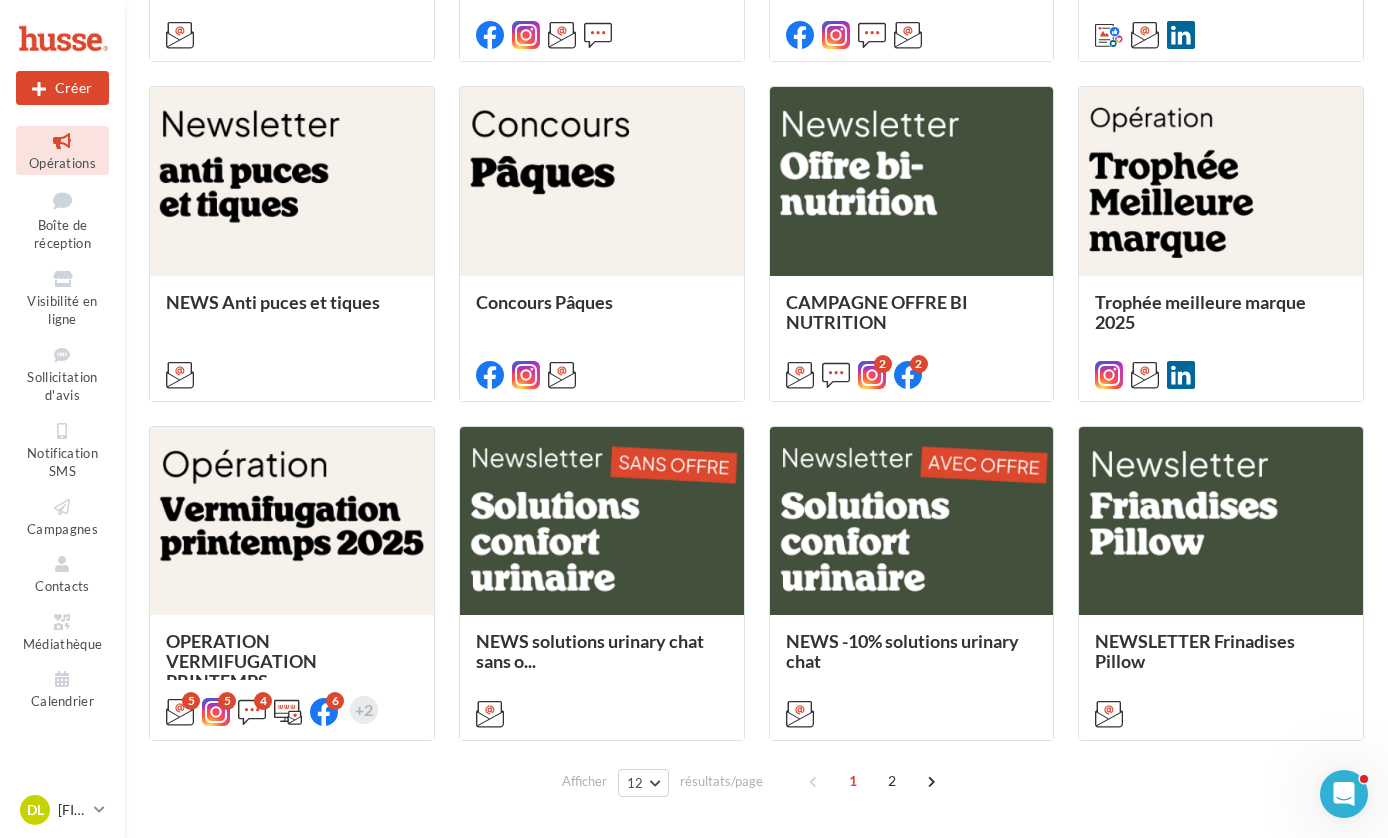 scroll, scrollTop: 767, scrollLeft: 0, axis: vertical 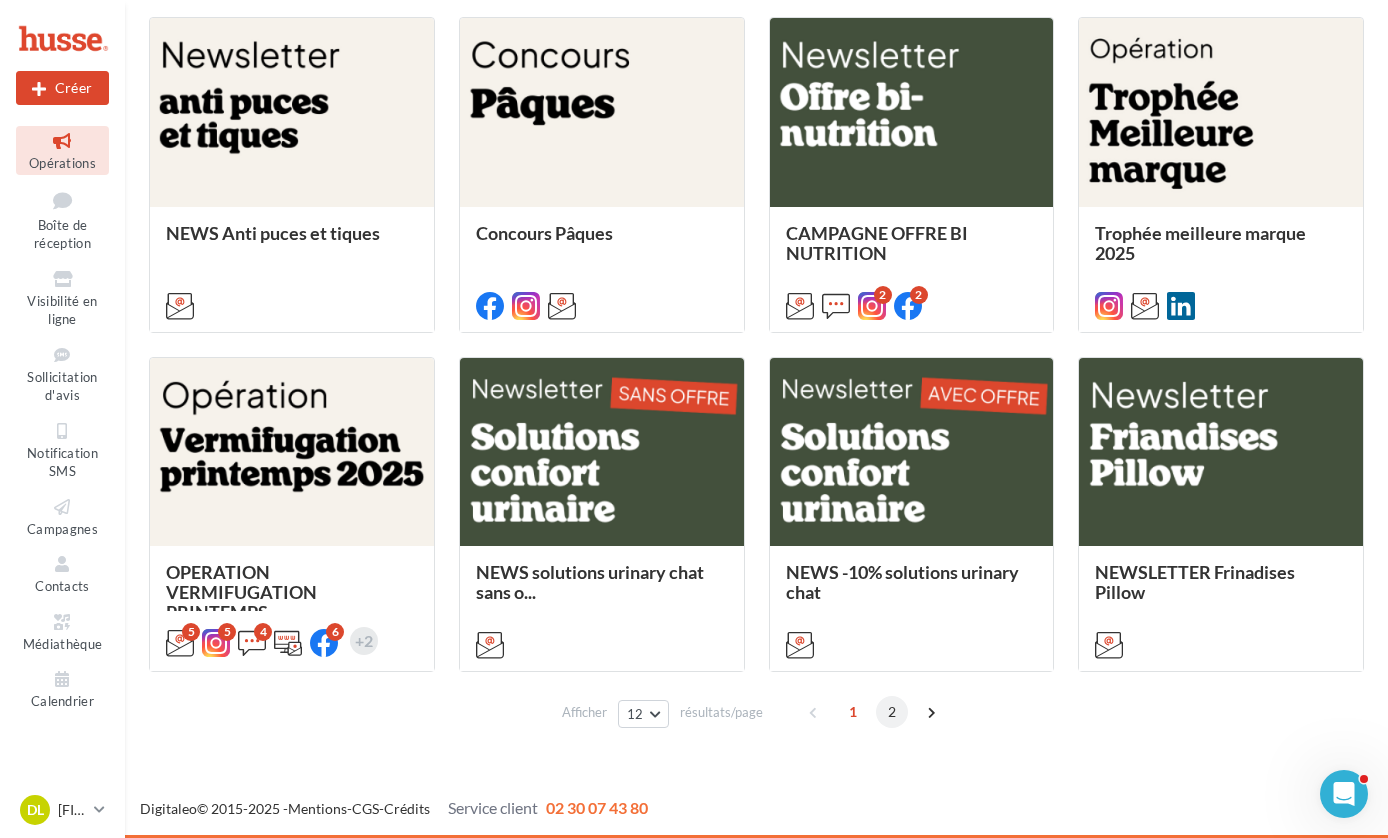 click on "2" at bounding box center [892, 712] 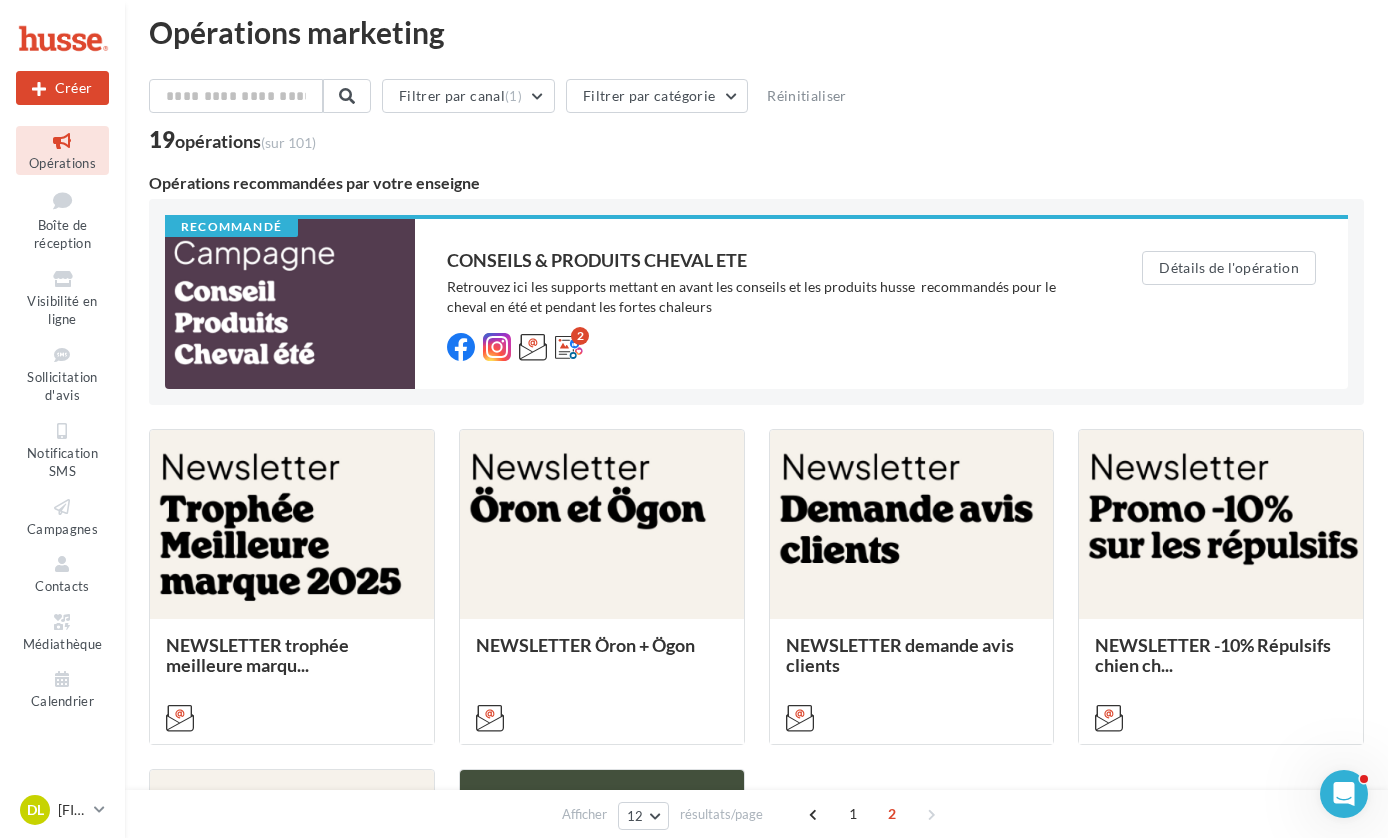 scroll, scrollTop: 0, scrollLeft: 0, axis: both 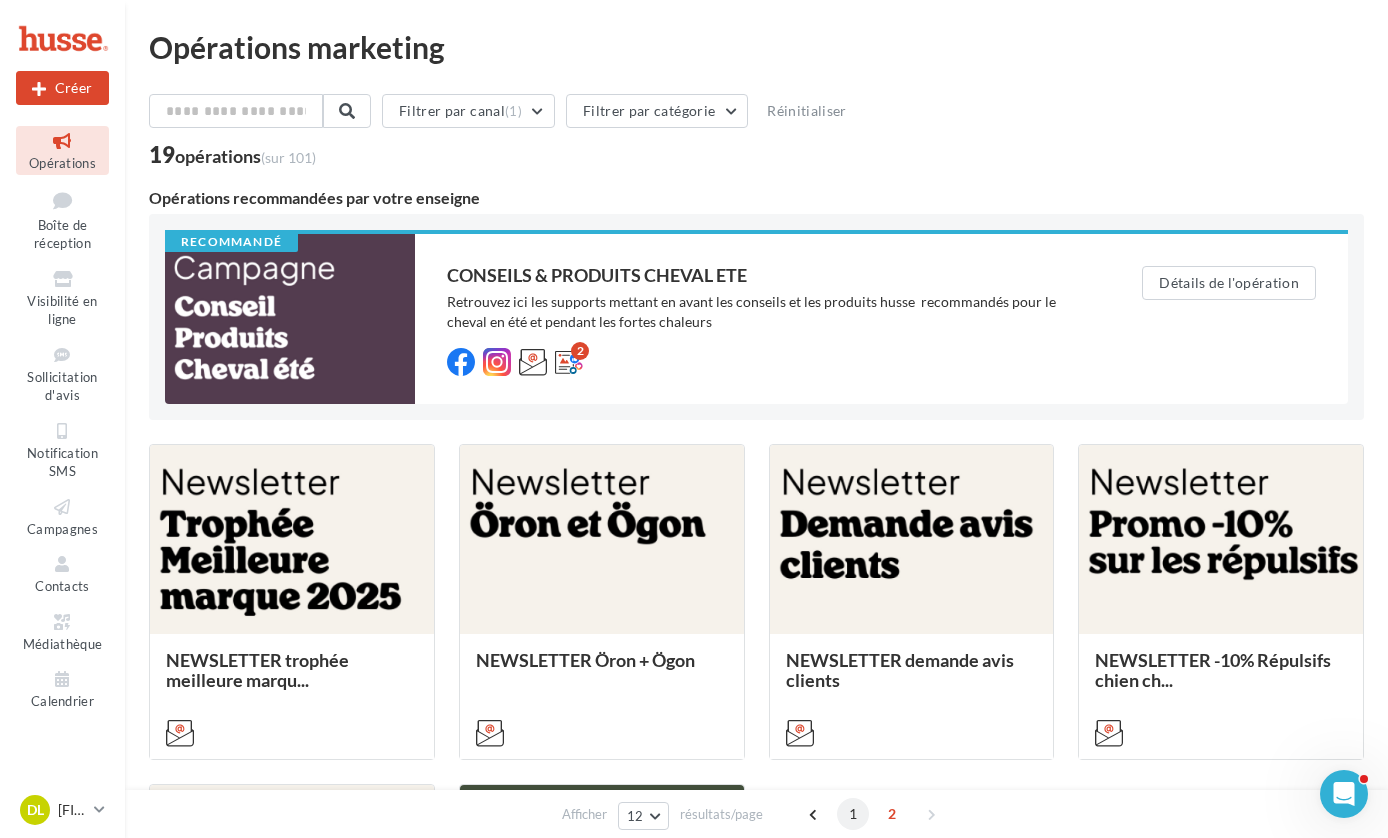 click on "1" at bounding box center [853, 814] 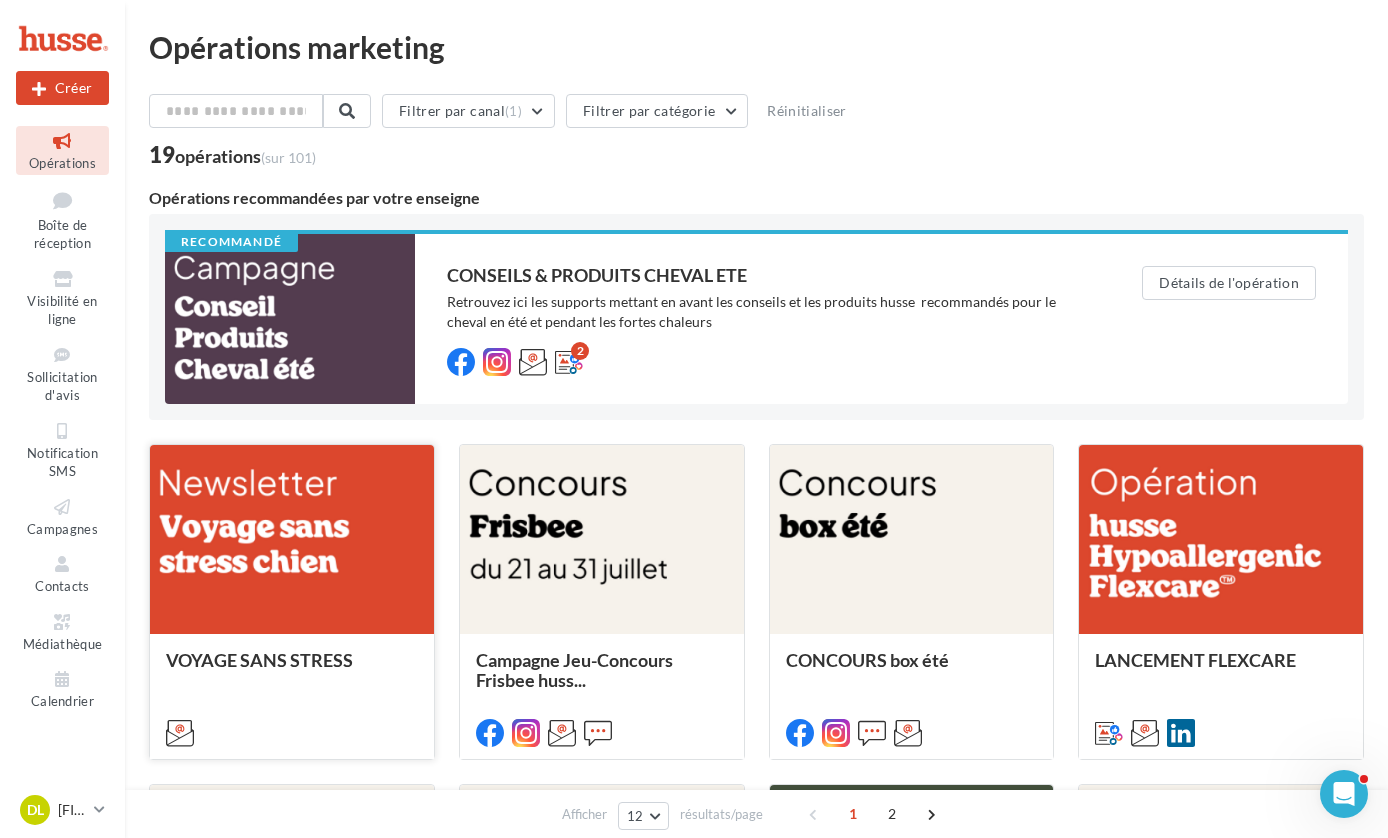 click at bounding box center (292, 540) 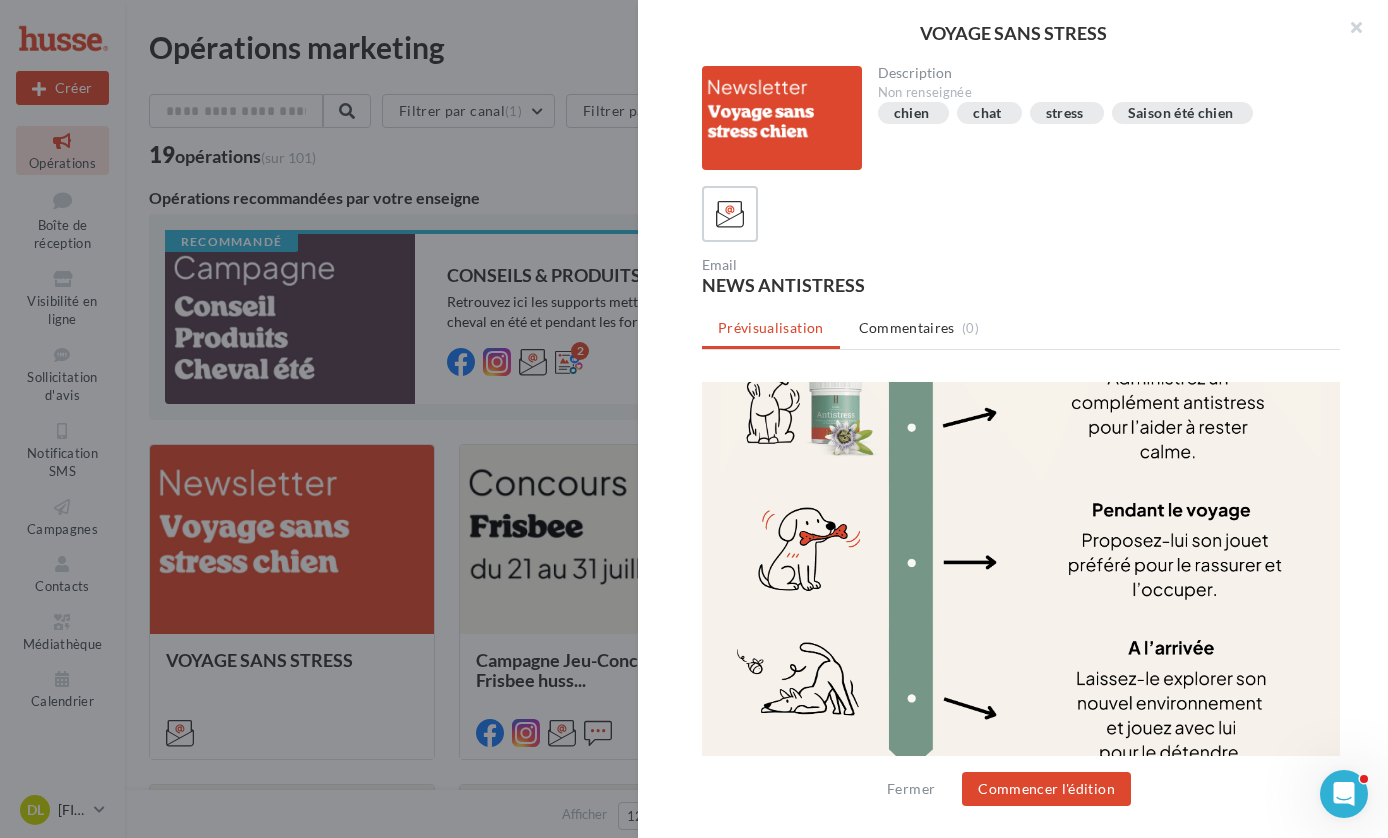 scroll, scrollTop: 766, scrollLeft: 0, axis: vertical 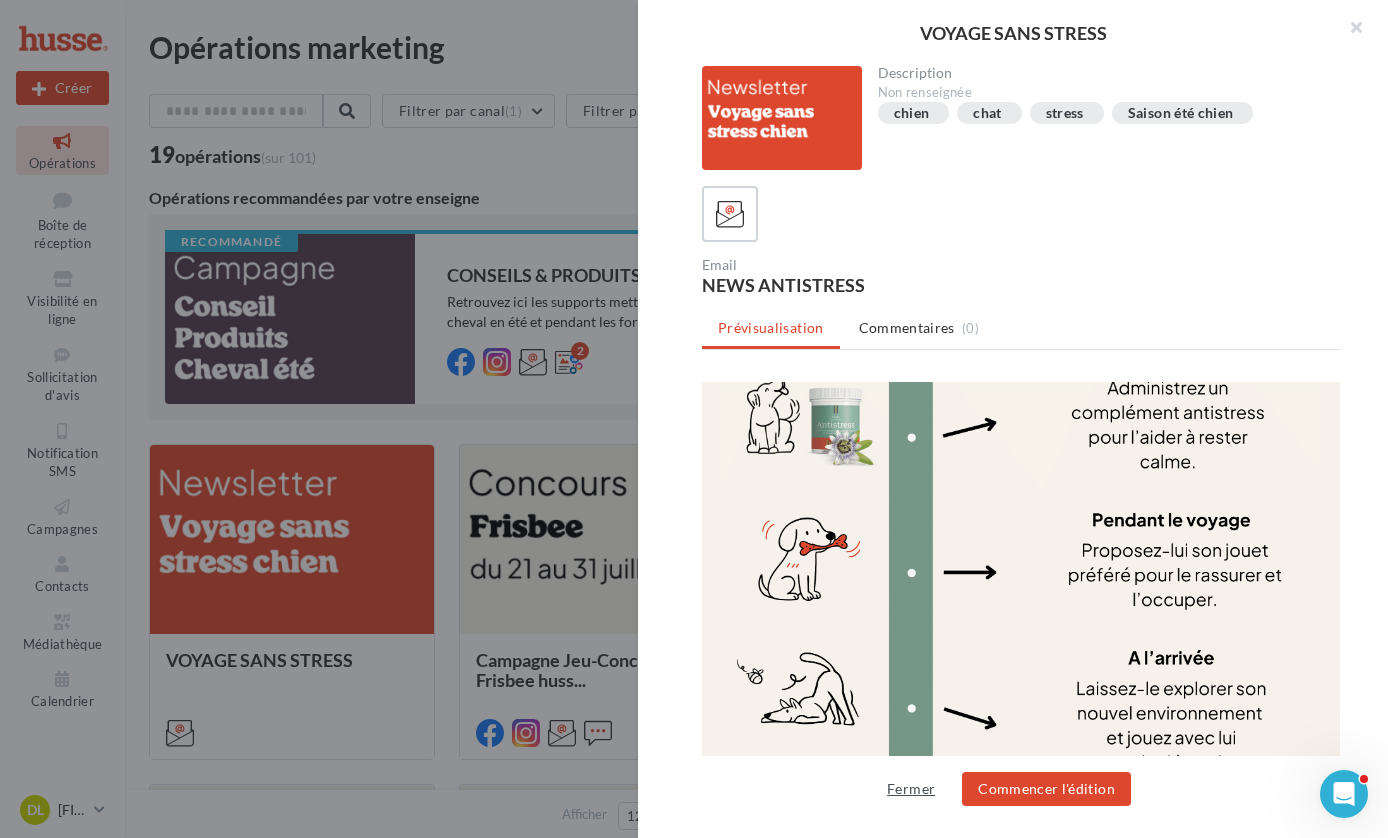click on "Fermer" at bounding box center (911, 789) 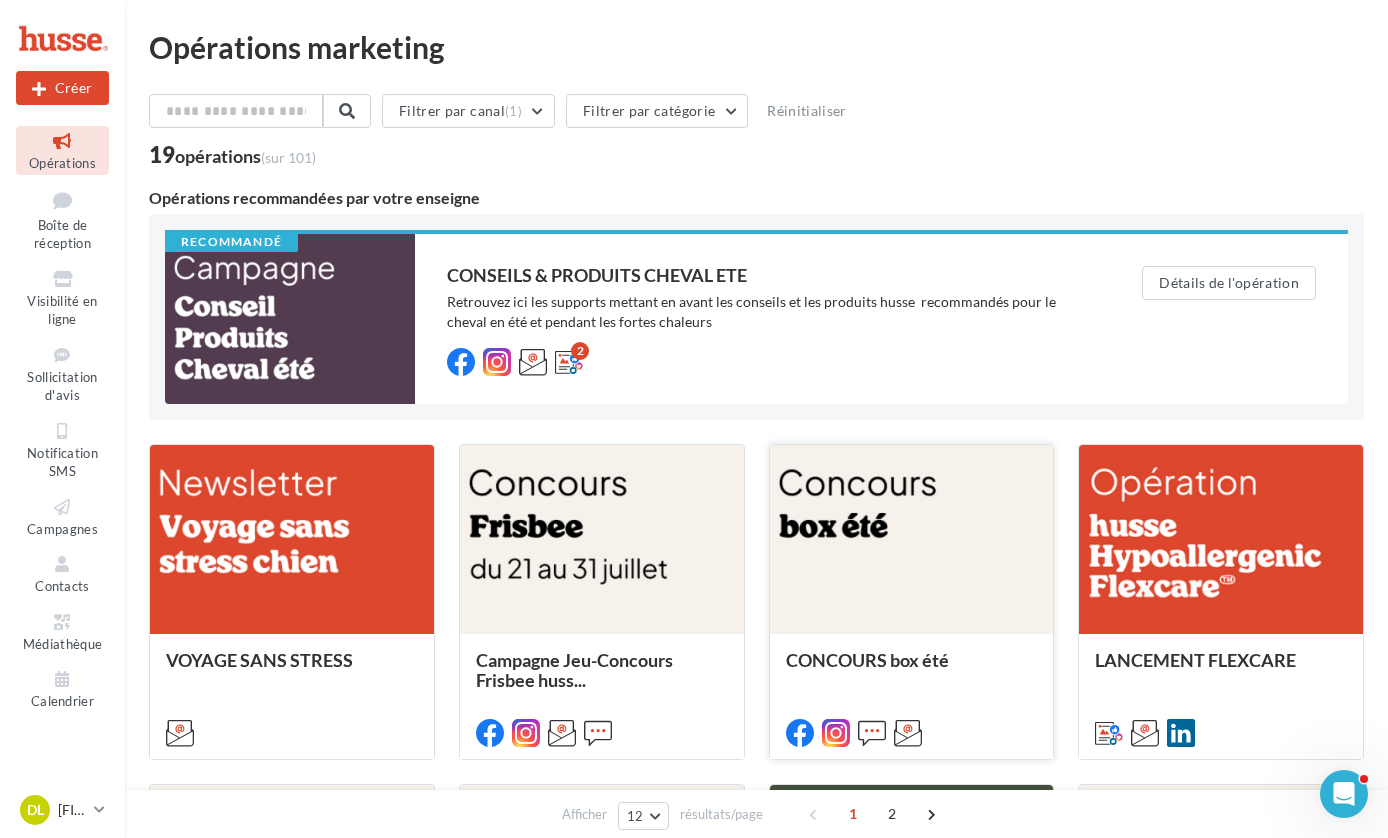 click at bounding box center [912, 540] 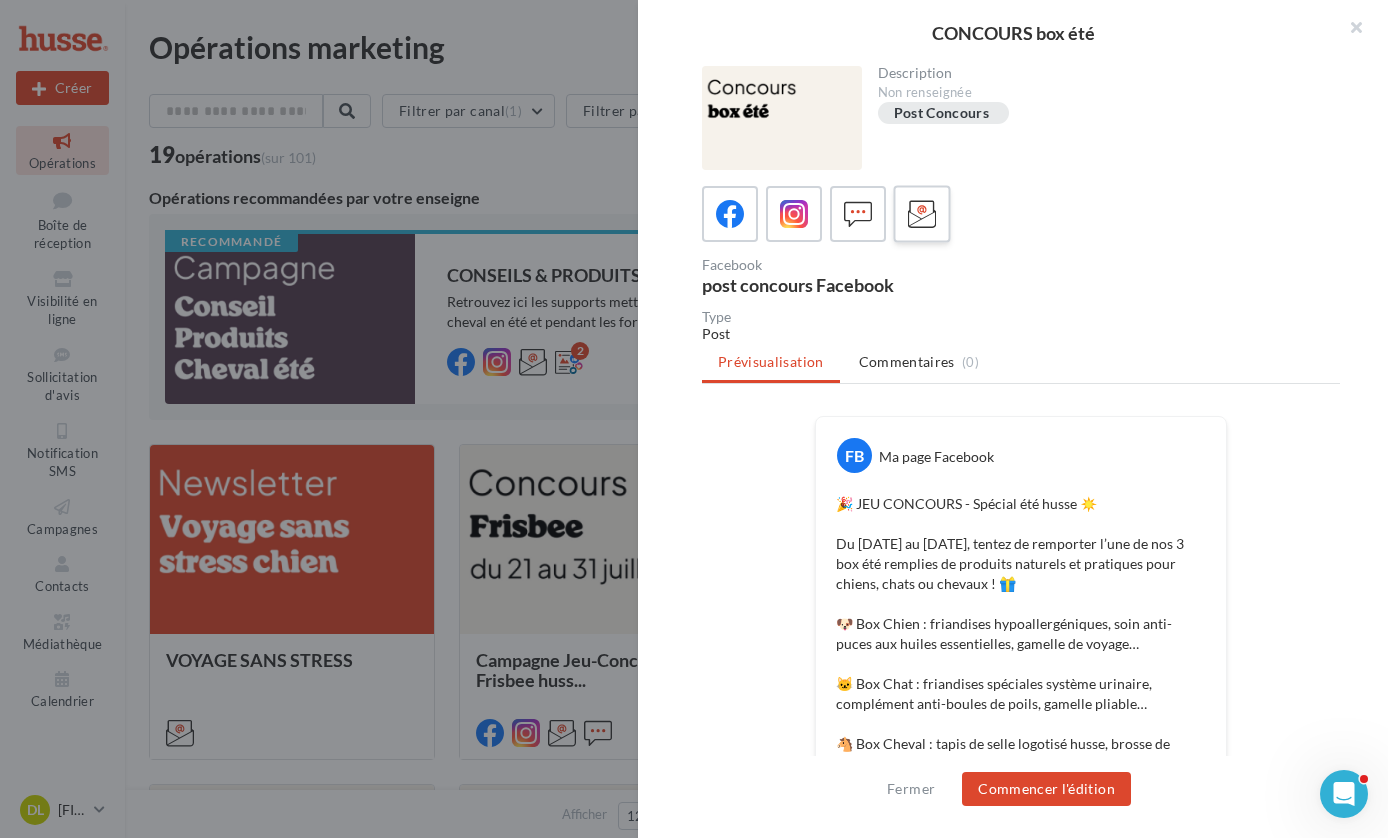 click at bounding box center [922, 214] 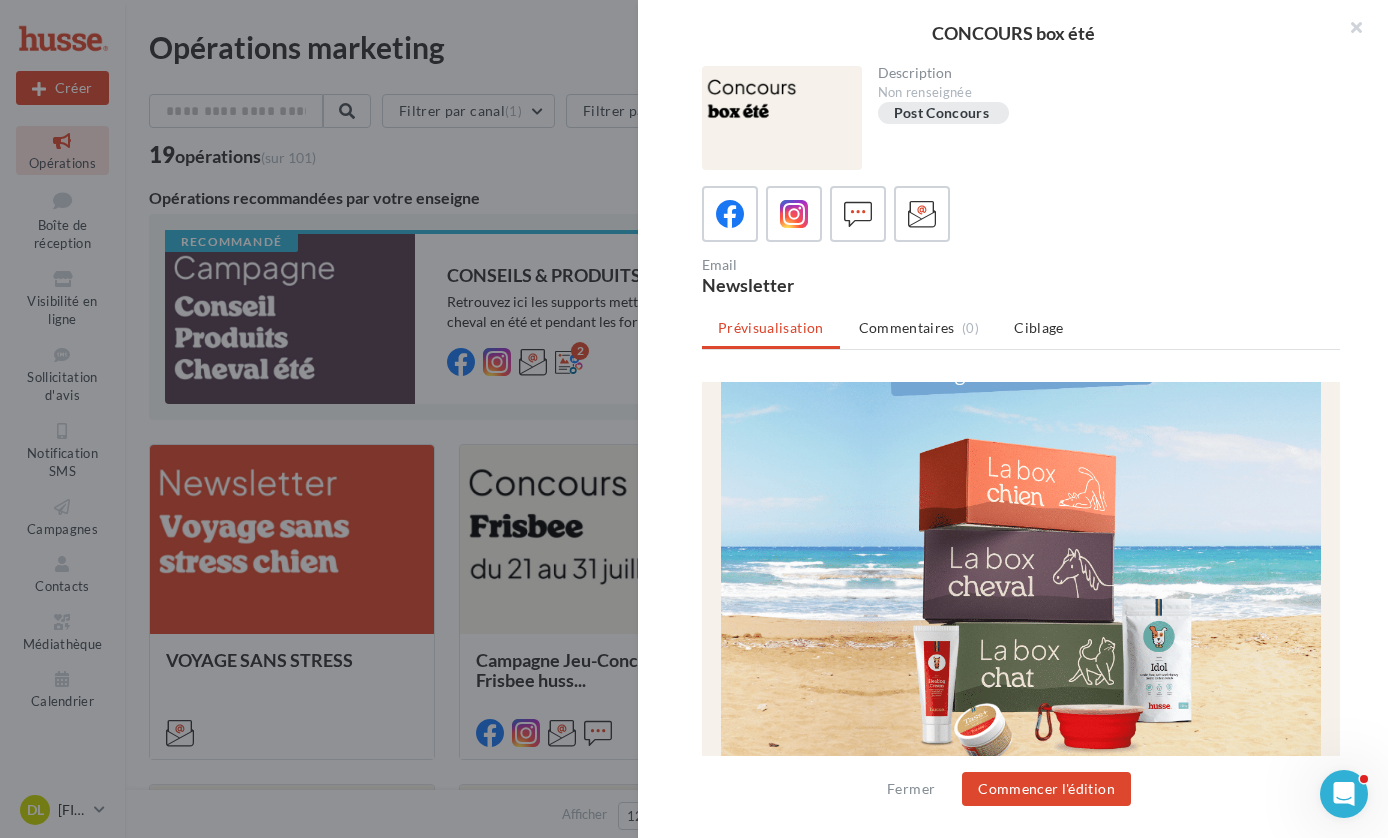 scroll, scrollTop: 426, scrollLeft: 0, axis: vertical 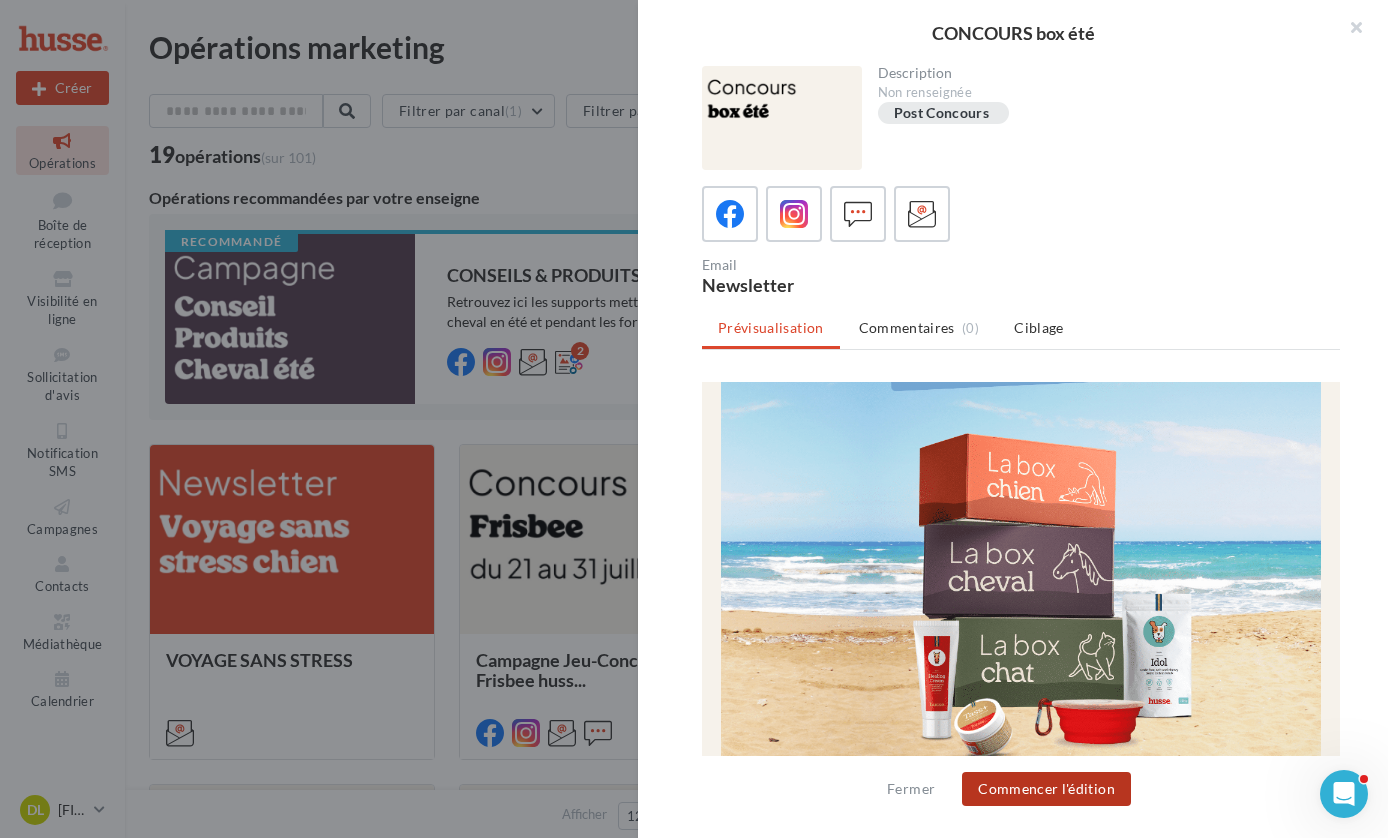 click on "Commencer l'édition" at bounding box center (1046, 789) 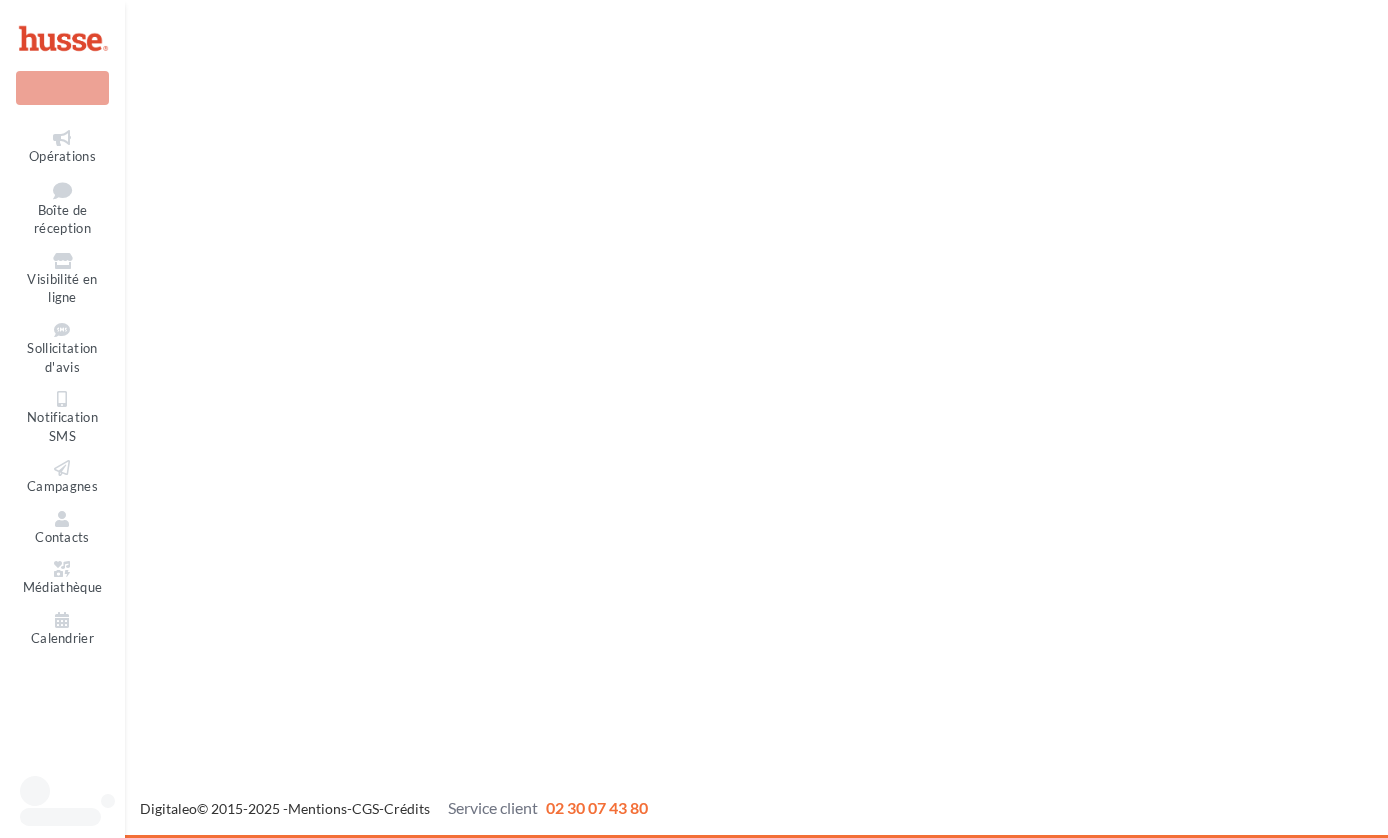 scroll, scrollTop: 0, scrollLeft: 0, axis: both 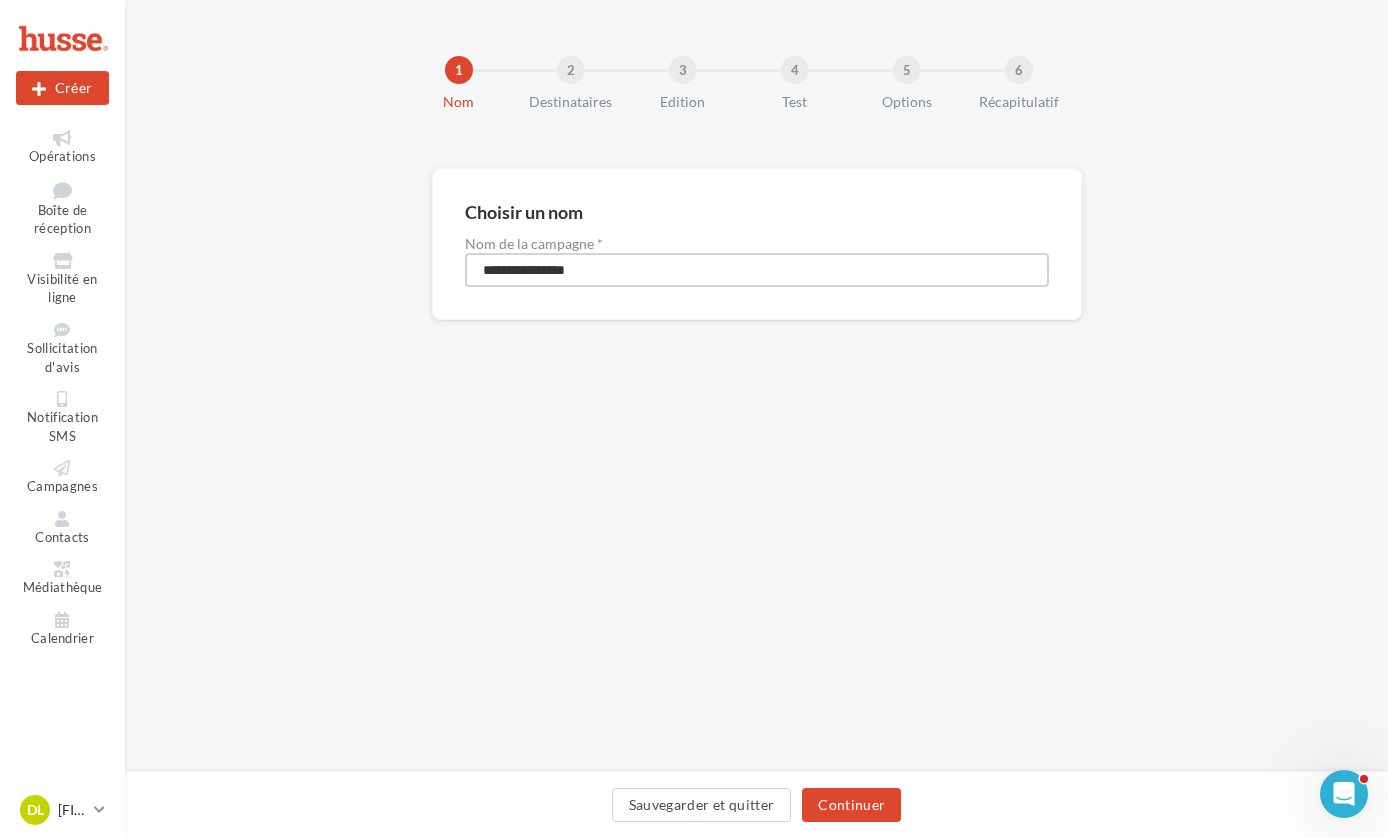 drag, startPoint x: 641, startPoint y: 277, endPoint x: 443, endPoint y: 269, distance: 198.16154 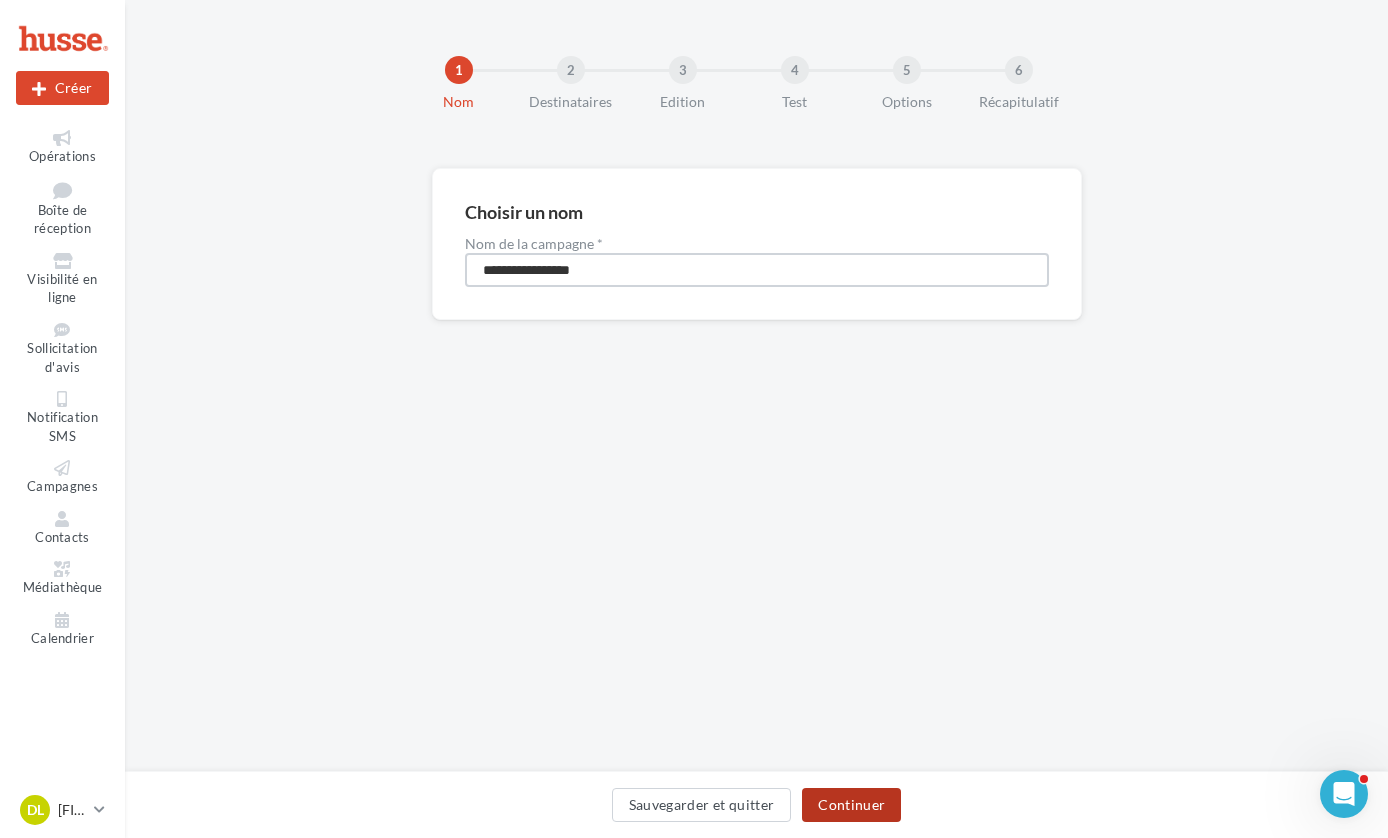 type on "**********" 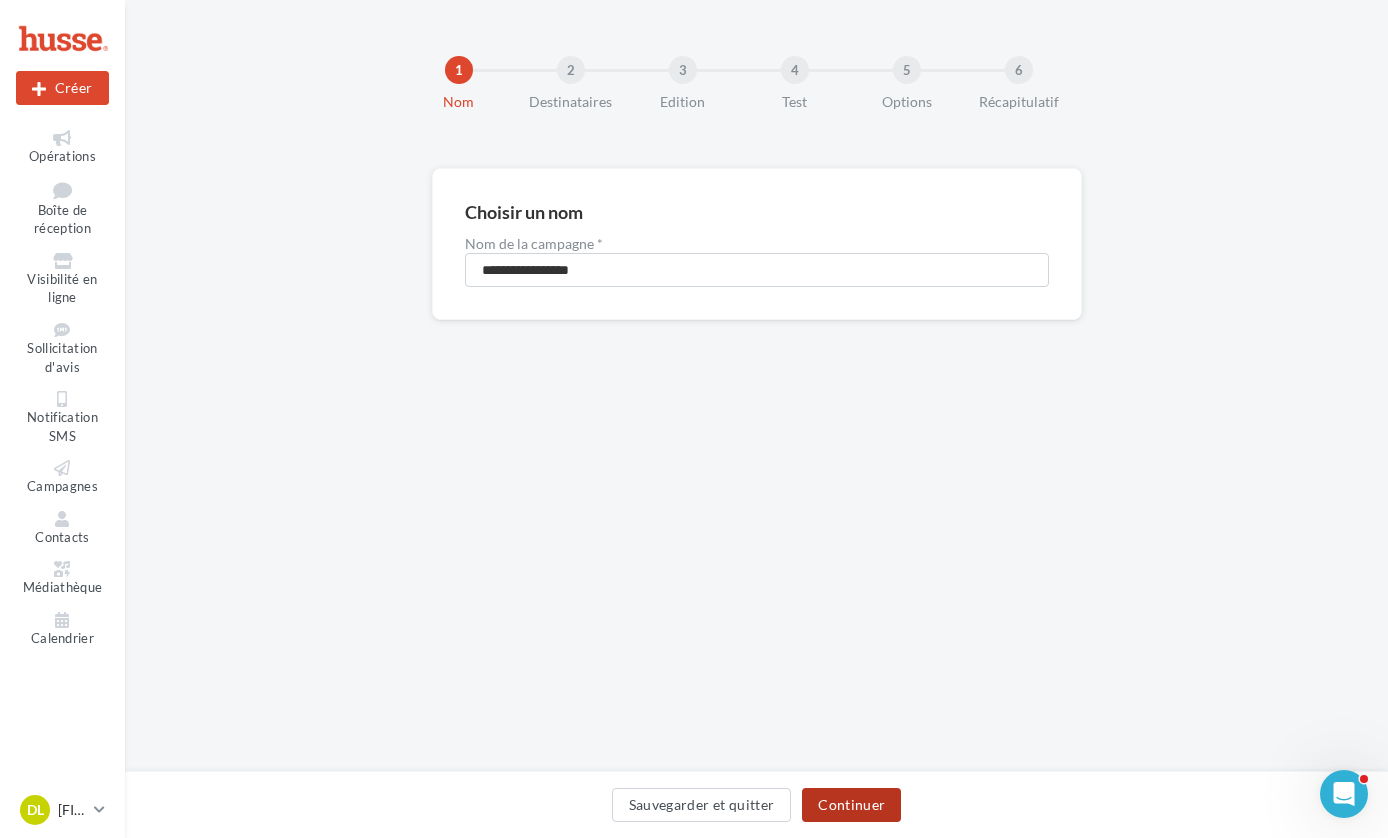 click on "Continuer" at bounding box center (851, 805) 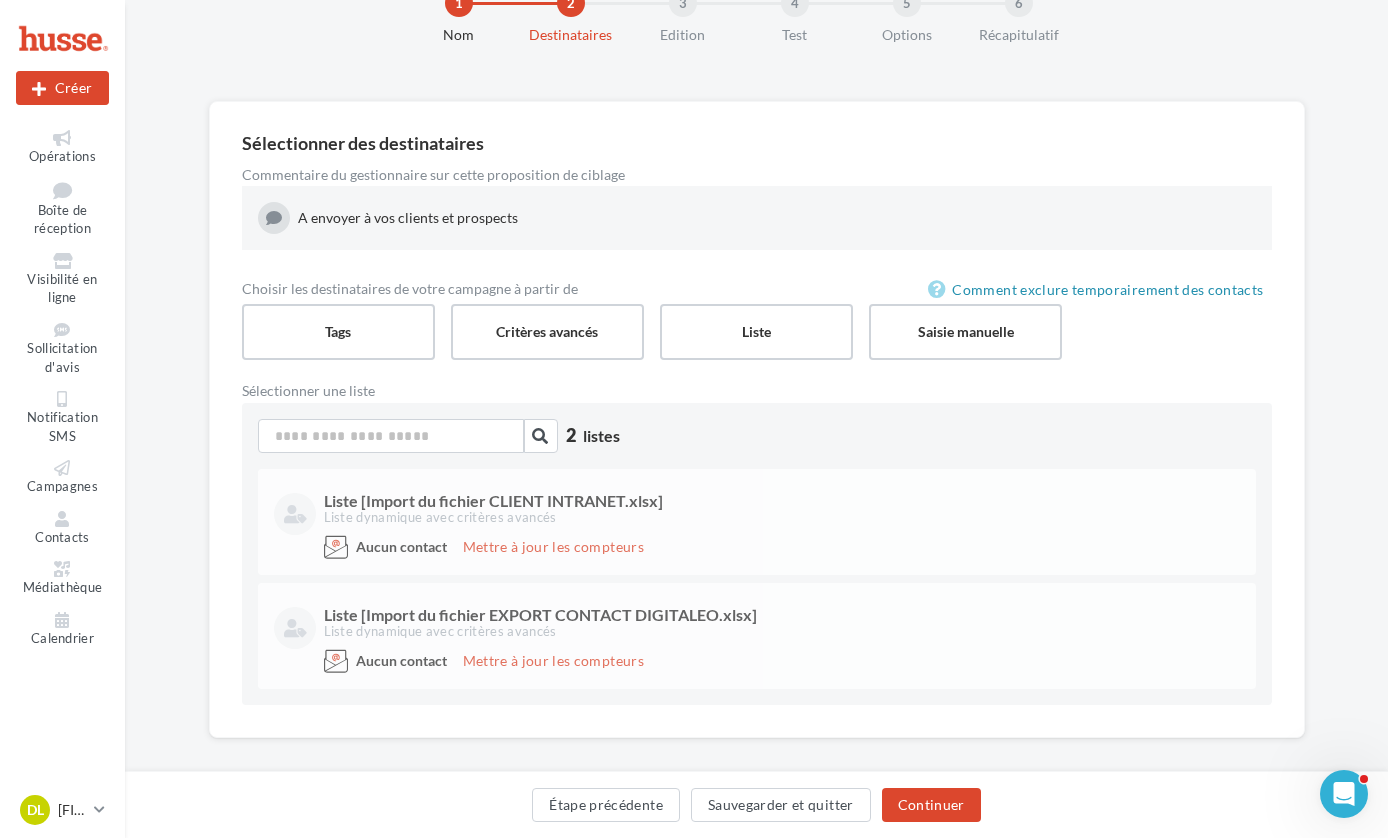 scroll, scrollTop: 85, scrollLeft: 0, axis: vertical 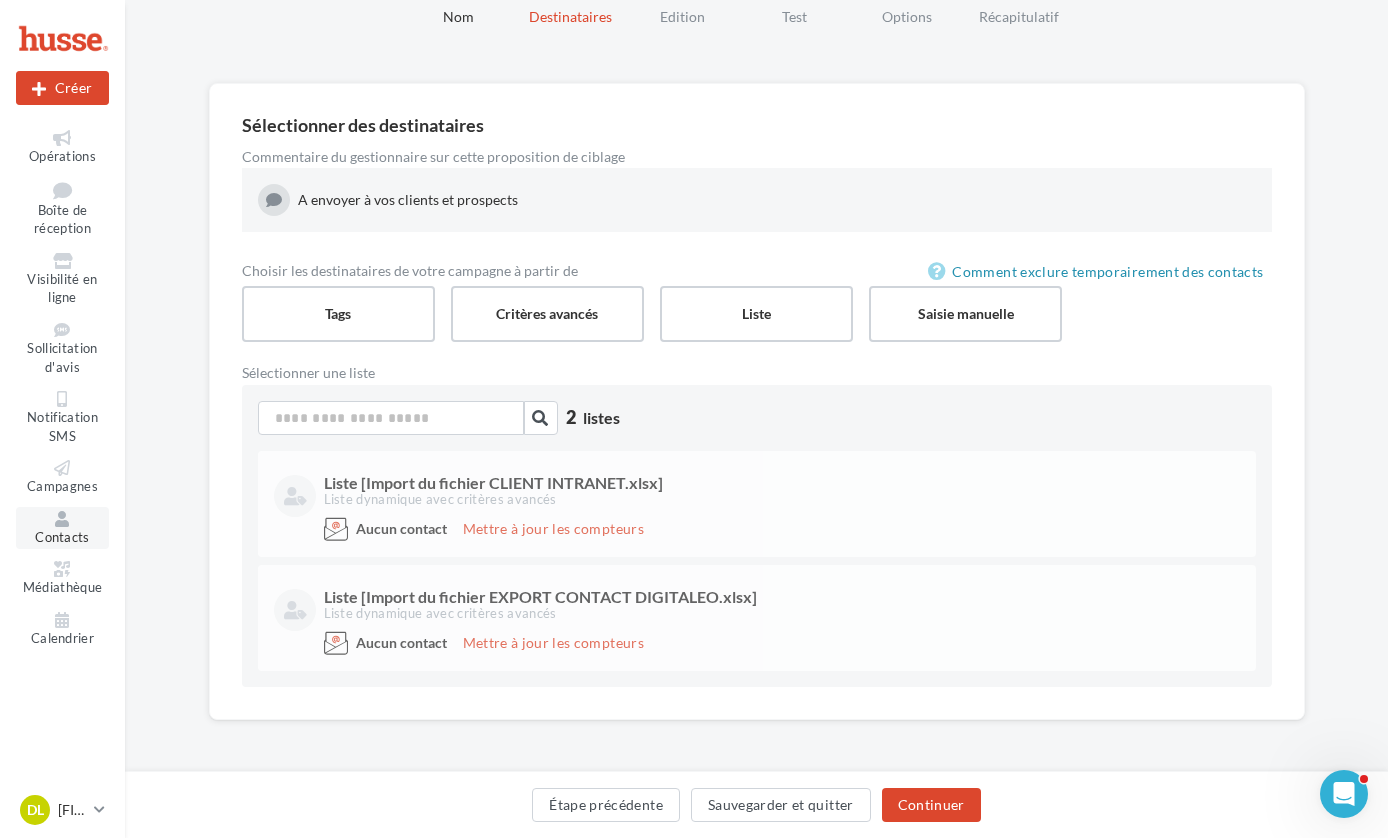 click on "Contacts" at bounding box center (62, 537) 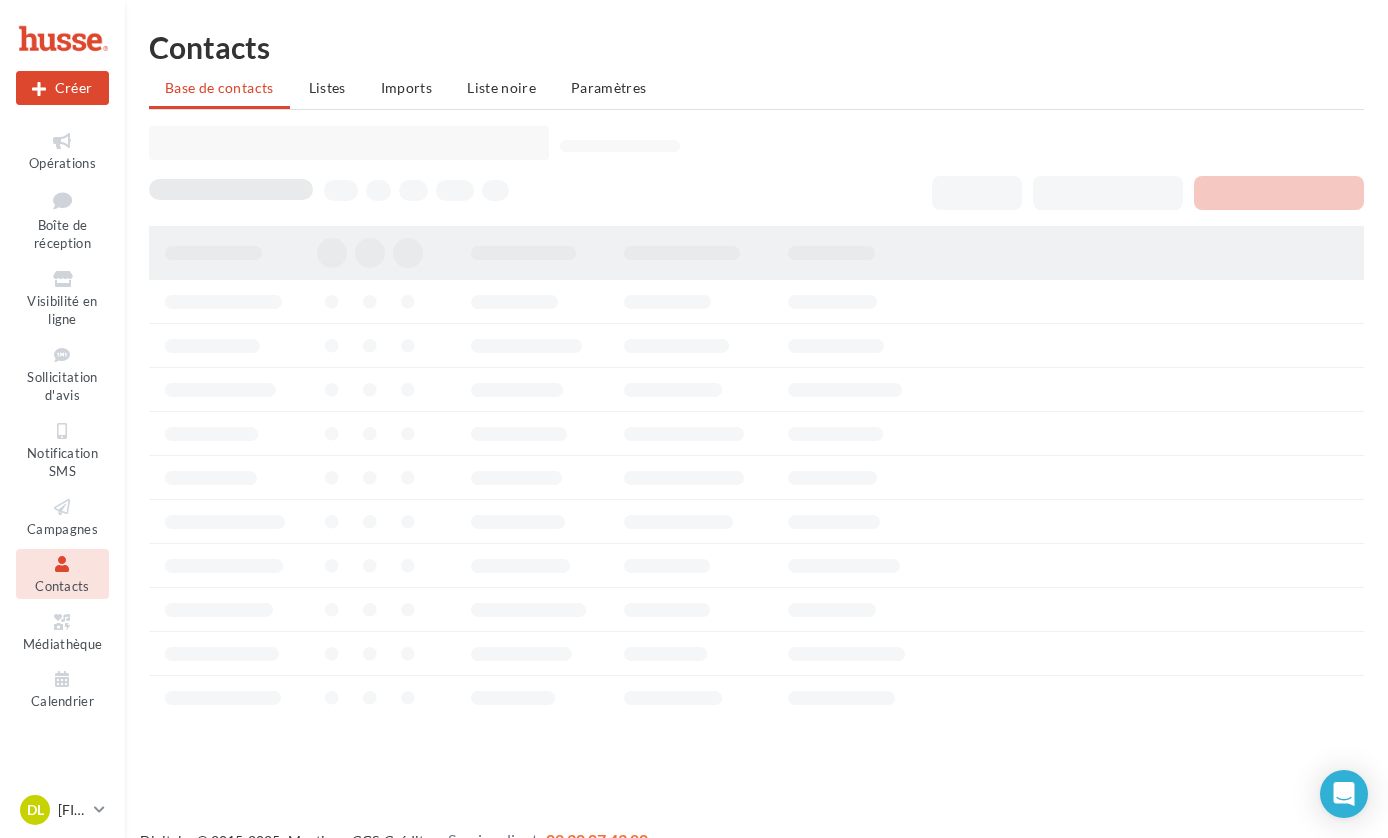 scroll, scrollTop: 0, scrollLeft: 0, axis: both 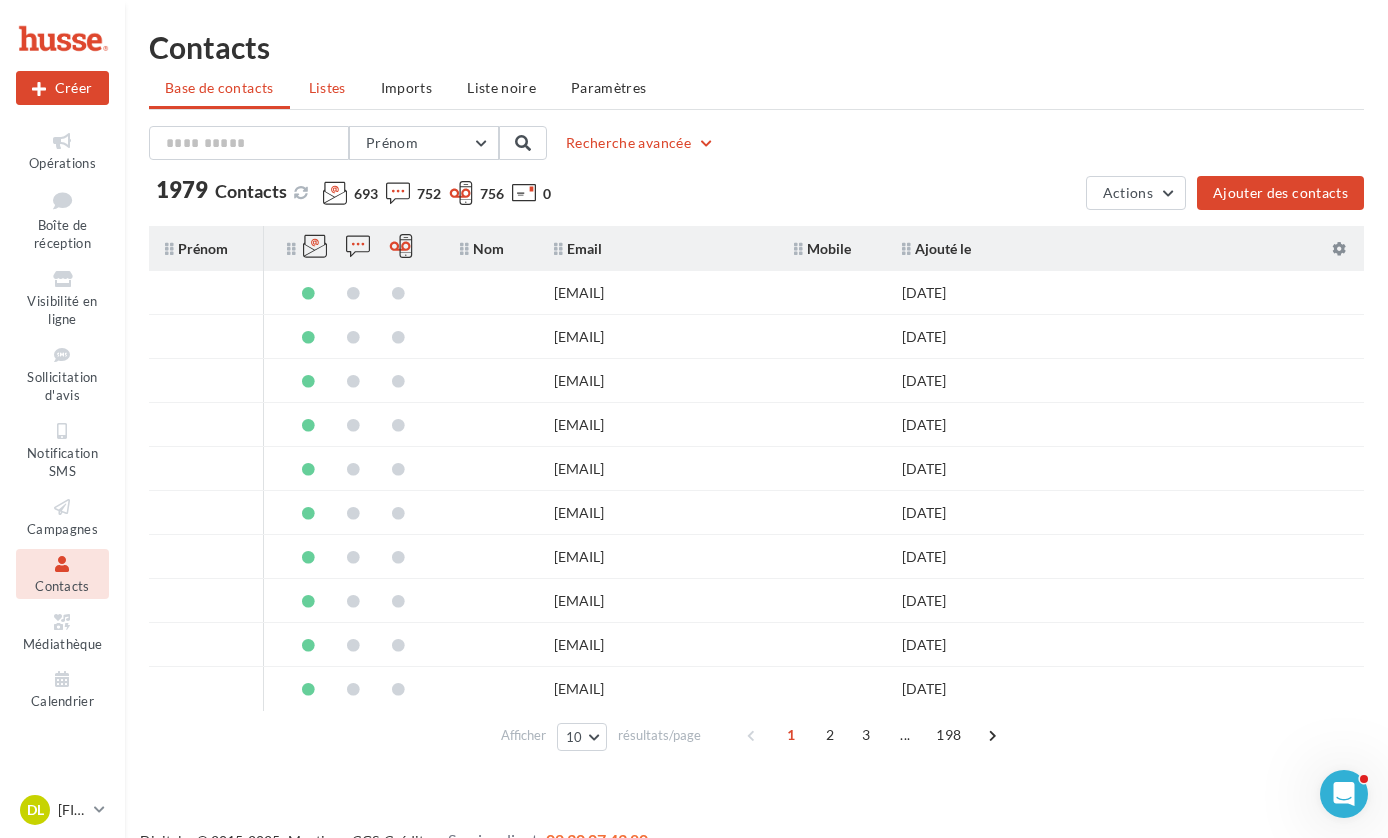 click on "Listes" at bounding box center [327, 87] 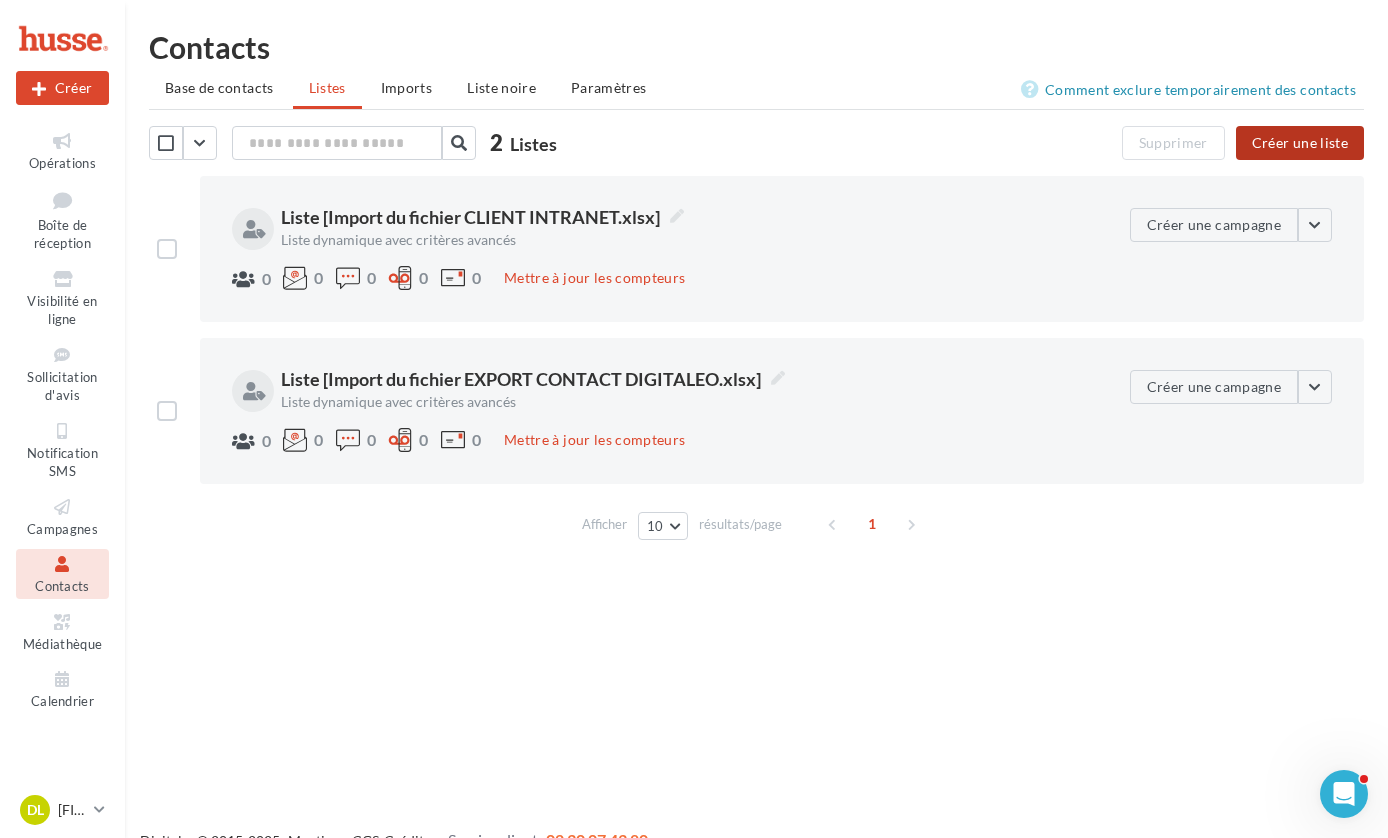 click on "Créer une liste" at bounding box center [1300, 143] 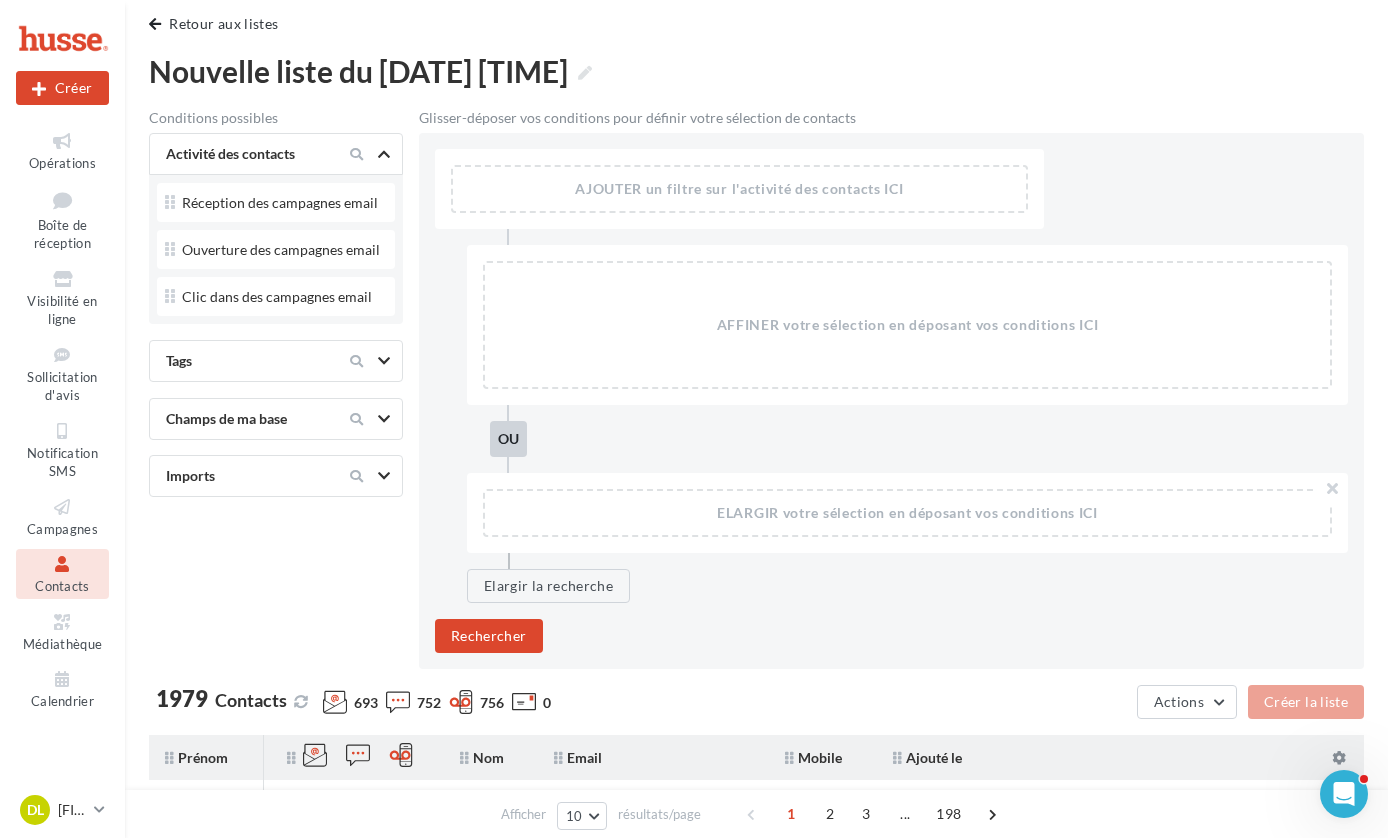 scroll, scrollTop: 0, scrollLeft: 0, axis: both 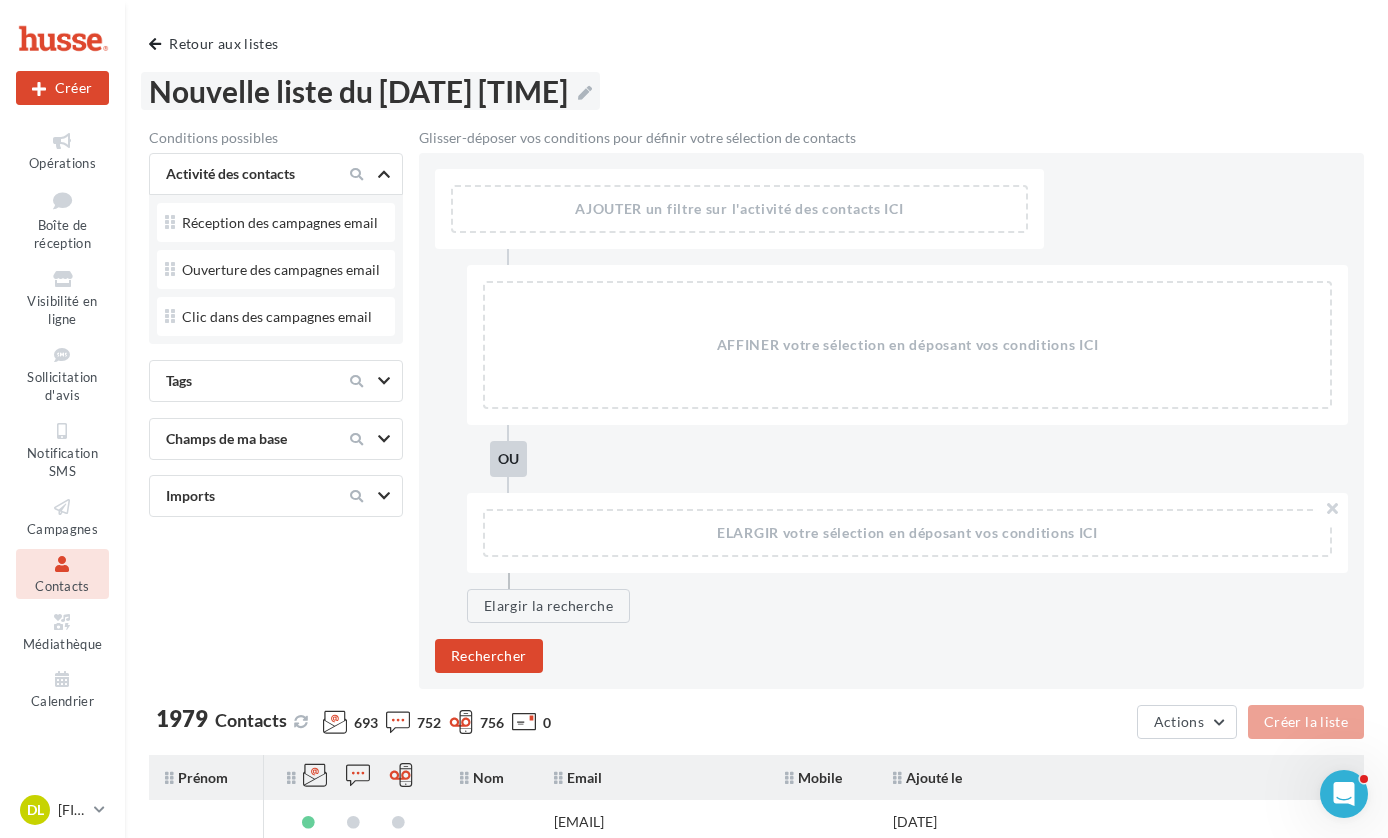 click on "Nouvelle liste du 01/08/2025 14:34" at bounding box center (370, 91) 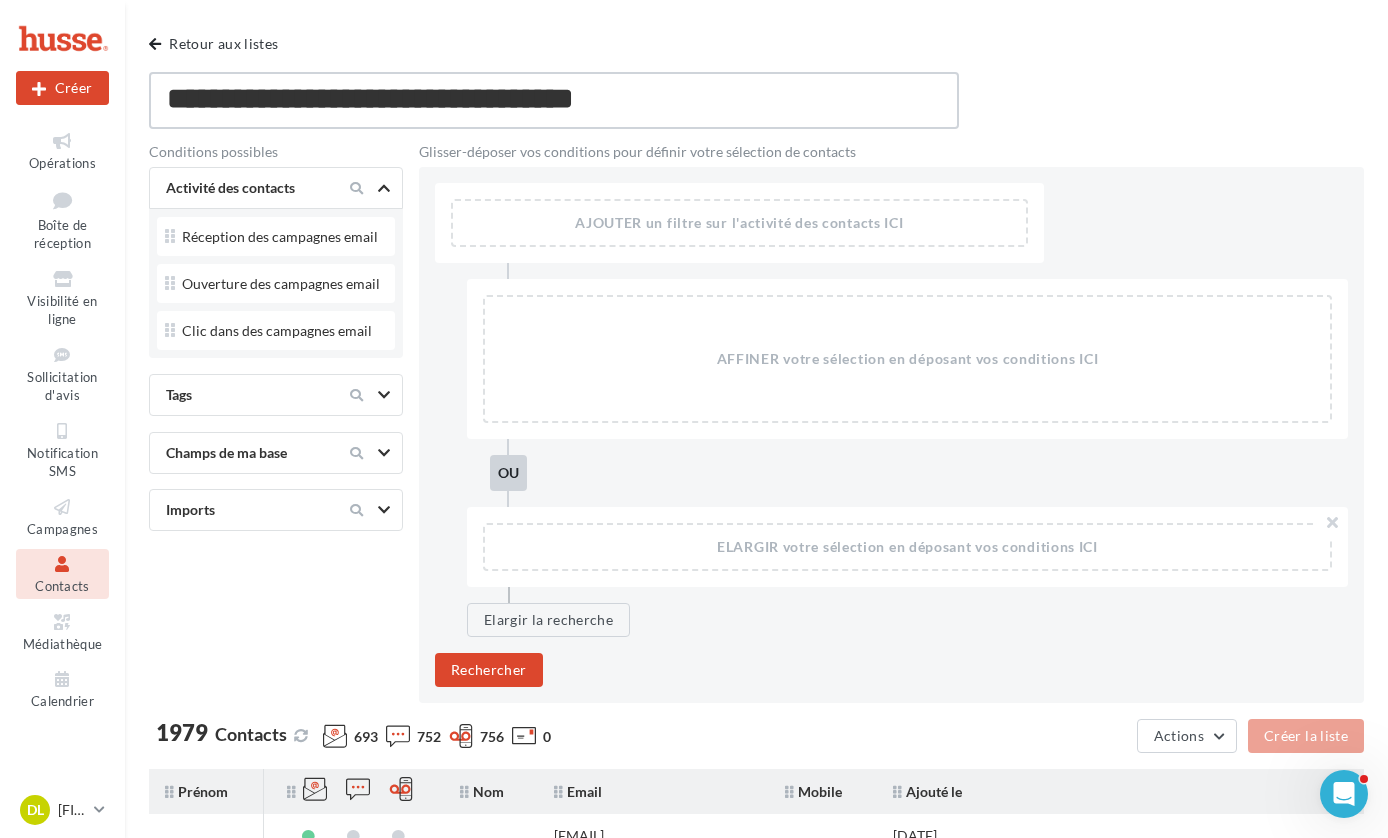 scroll, scrollTop: 1, scrollLeft: 0, axis: vertical 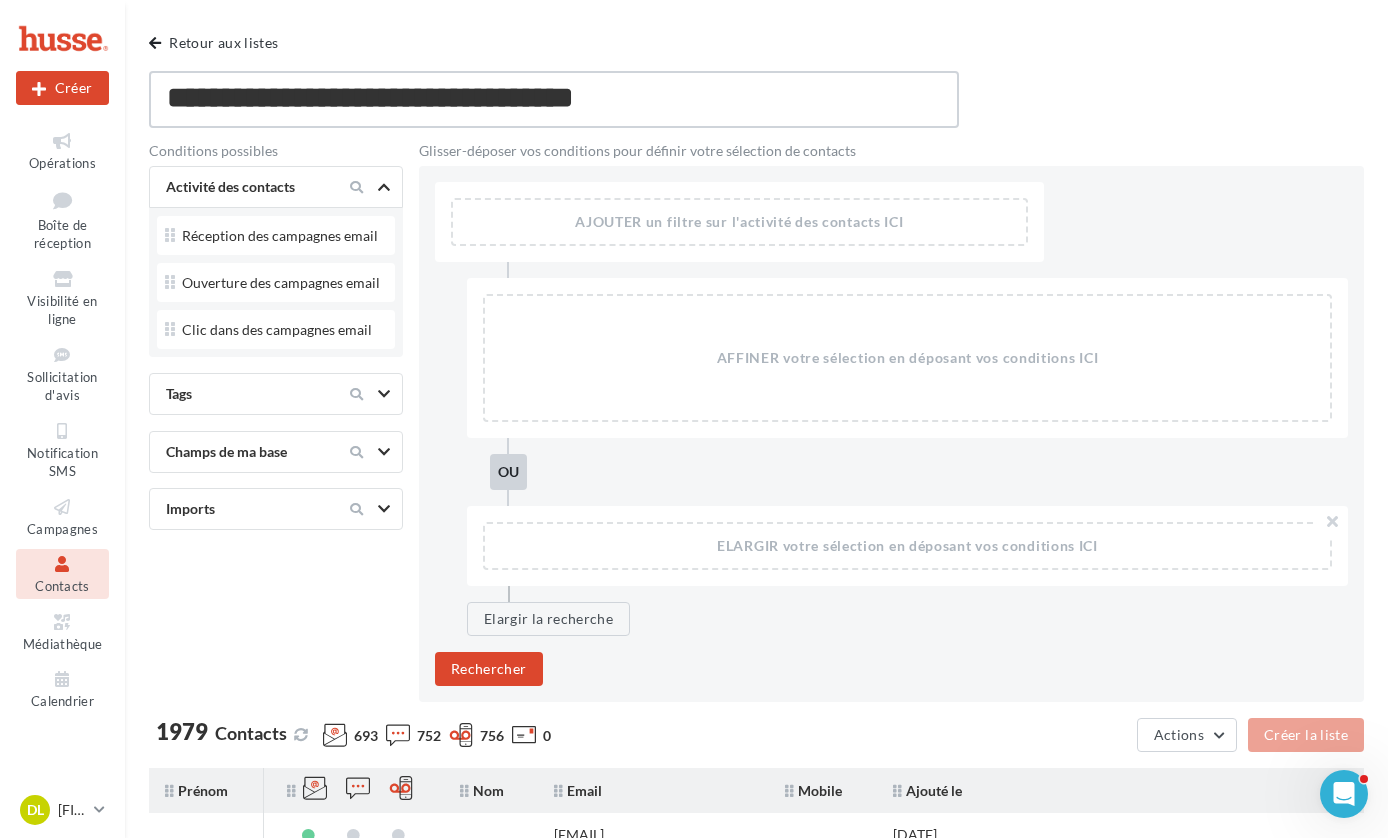 drag, startPoint x: 665, startPoint y: 107, endPoint x: 153, endPoint y: 94, distance: 512.16504 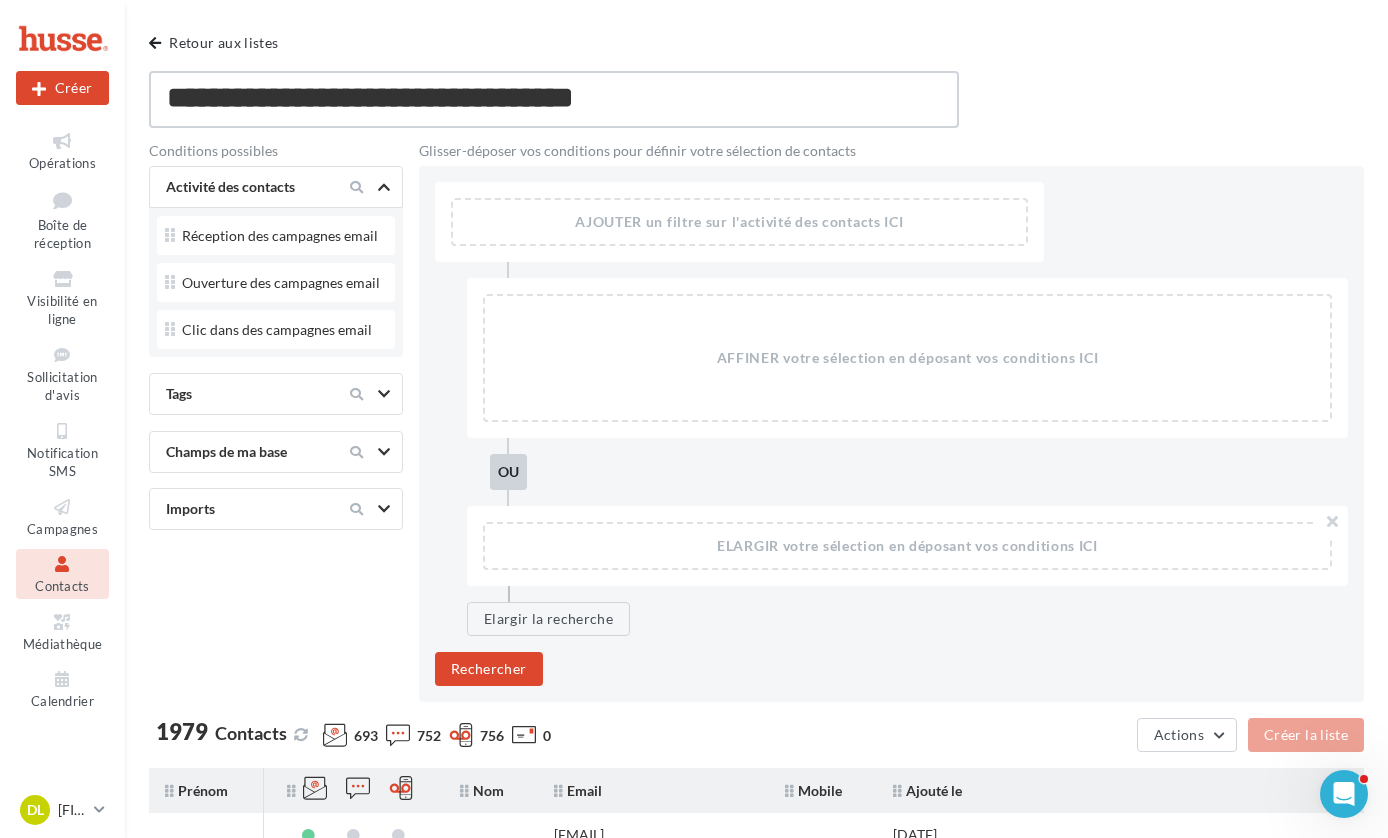 type on "*" 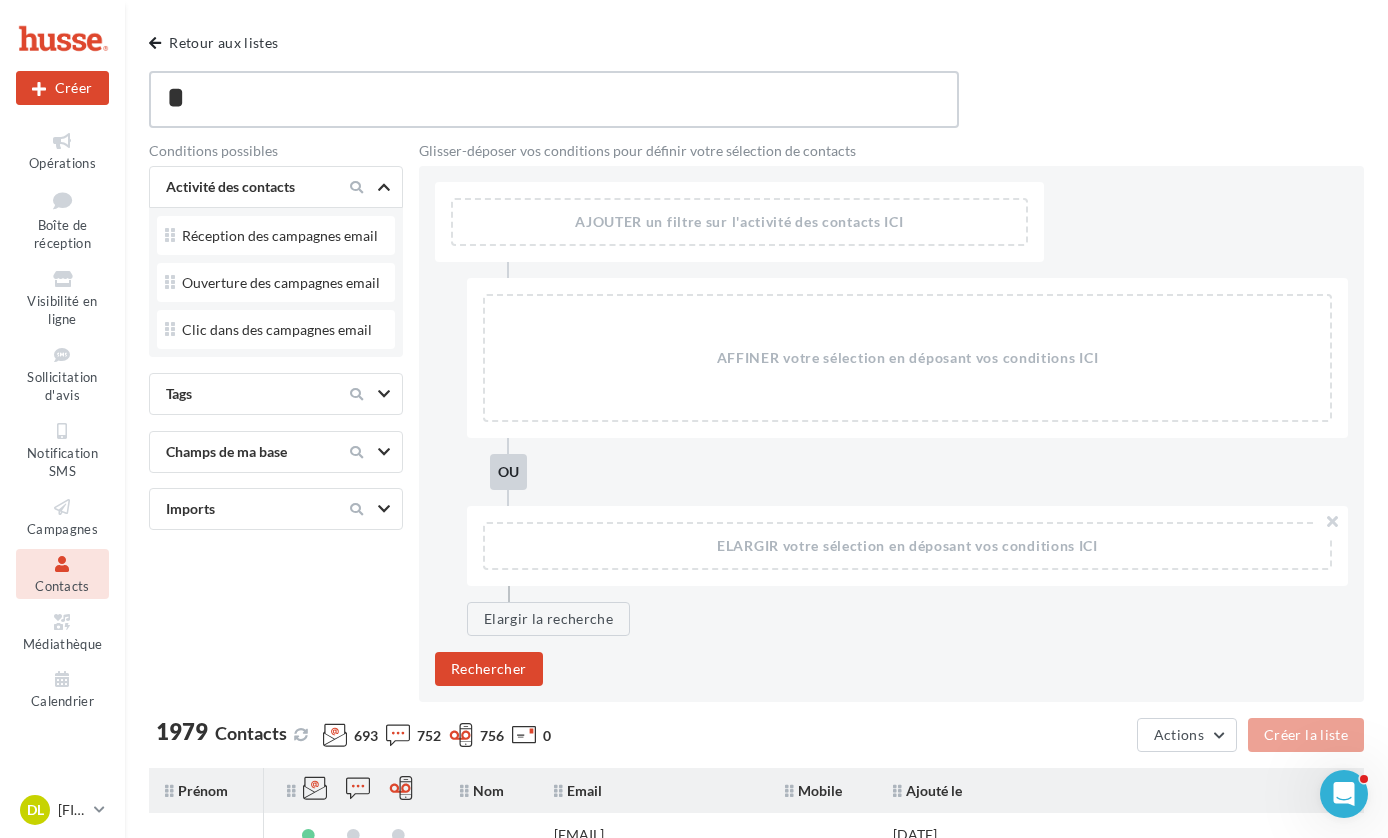 type on "**" 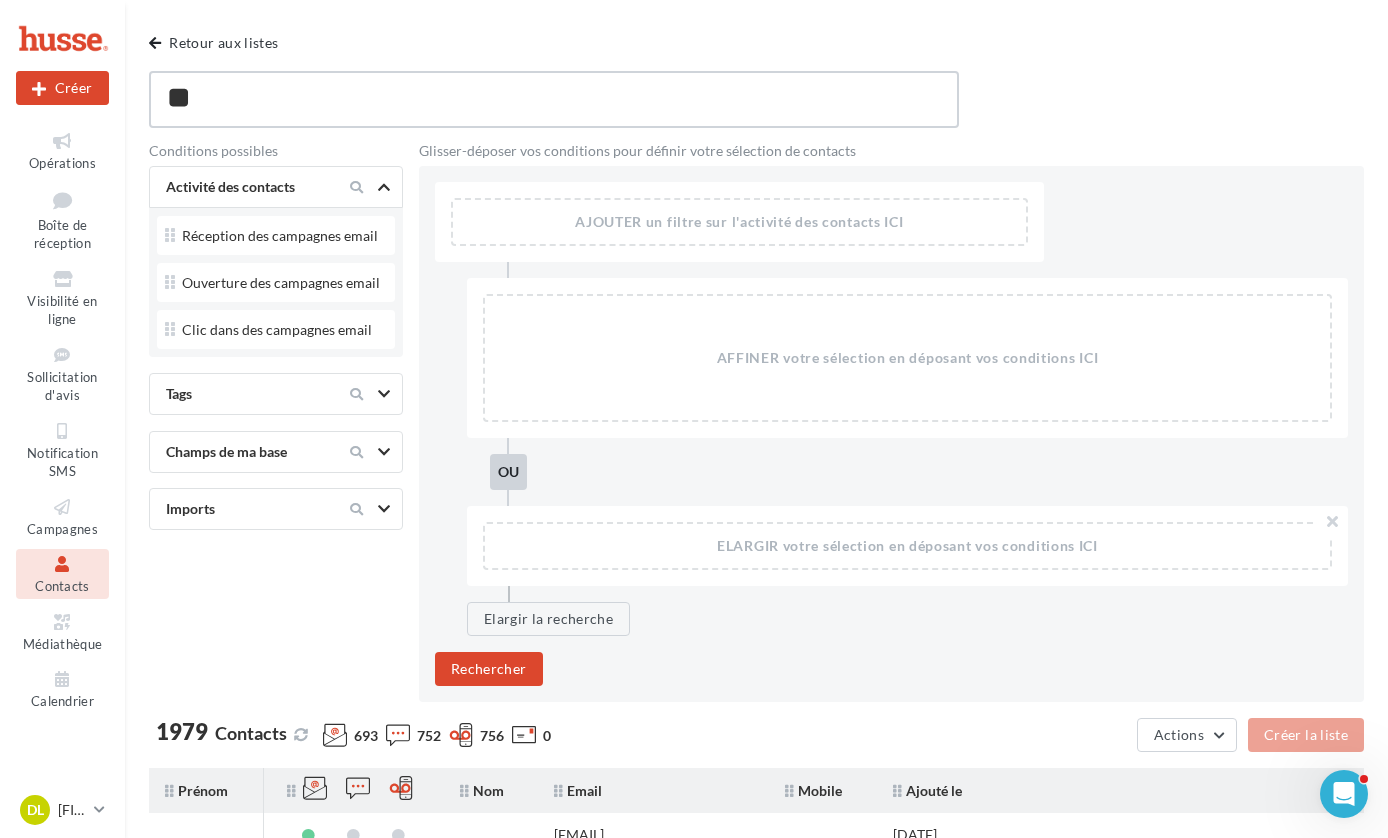 type on "***" 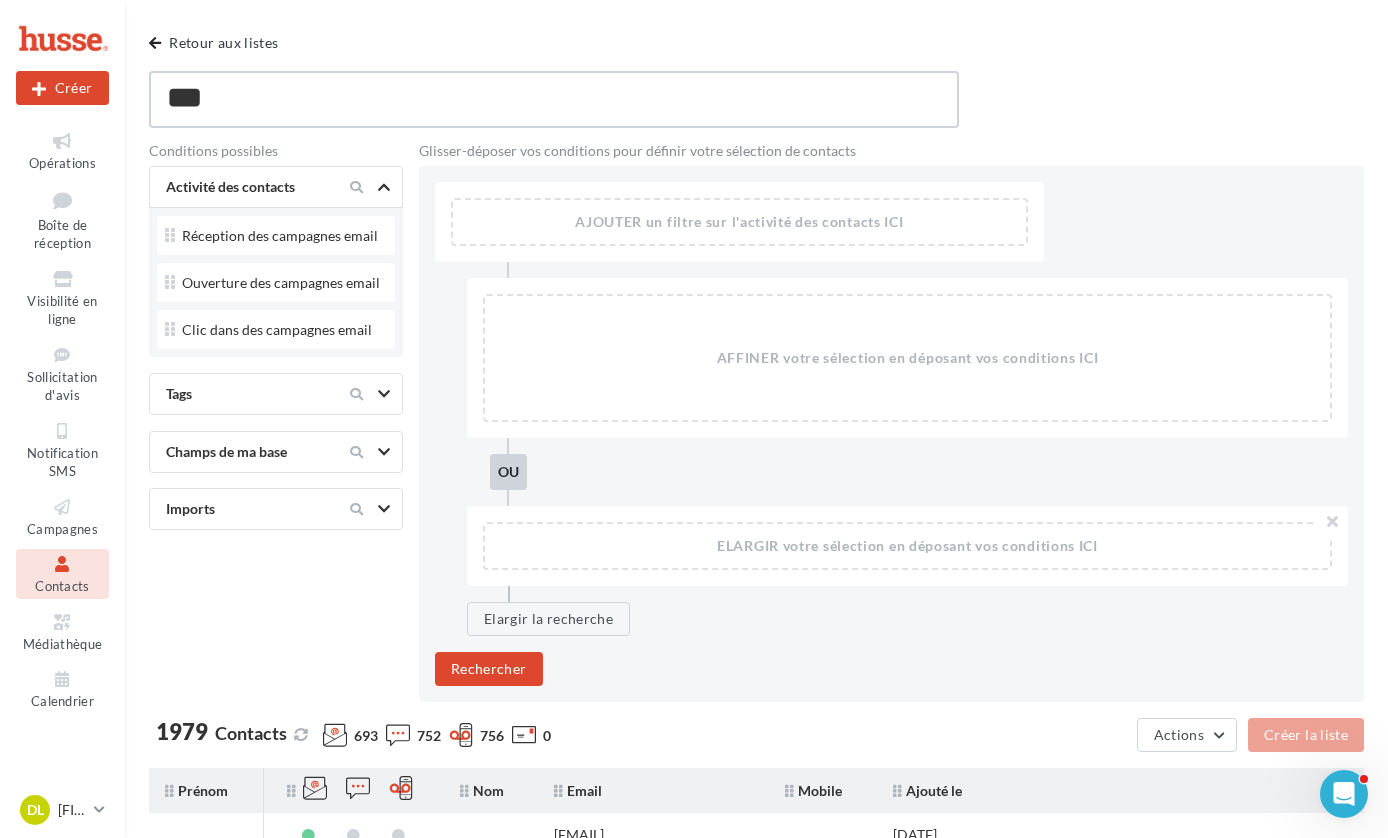 type on "****" 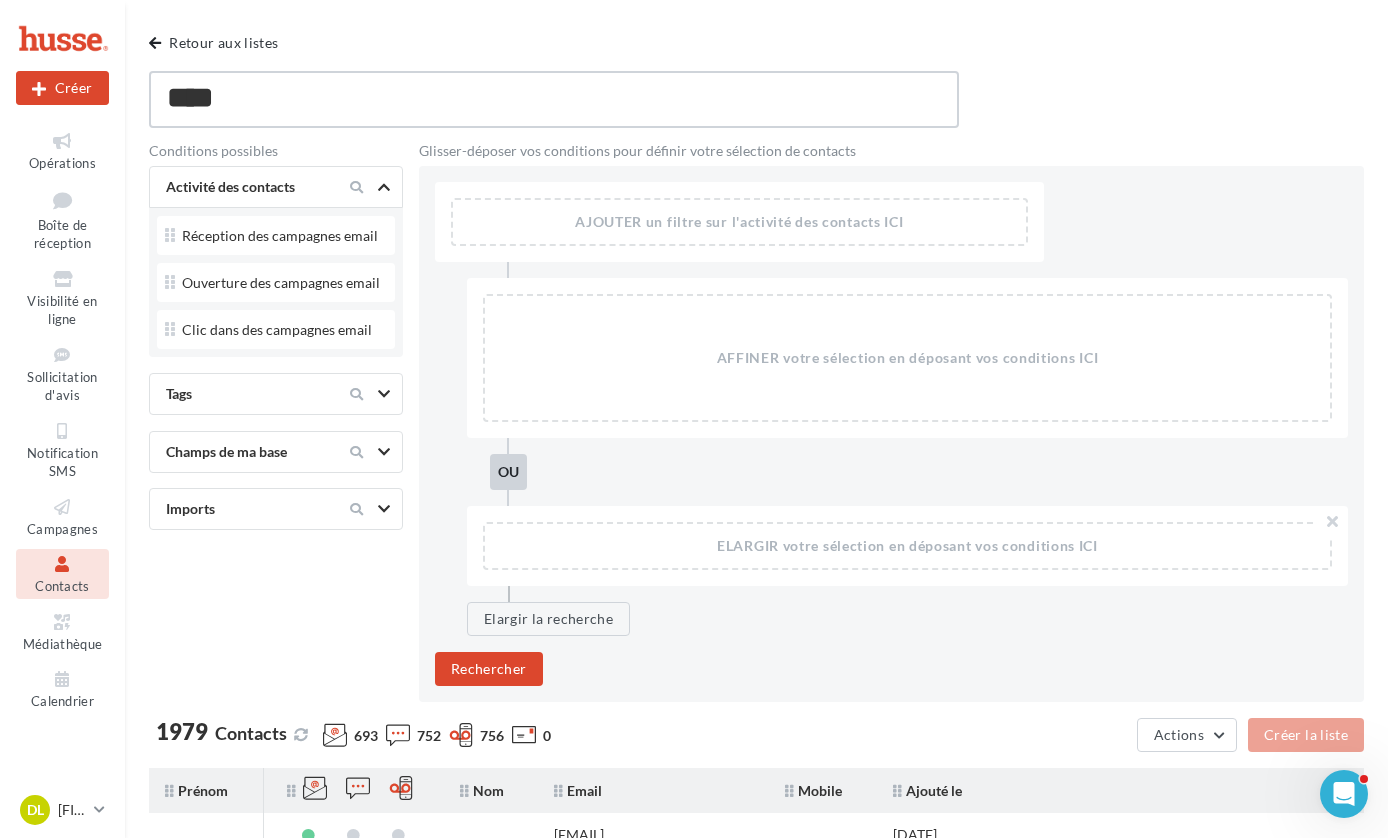 type on "*****" 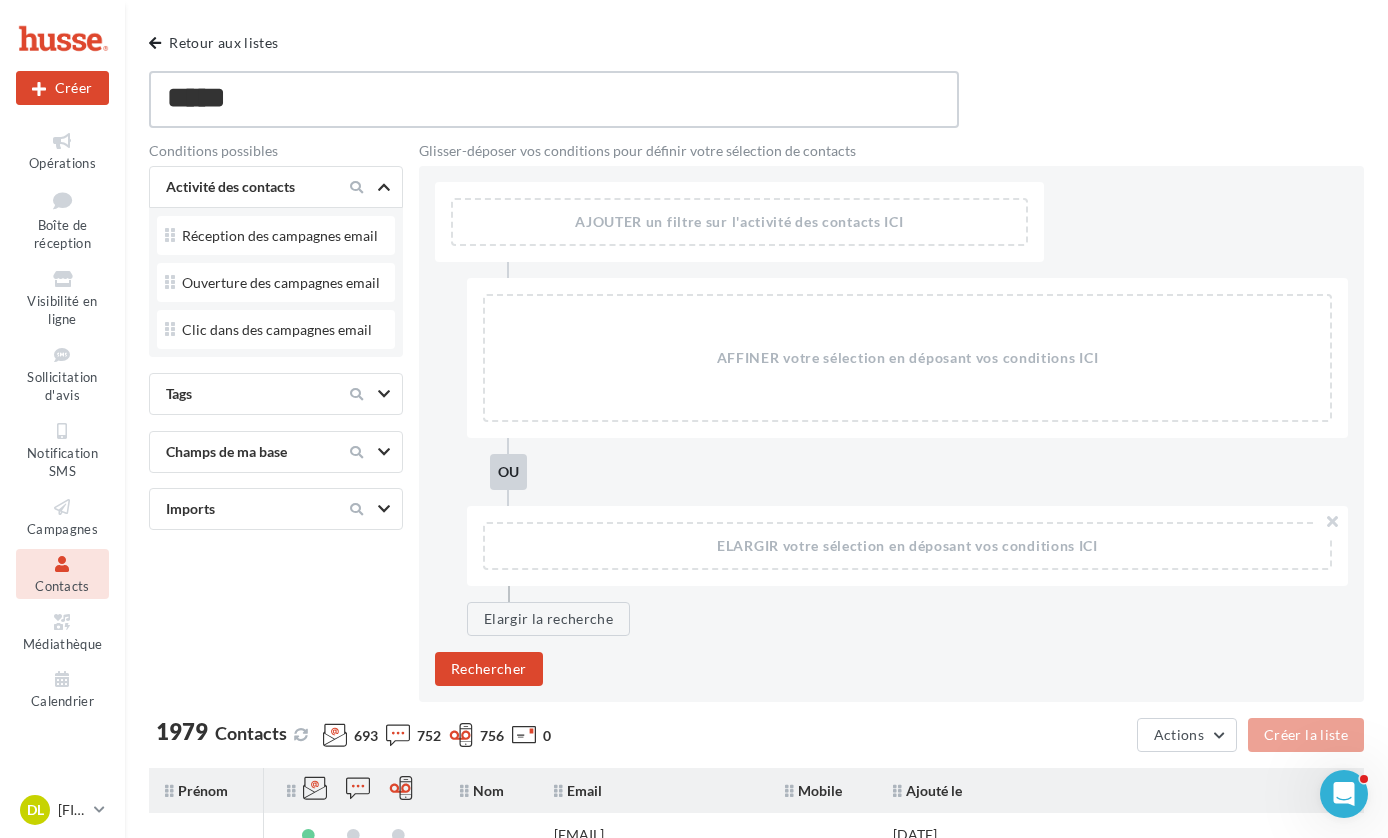 type on "******" 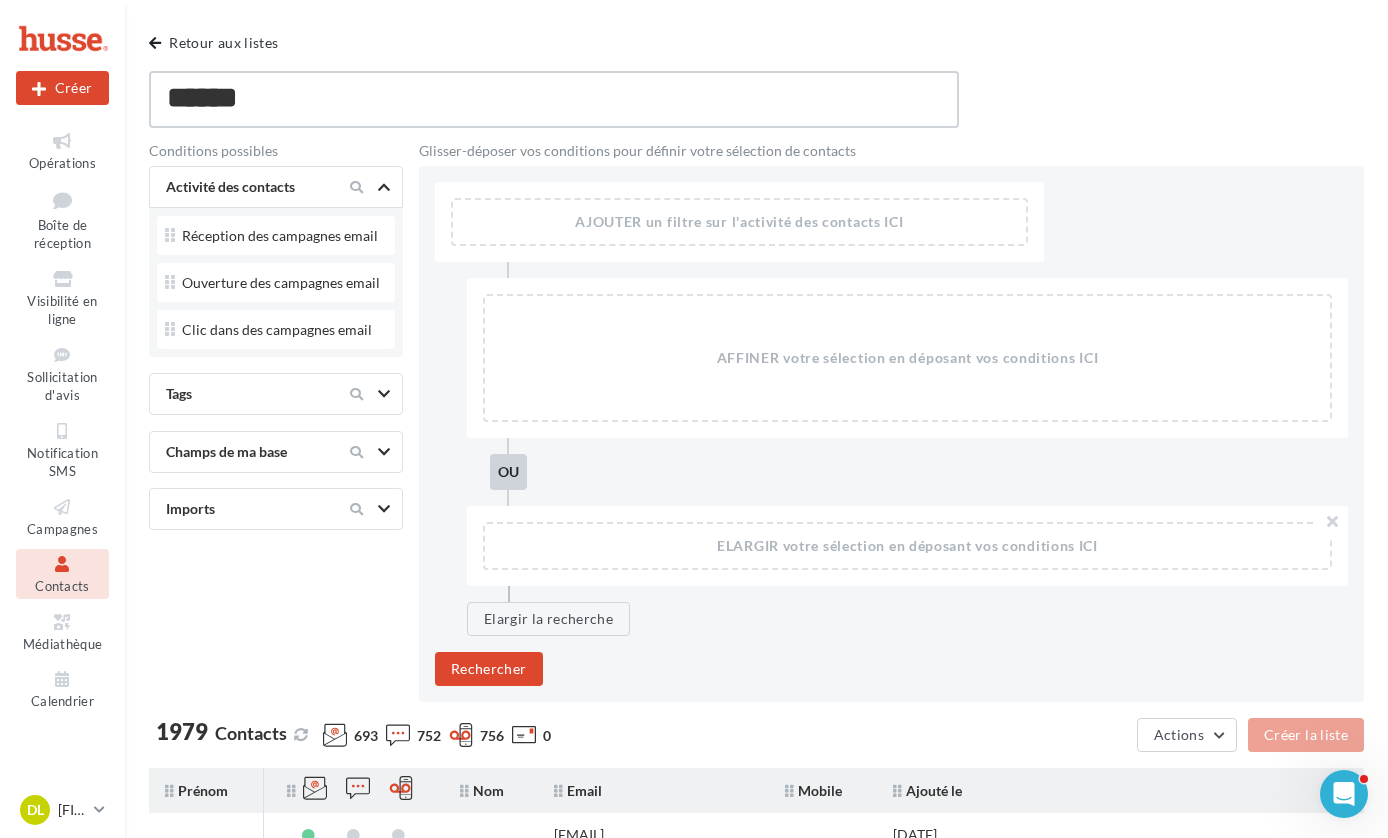 type on "******" 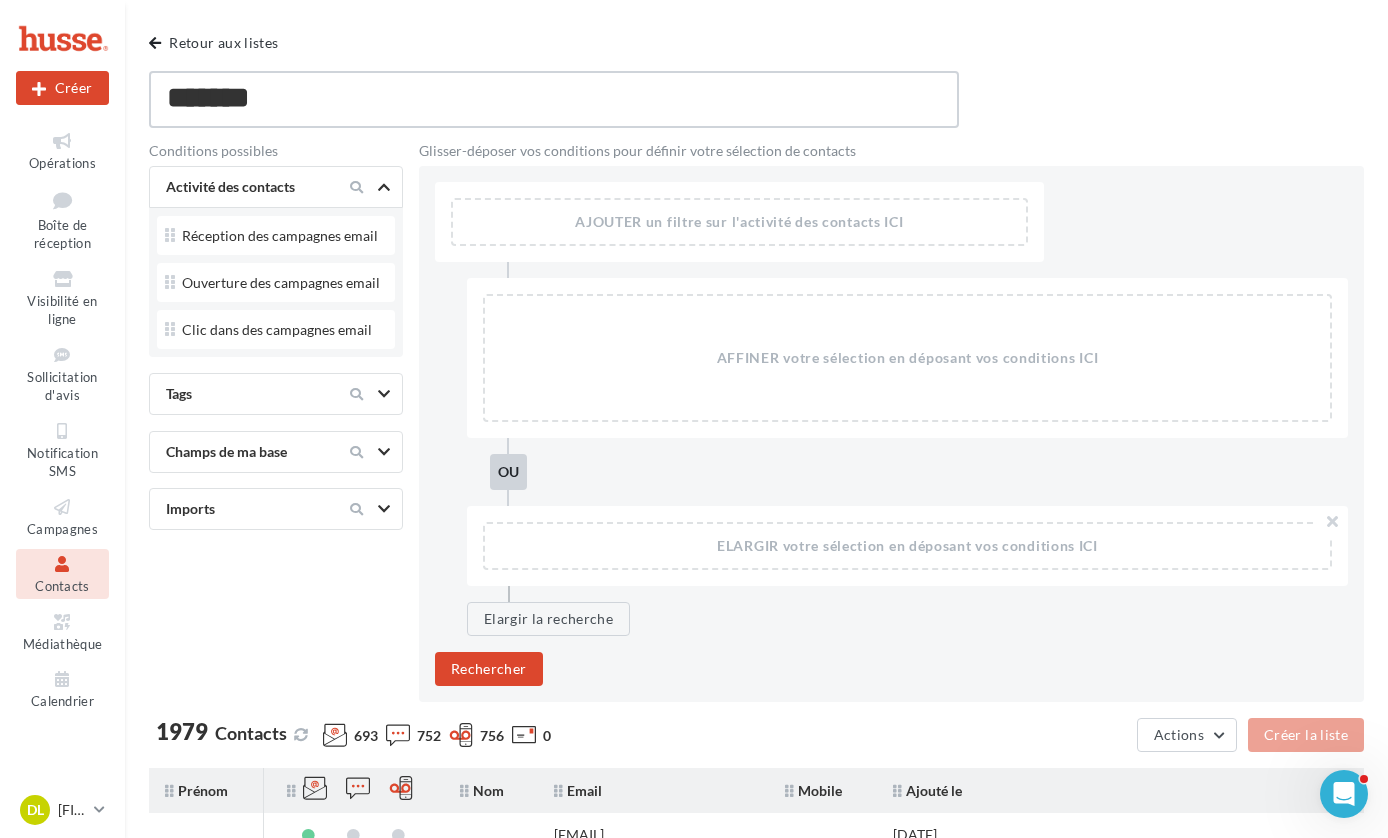 type on "********" 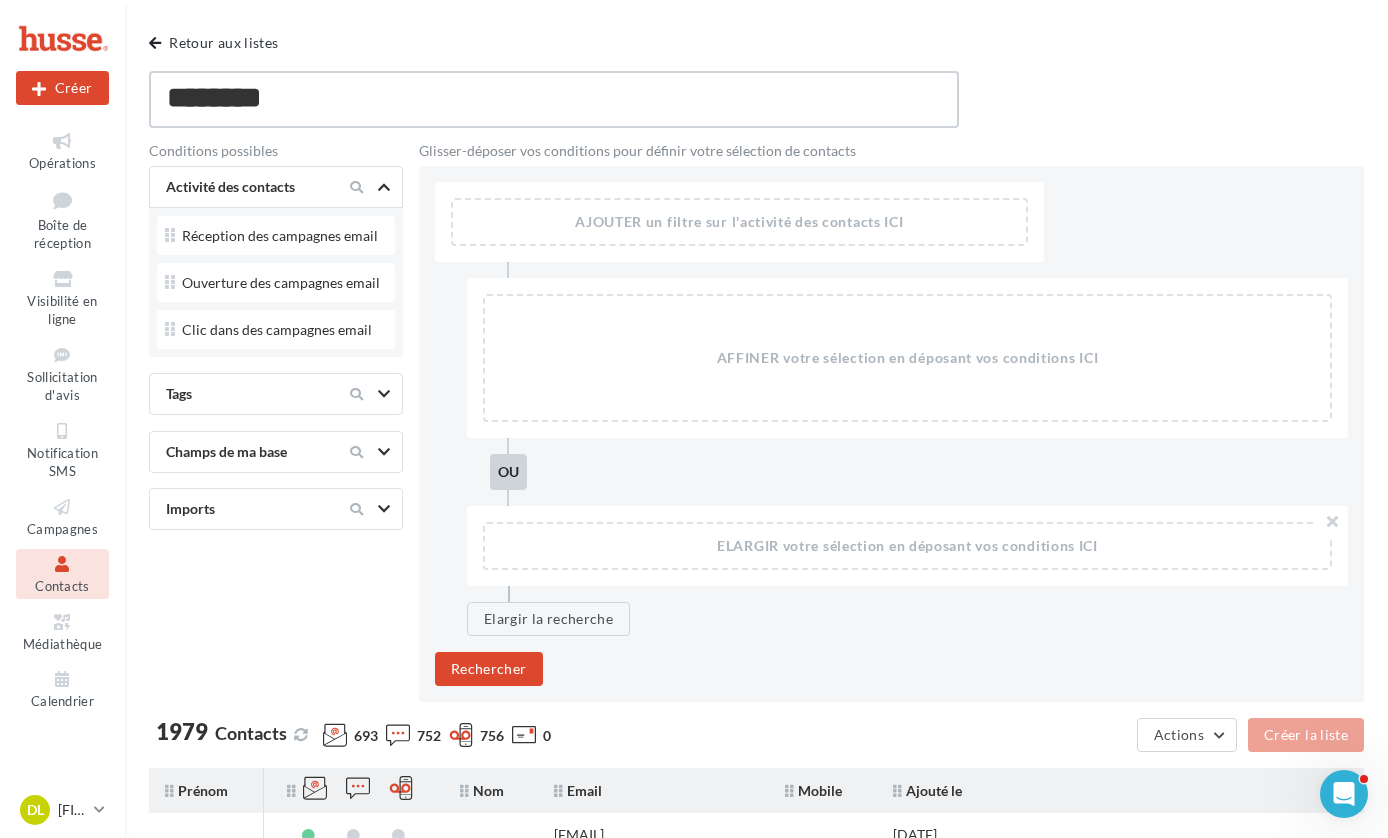 type on "*********" 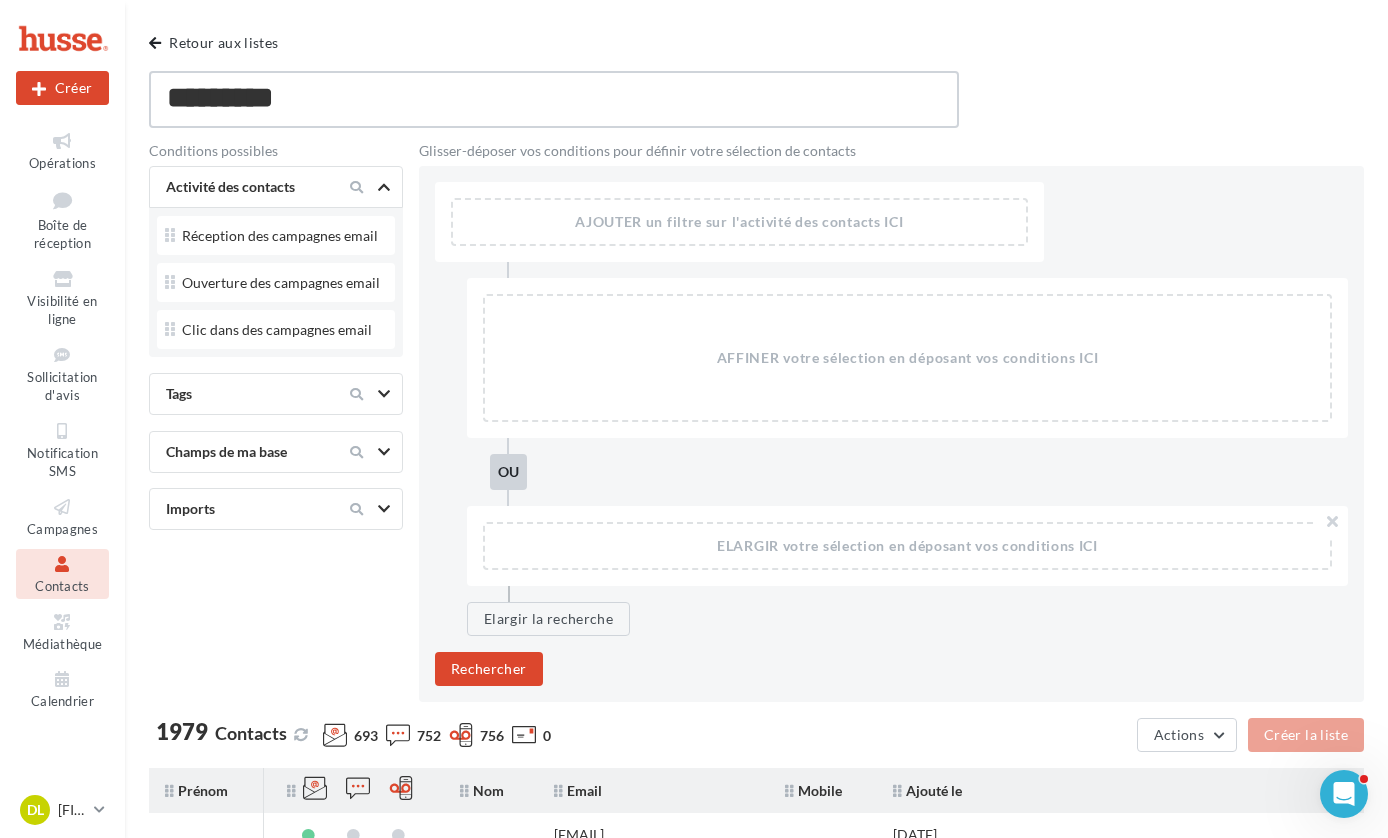 type on "********" 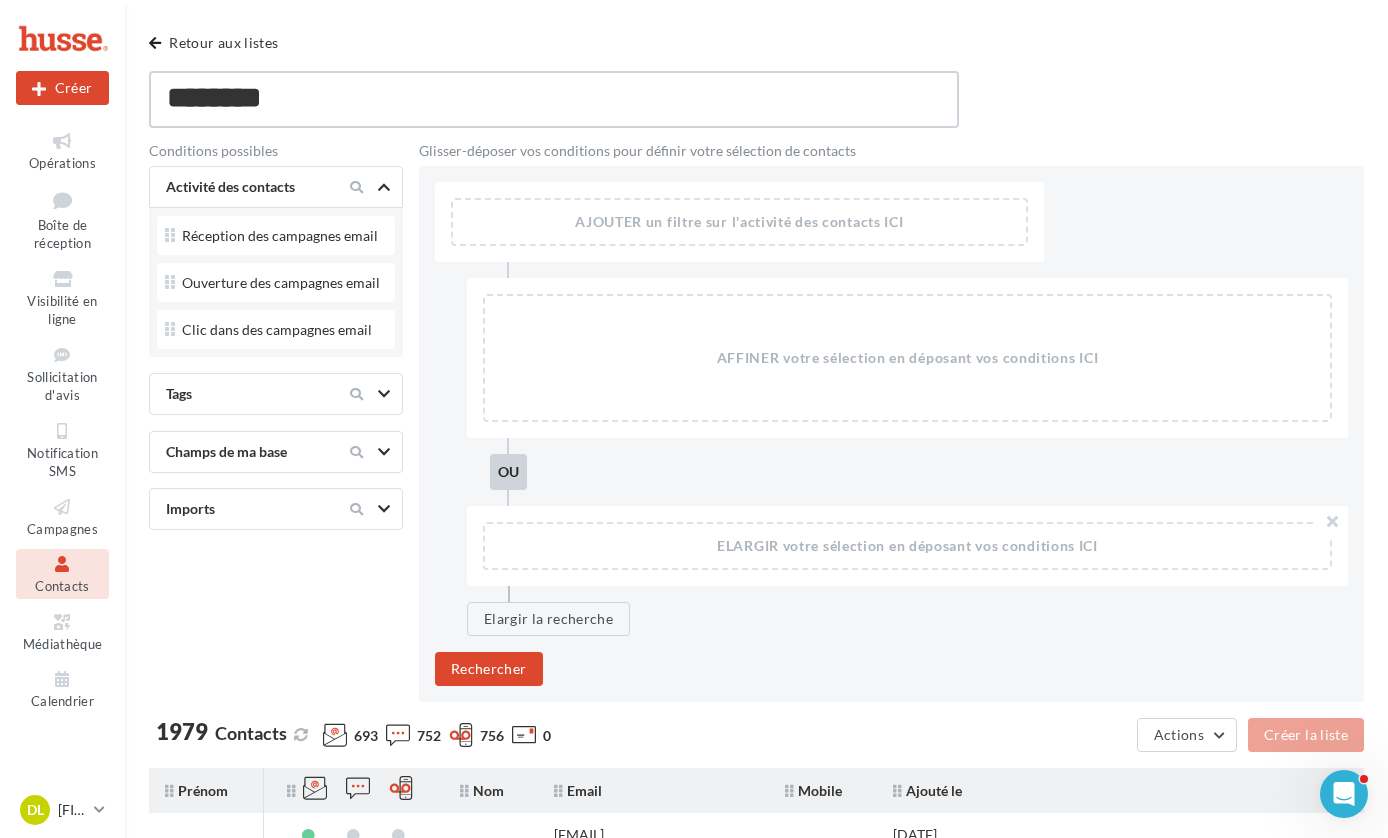type on "******" 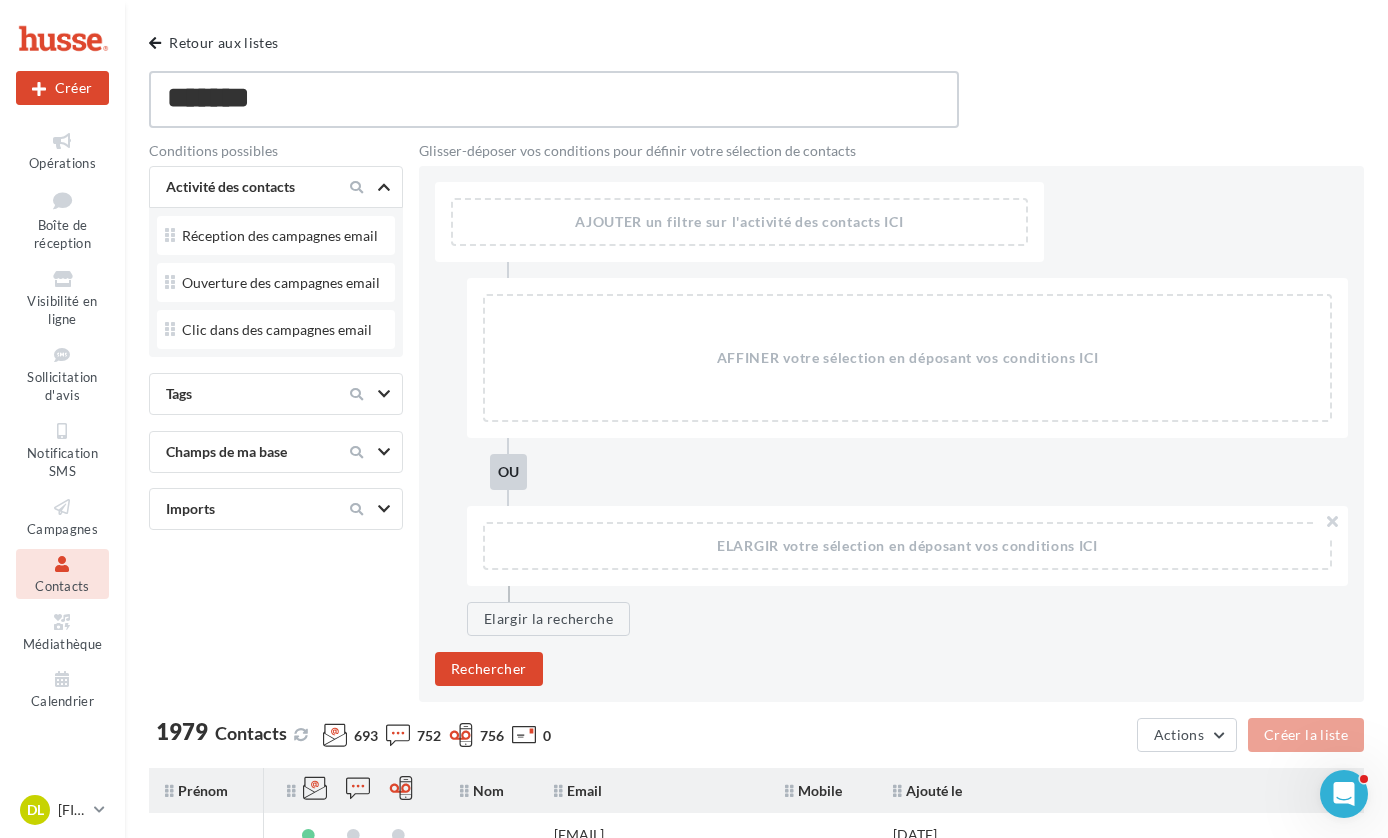 type on "********" 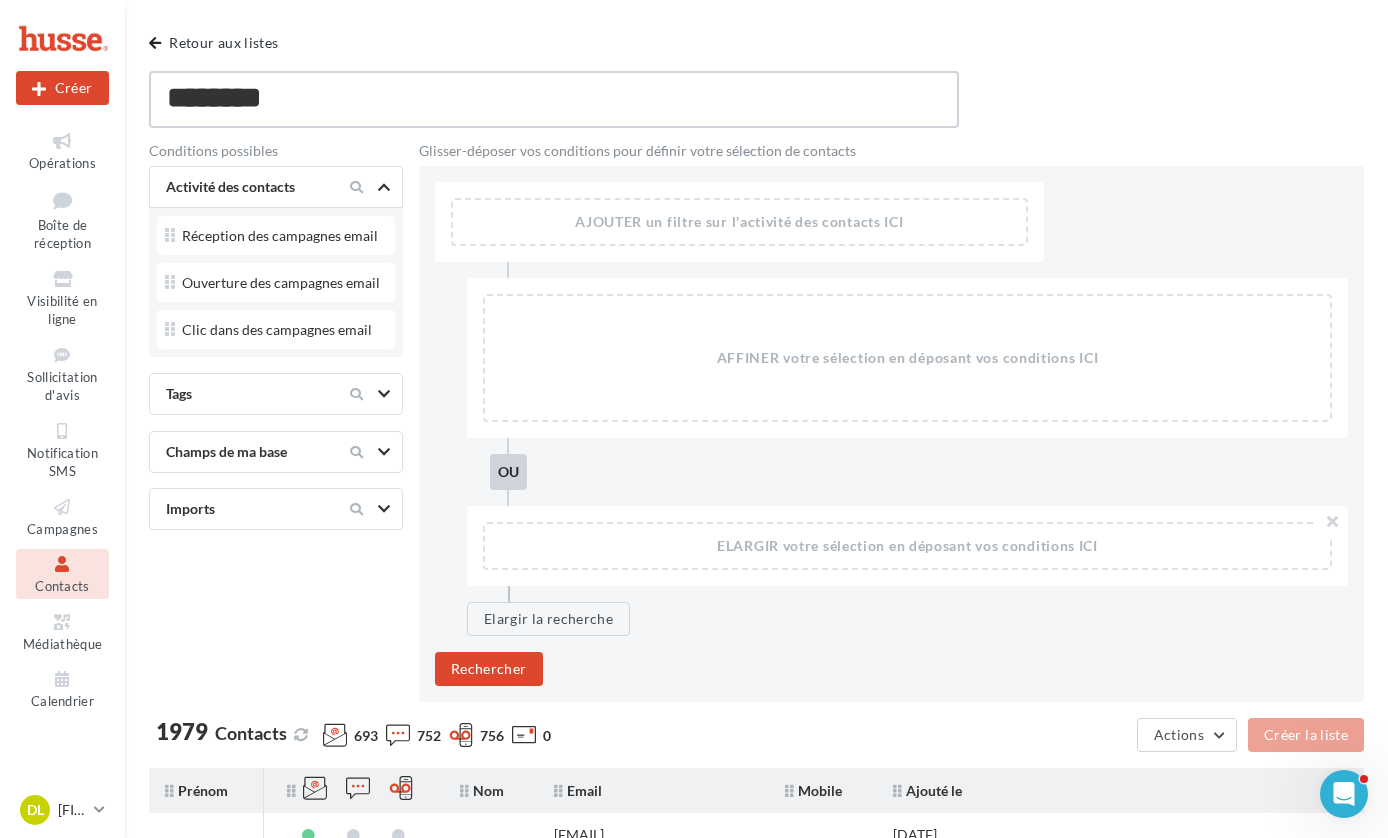 type on "******" 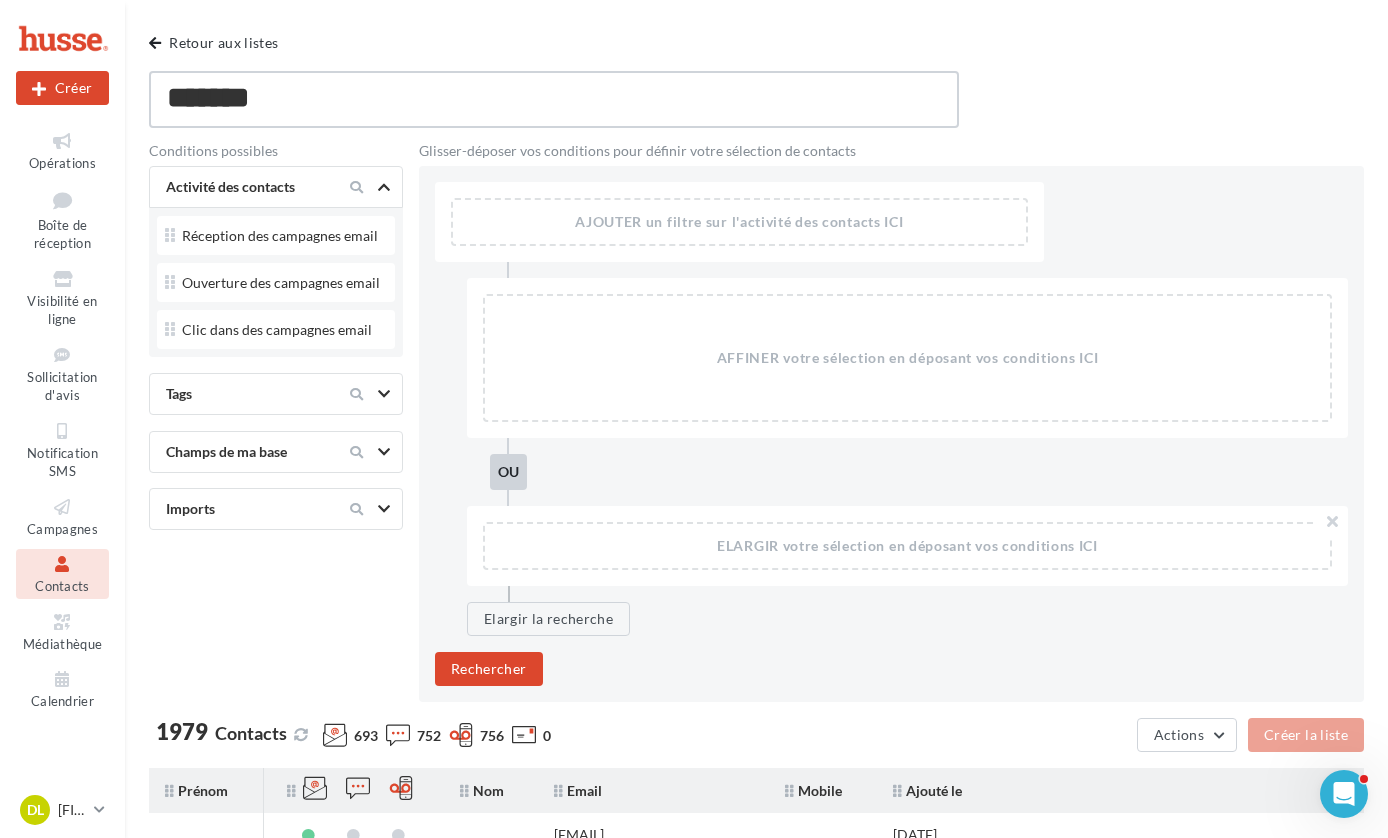 type on "********" 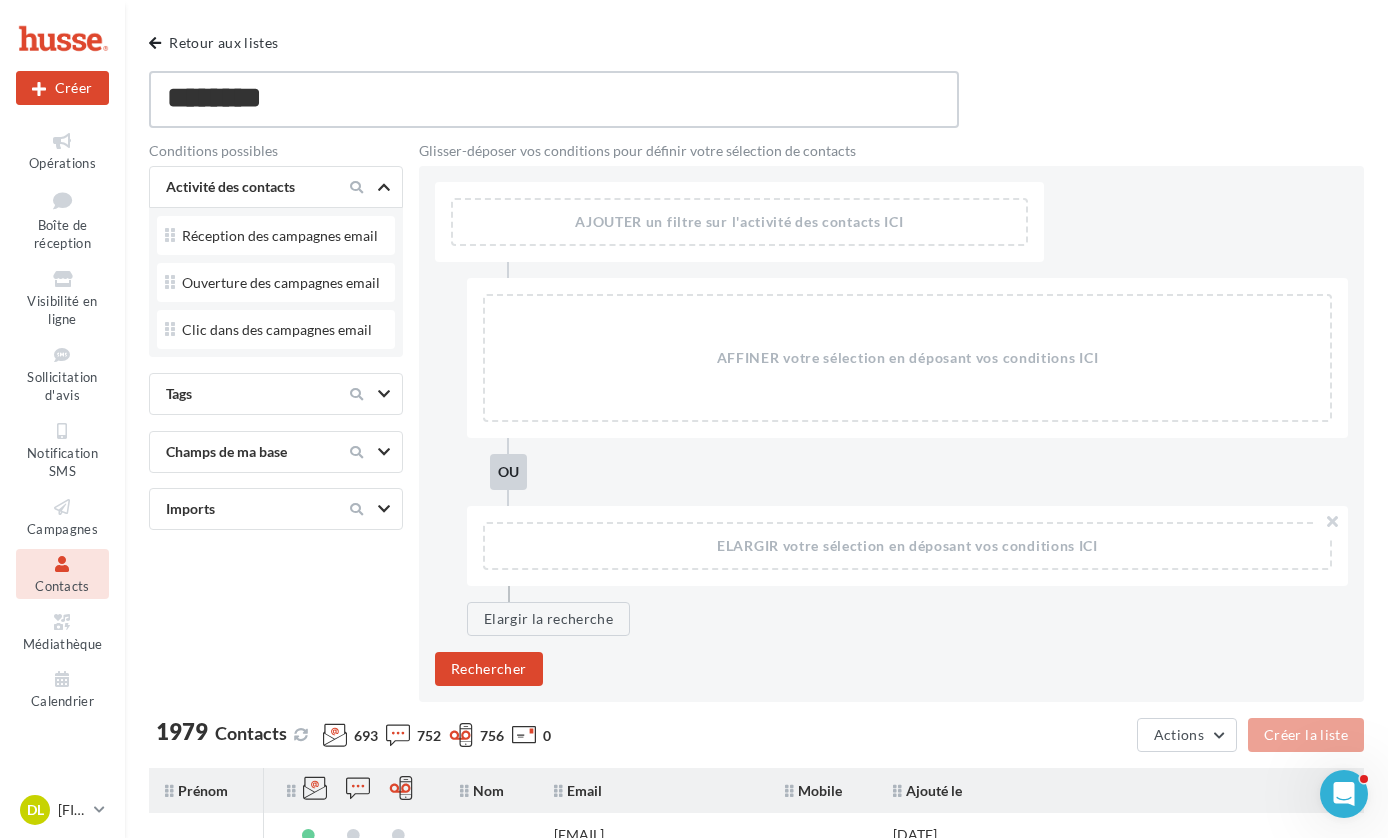 type on "*********" 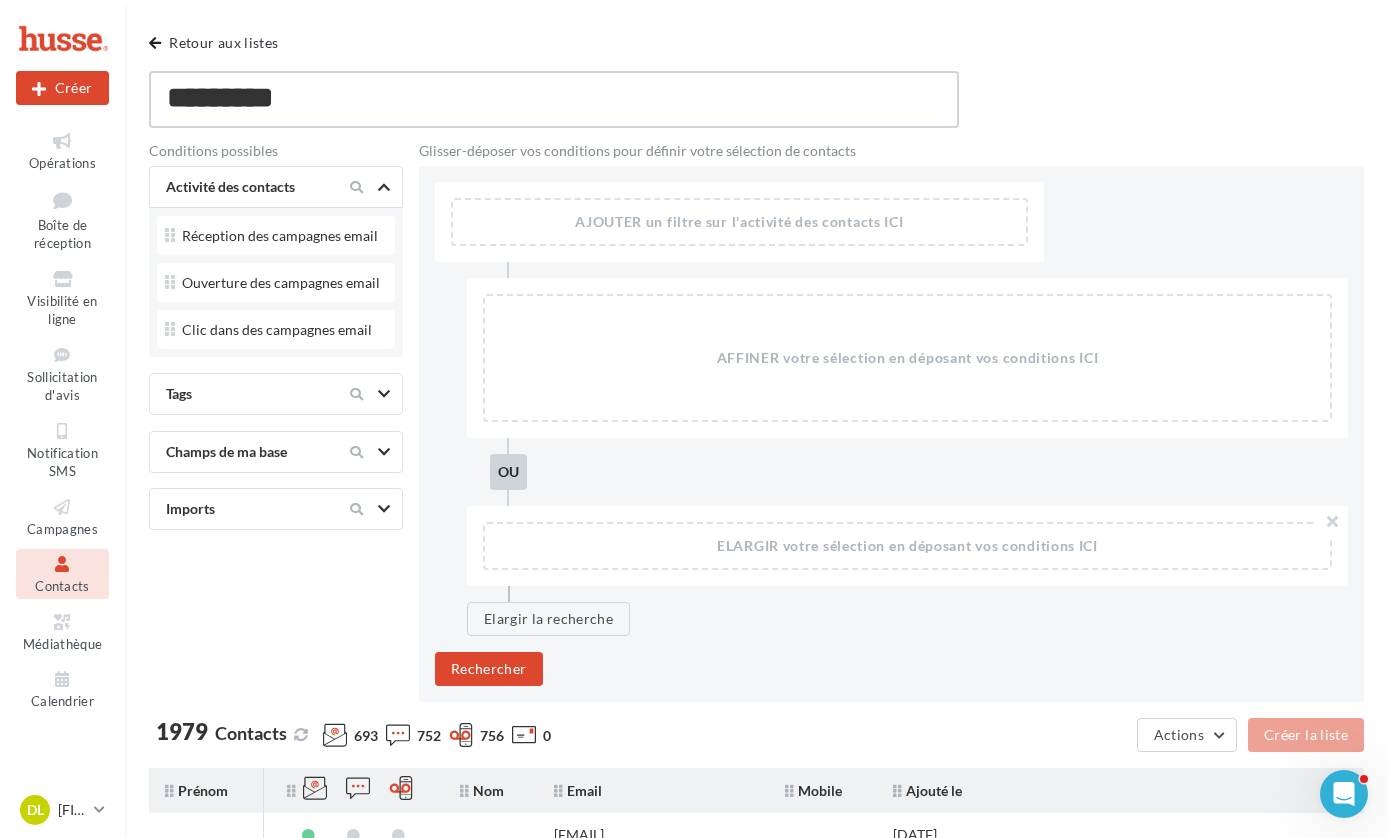 type on "*********" 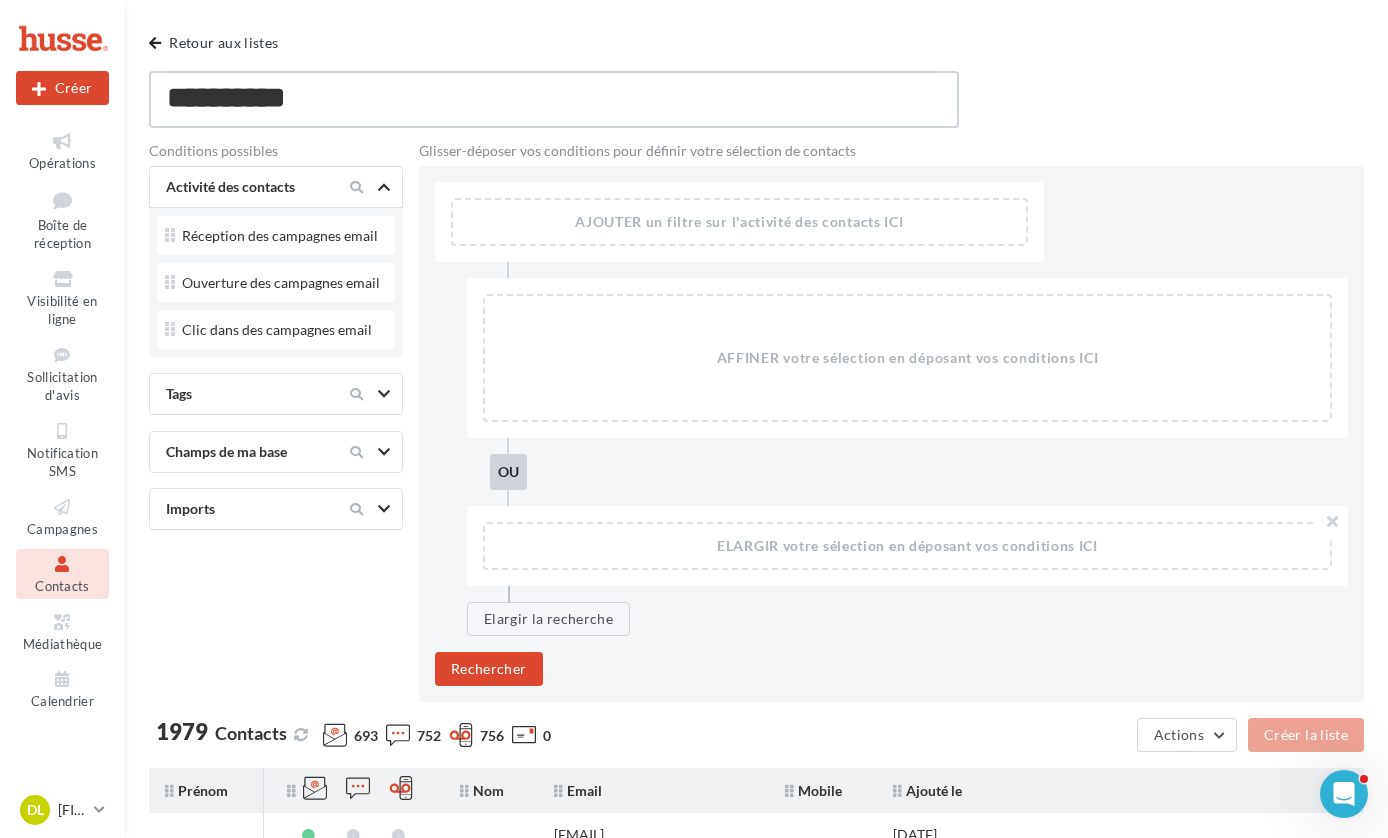 type on "**********" 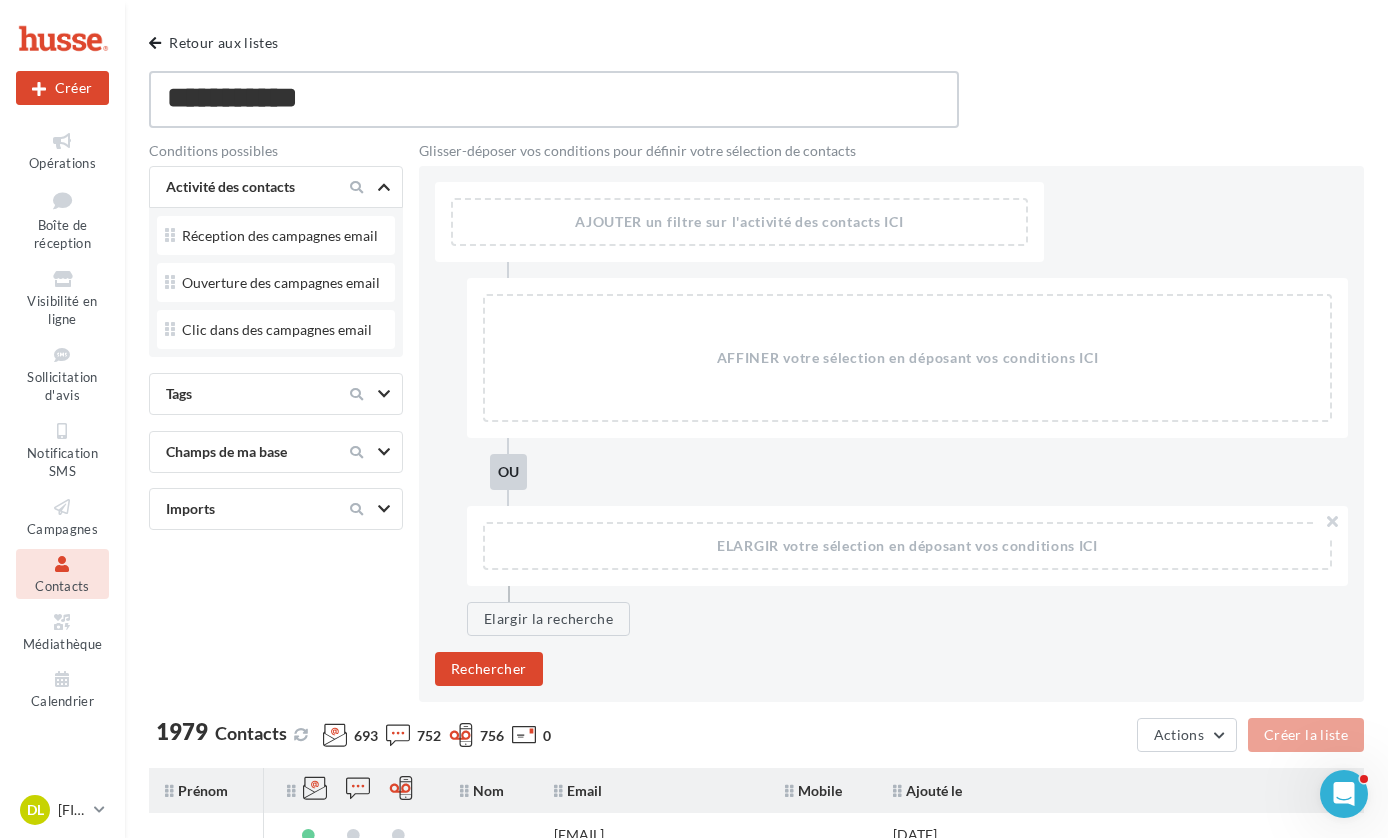 type on "**********" 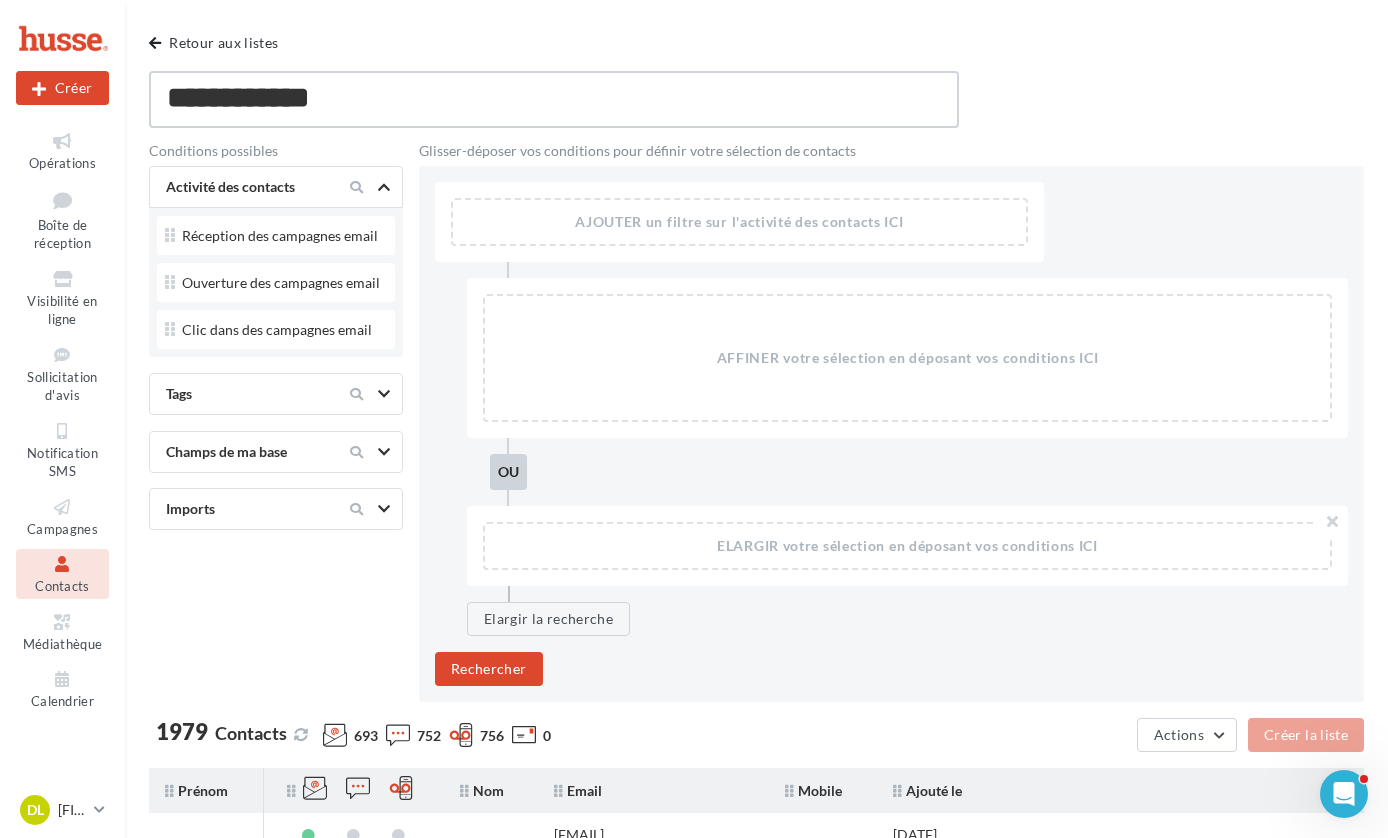 type on "**********" 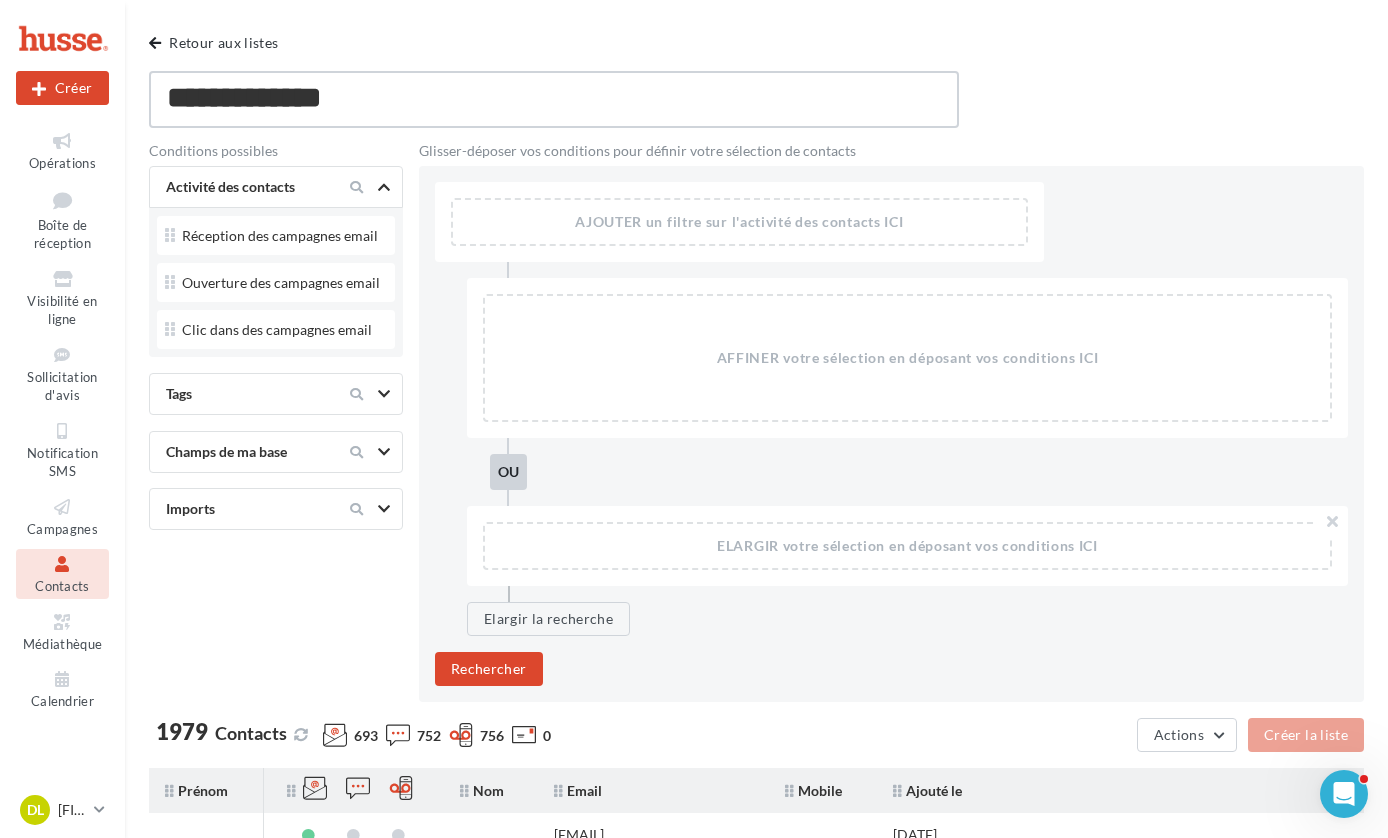 type on "**********" 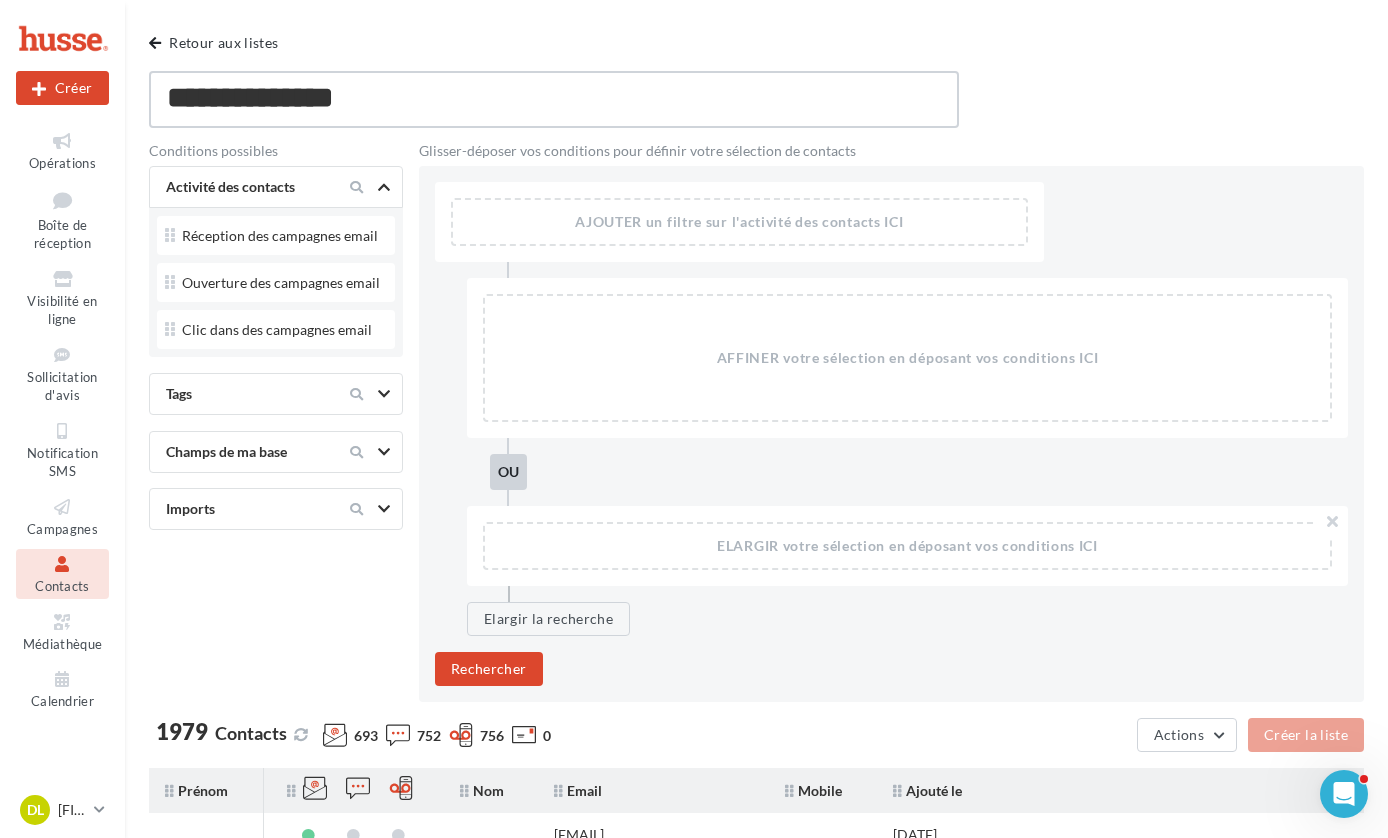 type on "**********" 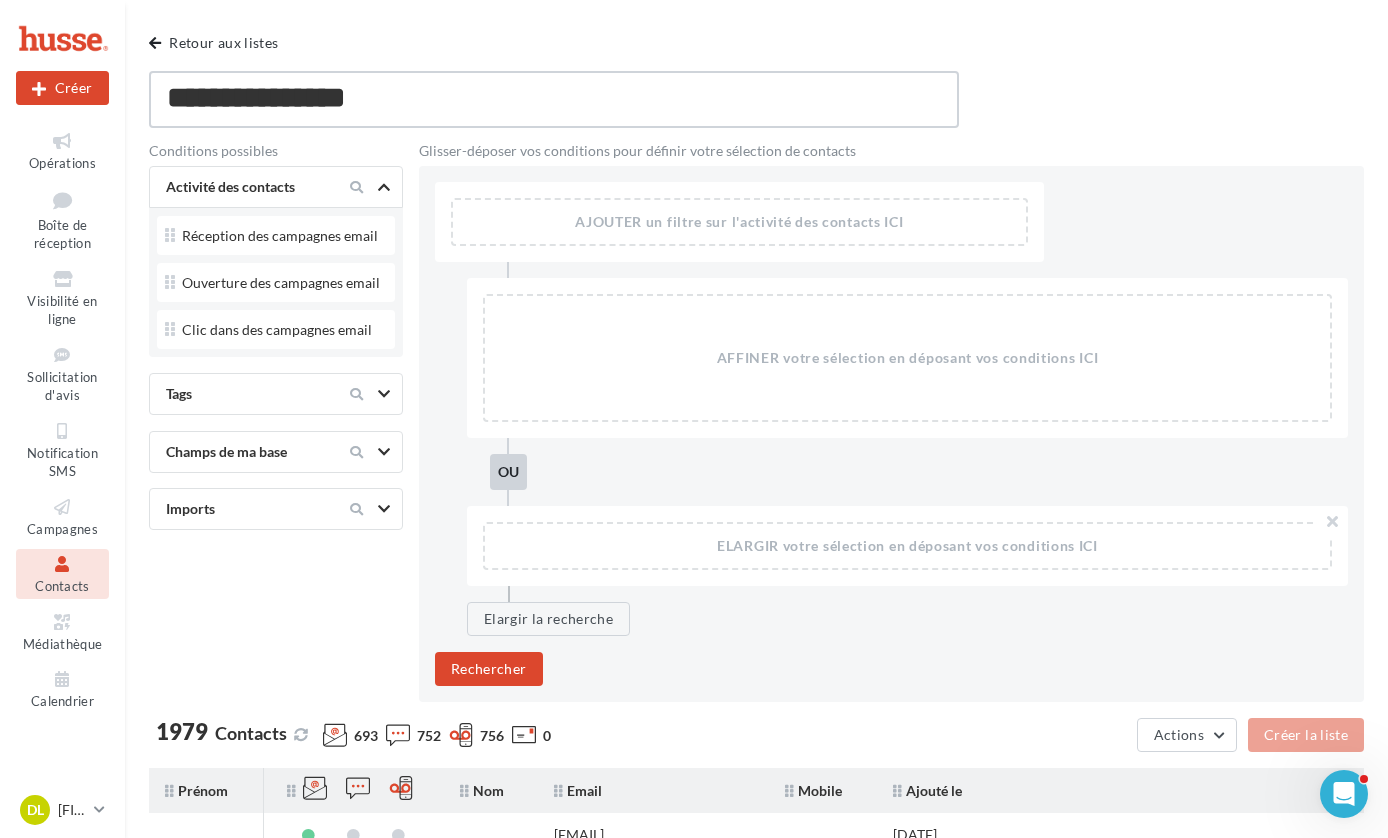 type on "**********" 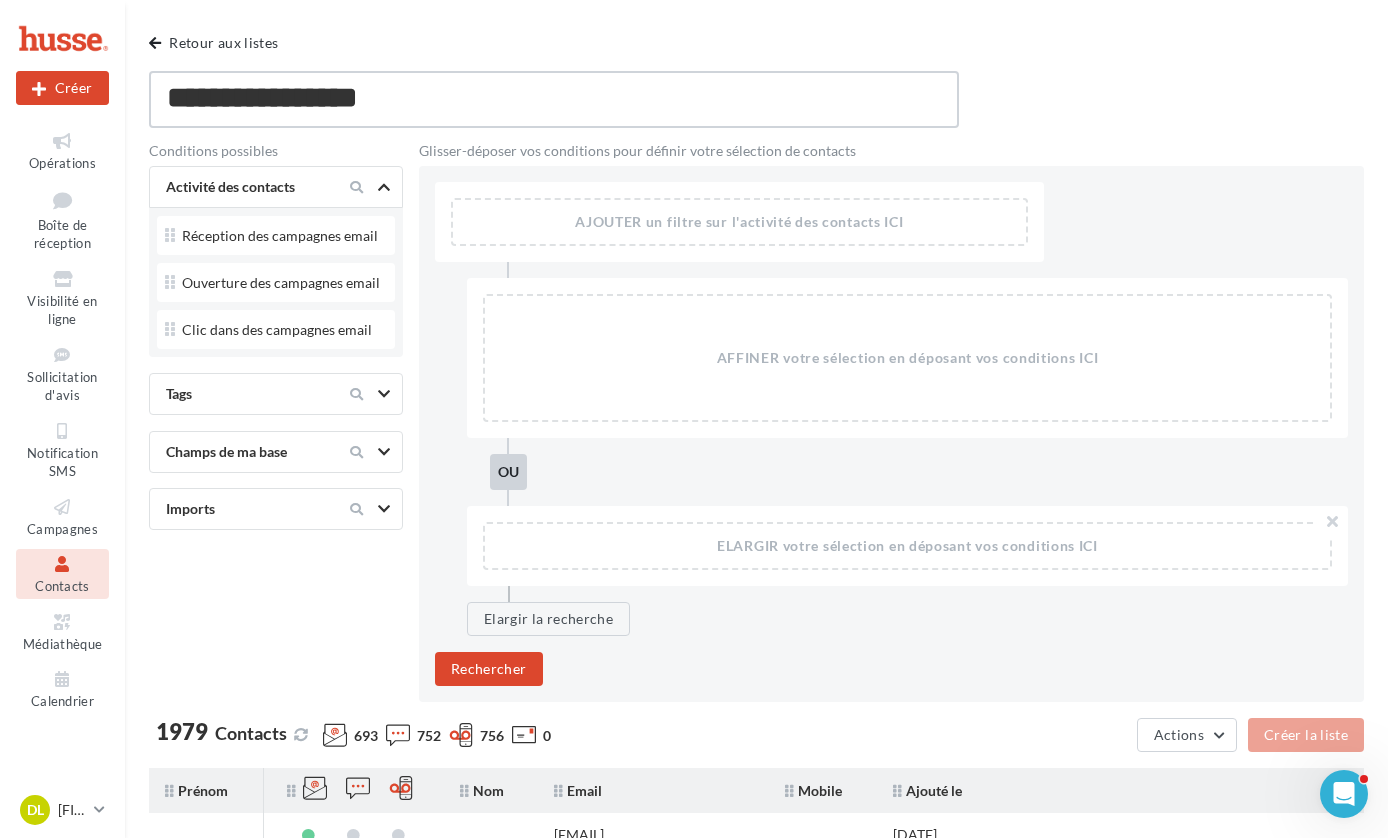 type on "**********" 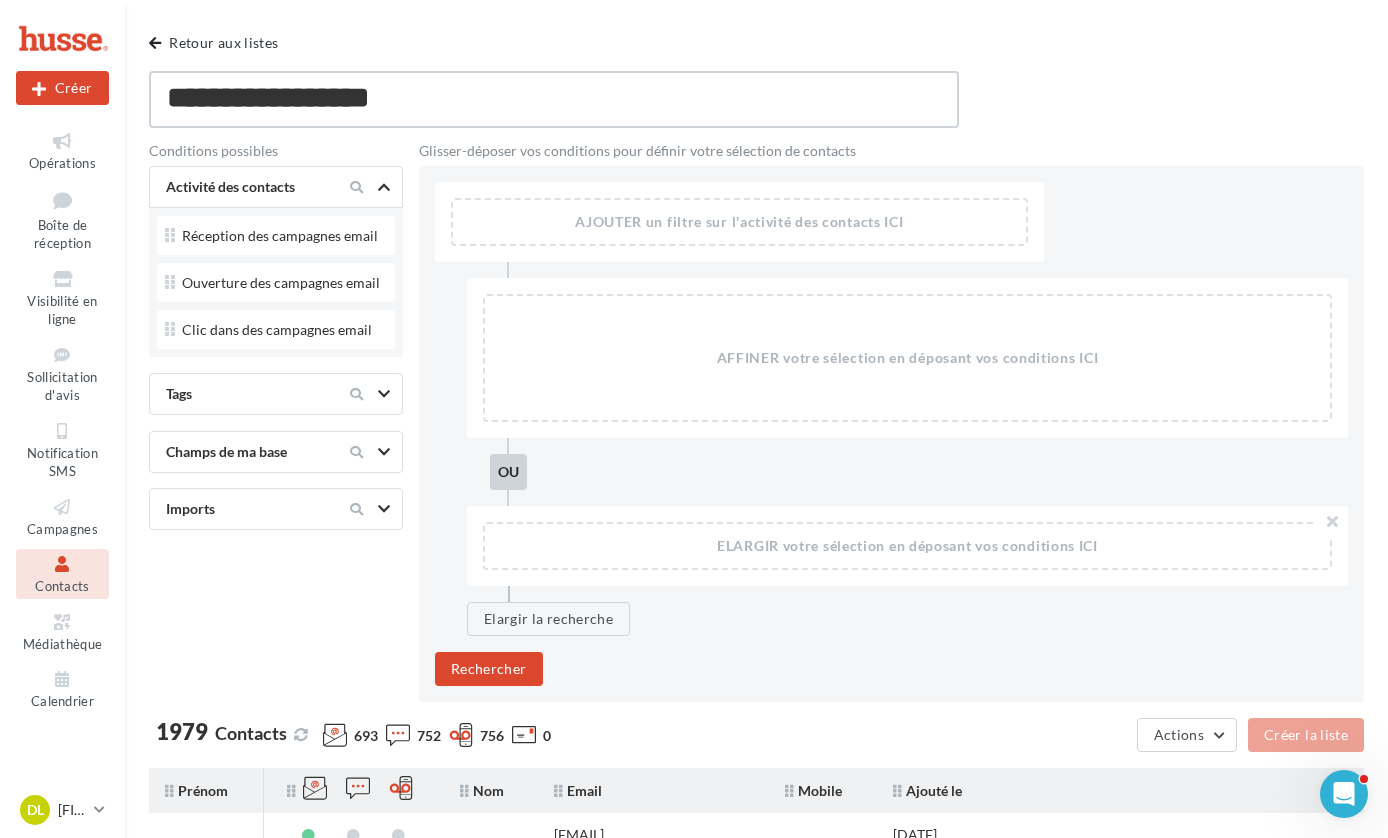 type on "**********" 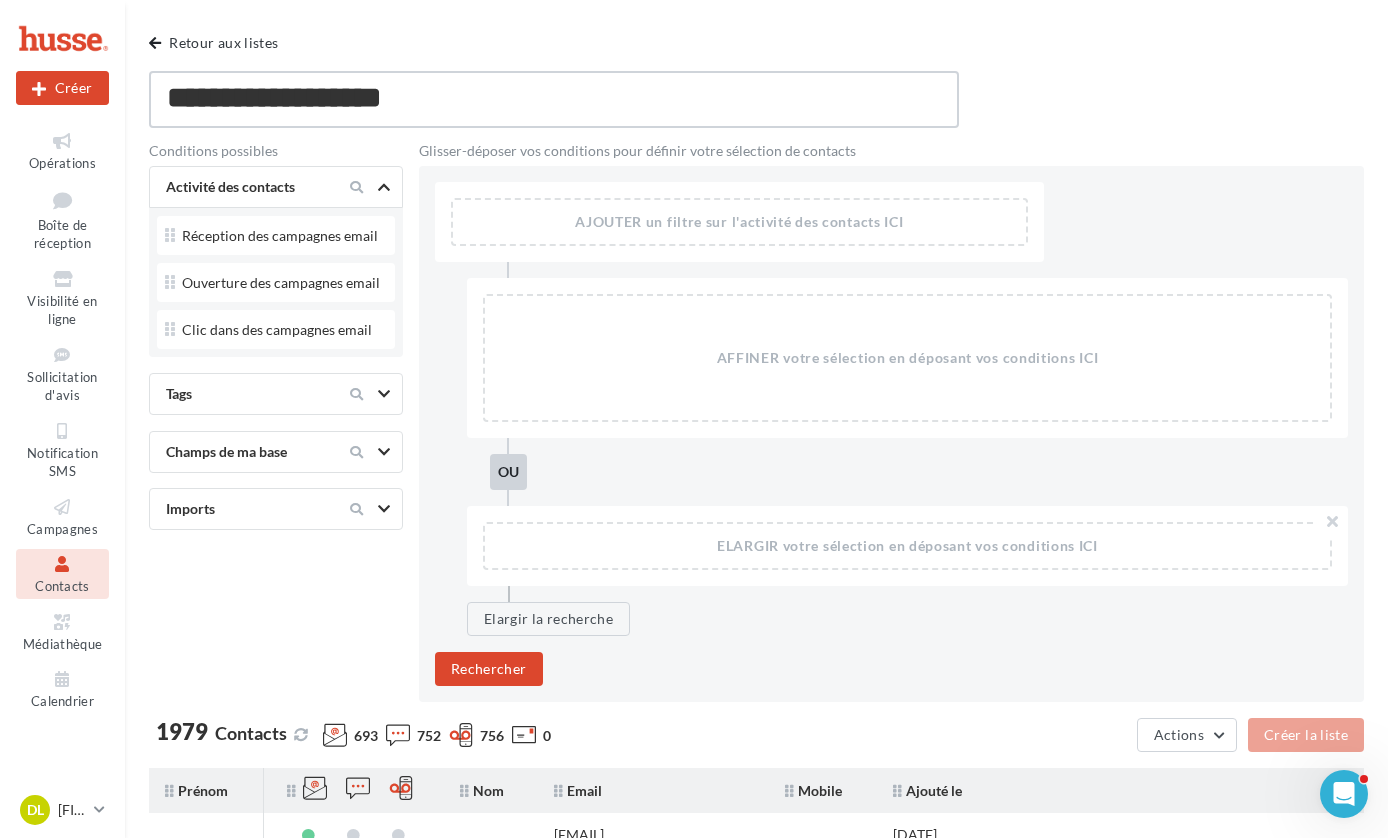 type on "**********" 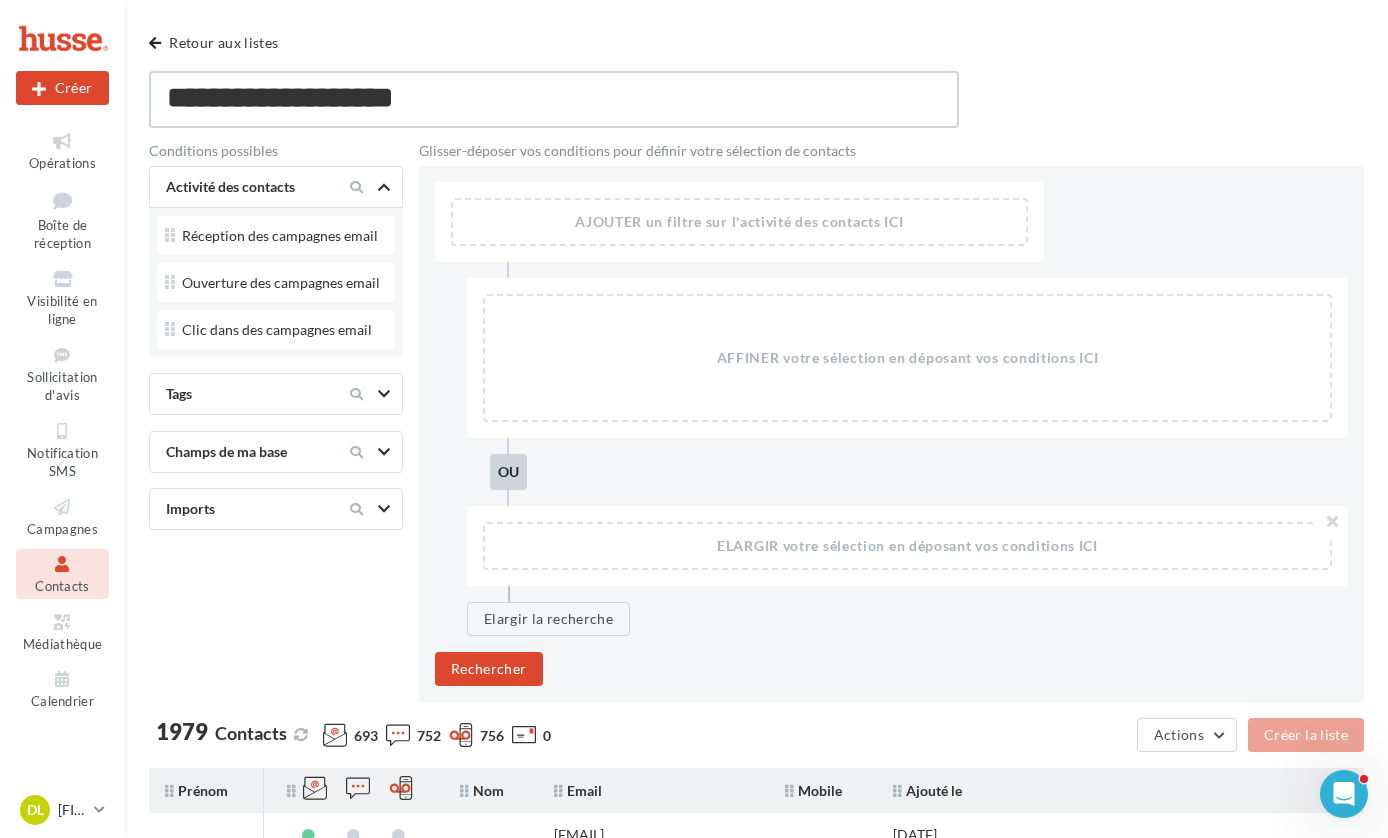type on "**********" 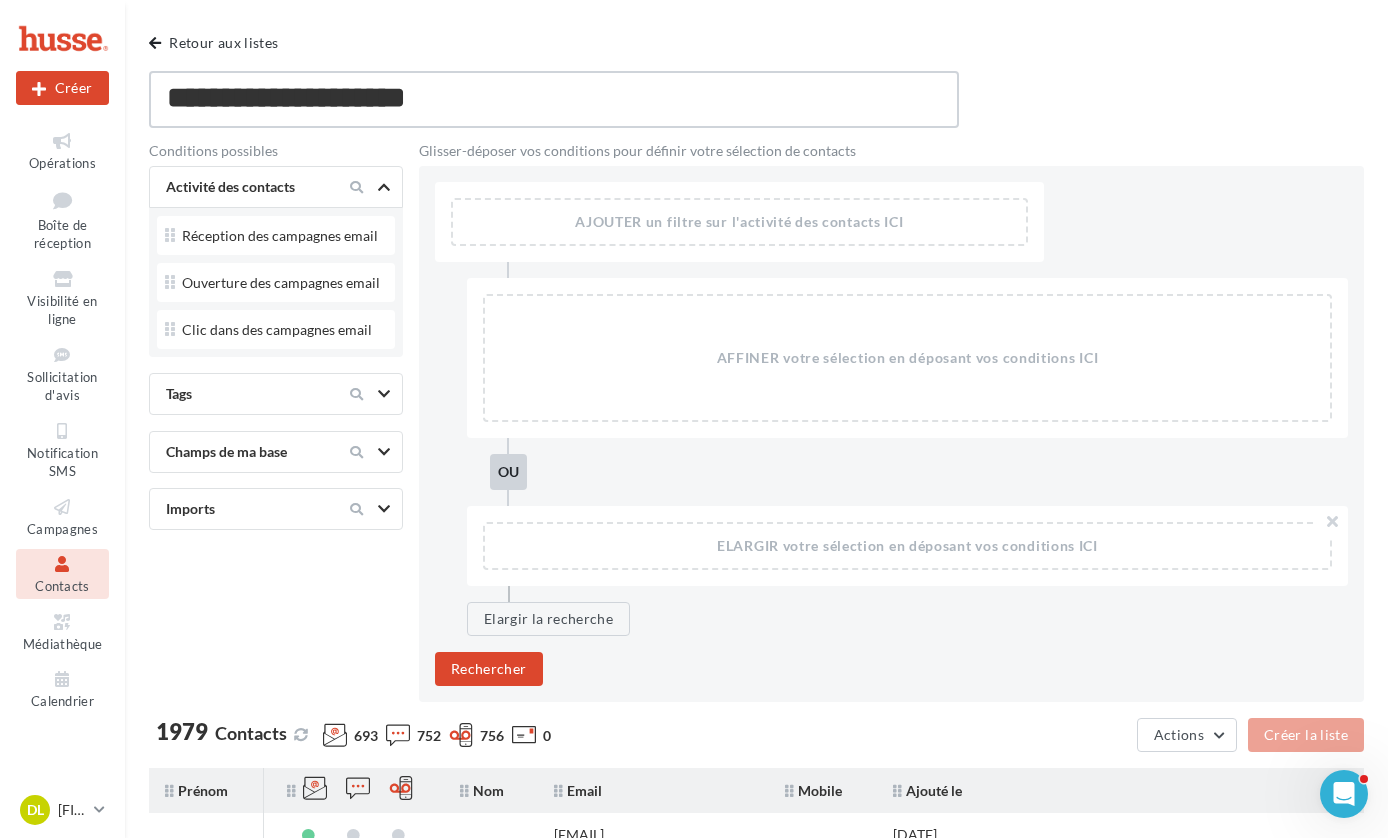 type on "**********" 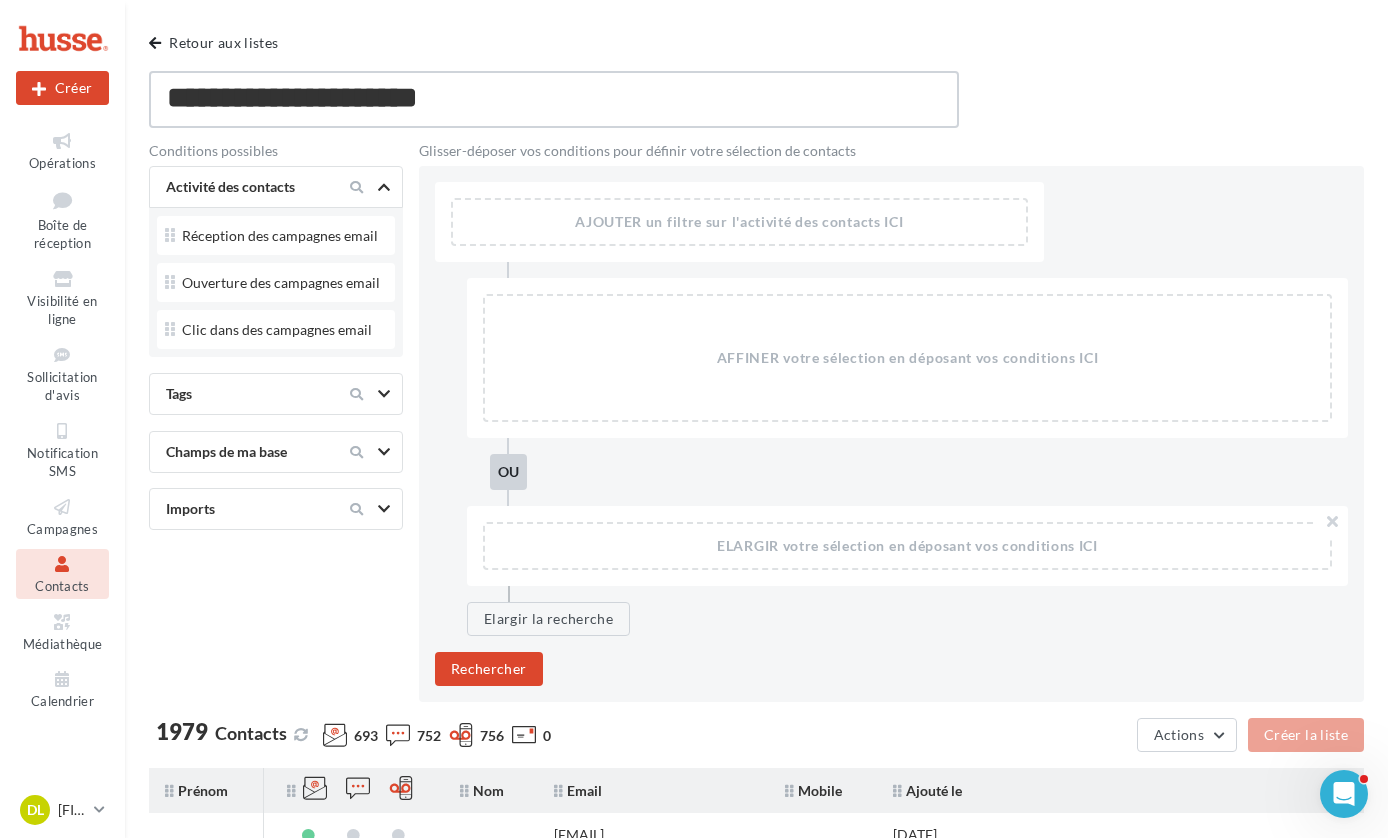 type on "**********" 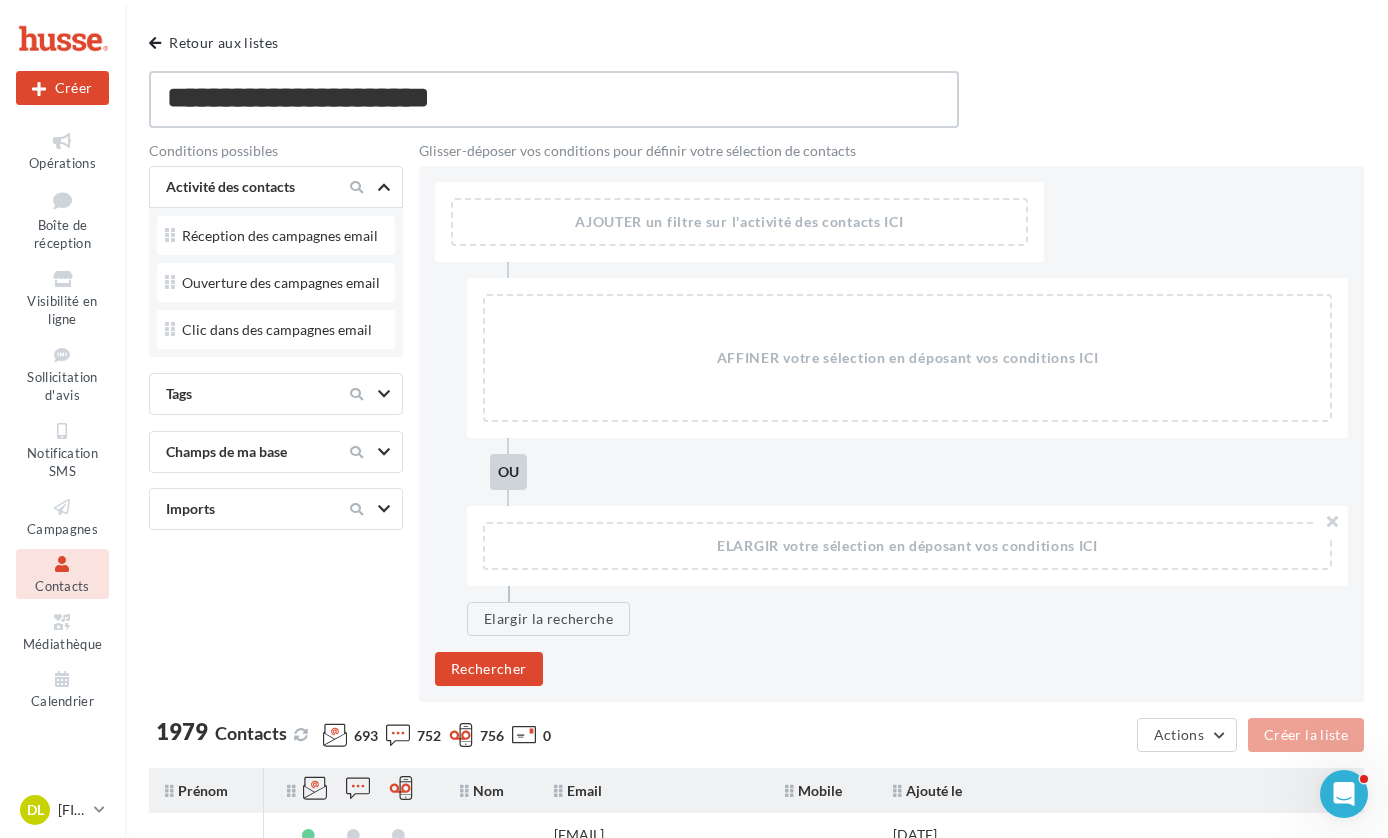 type on "**********" 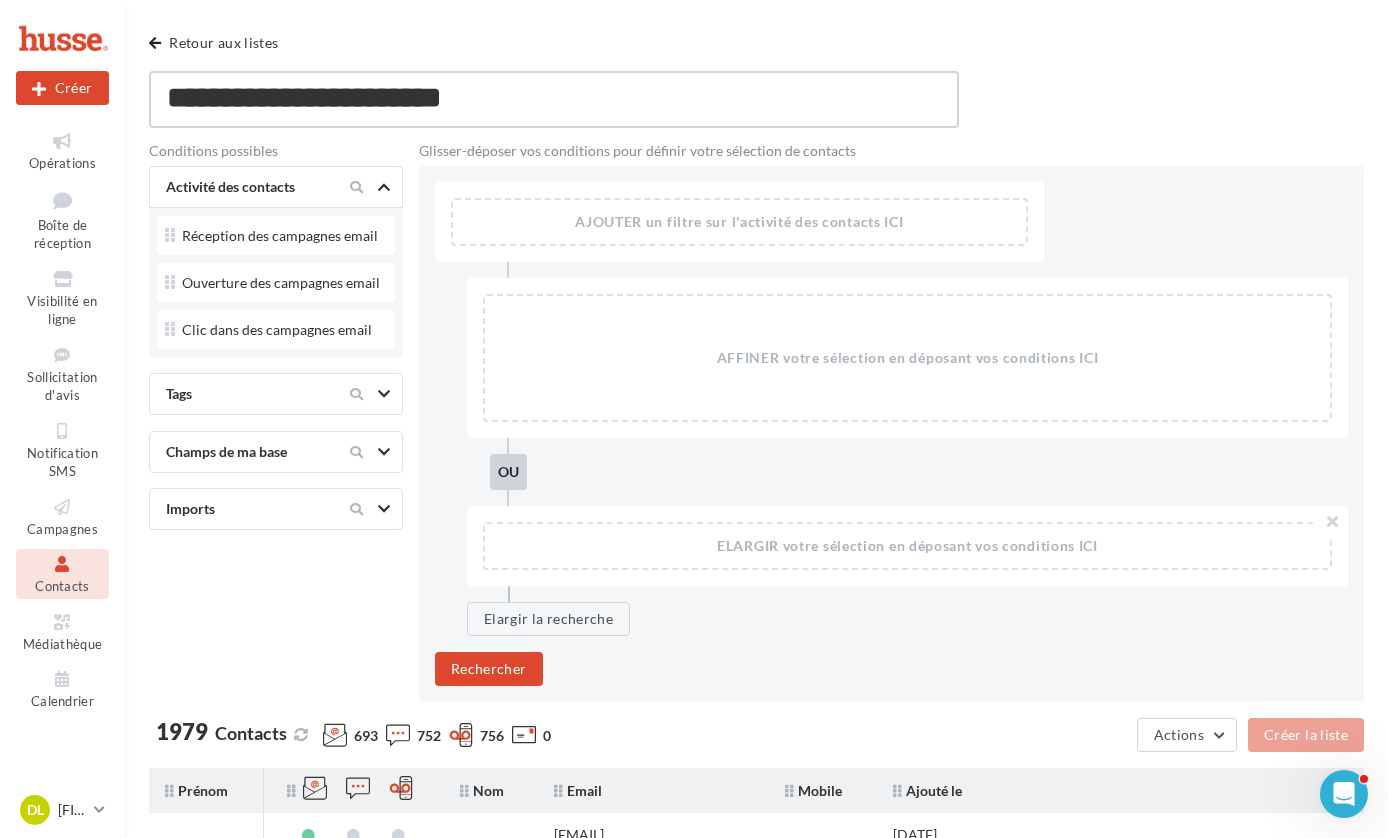 type on "**********" 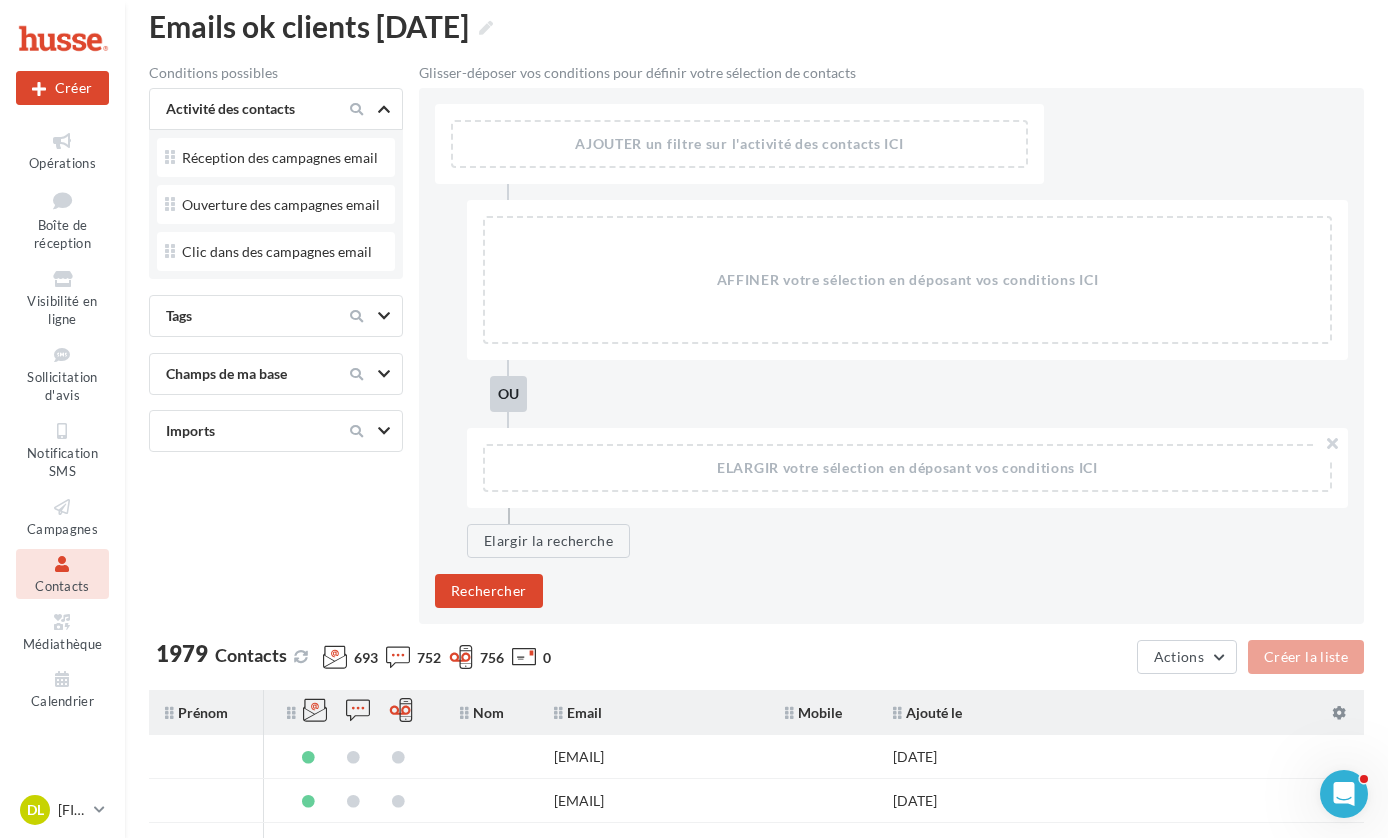 scroll, scrollTop: 0, scrollLeft: 0, axis: both 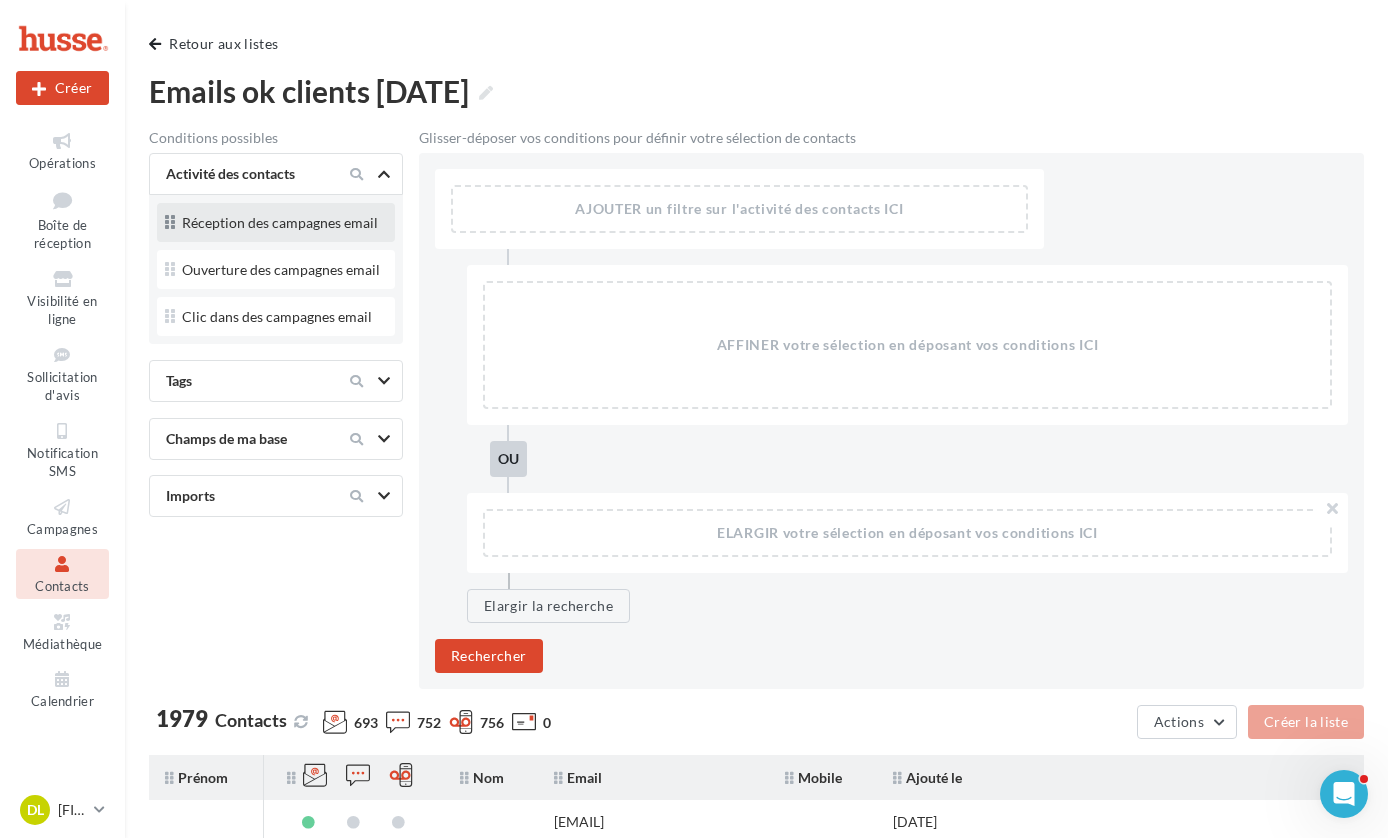 click on "Réception des campagnes email" at bounding box center [280, 223] 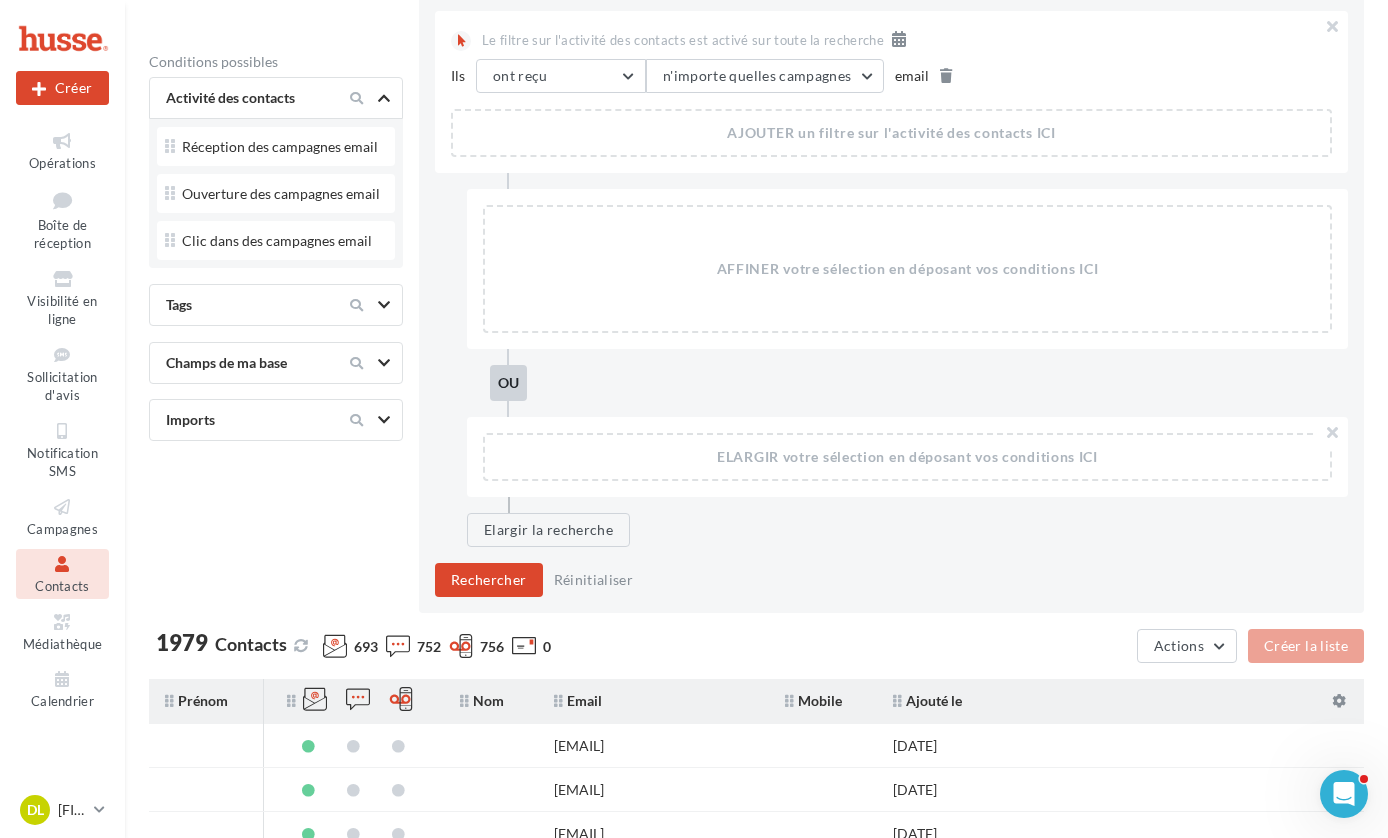 scroll, scrollTop: 171, scrollLeft: 0, axis: vertical 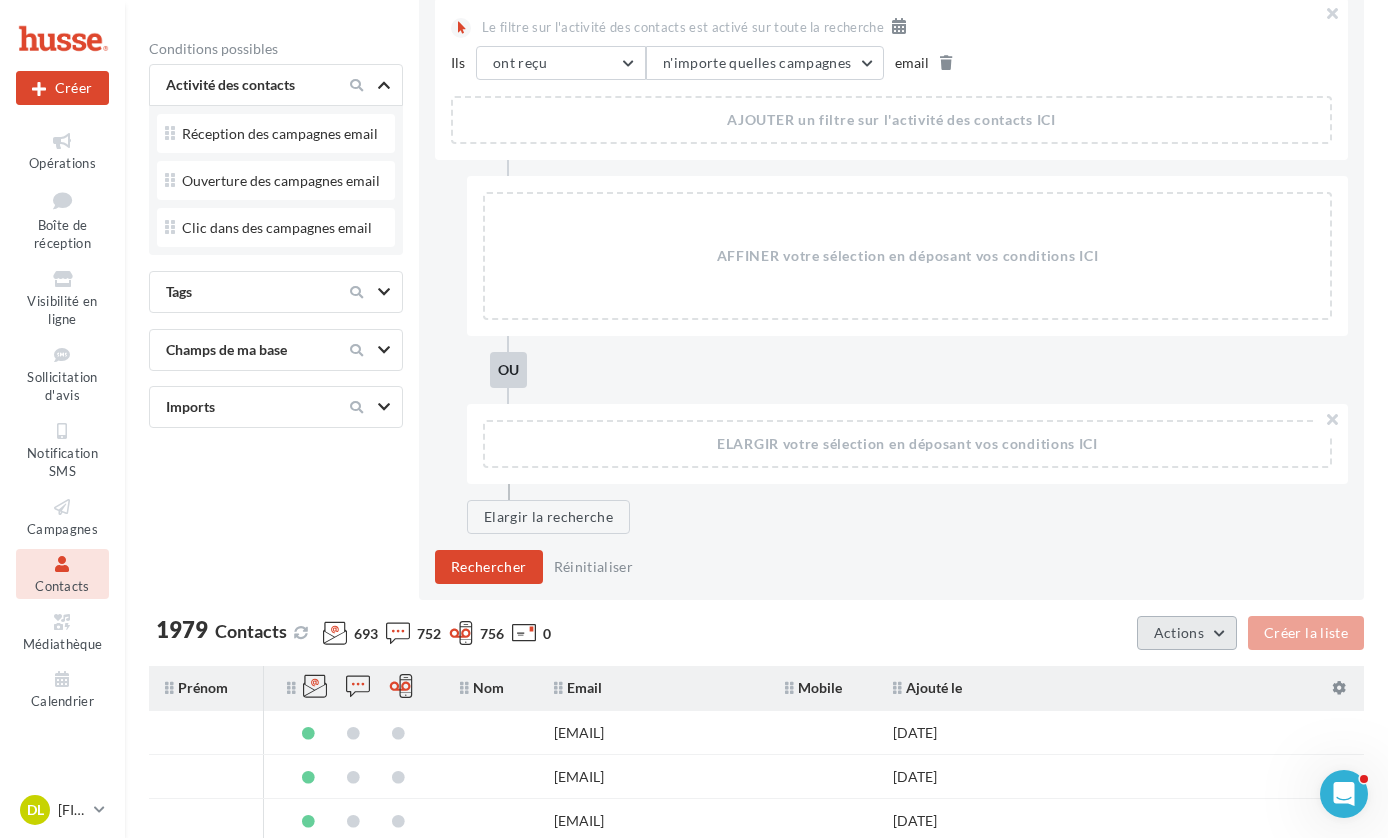 click on "Actions" at bounding box center (1179, 632) 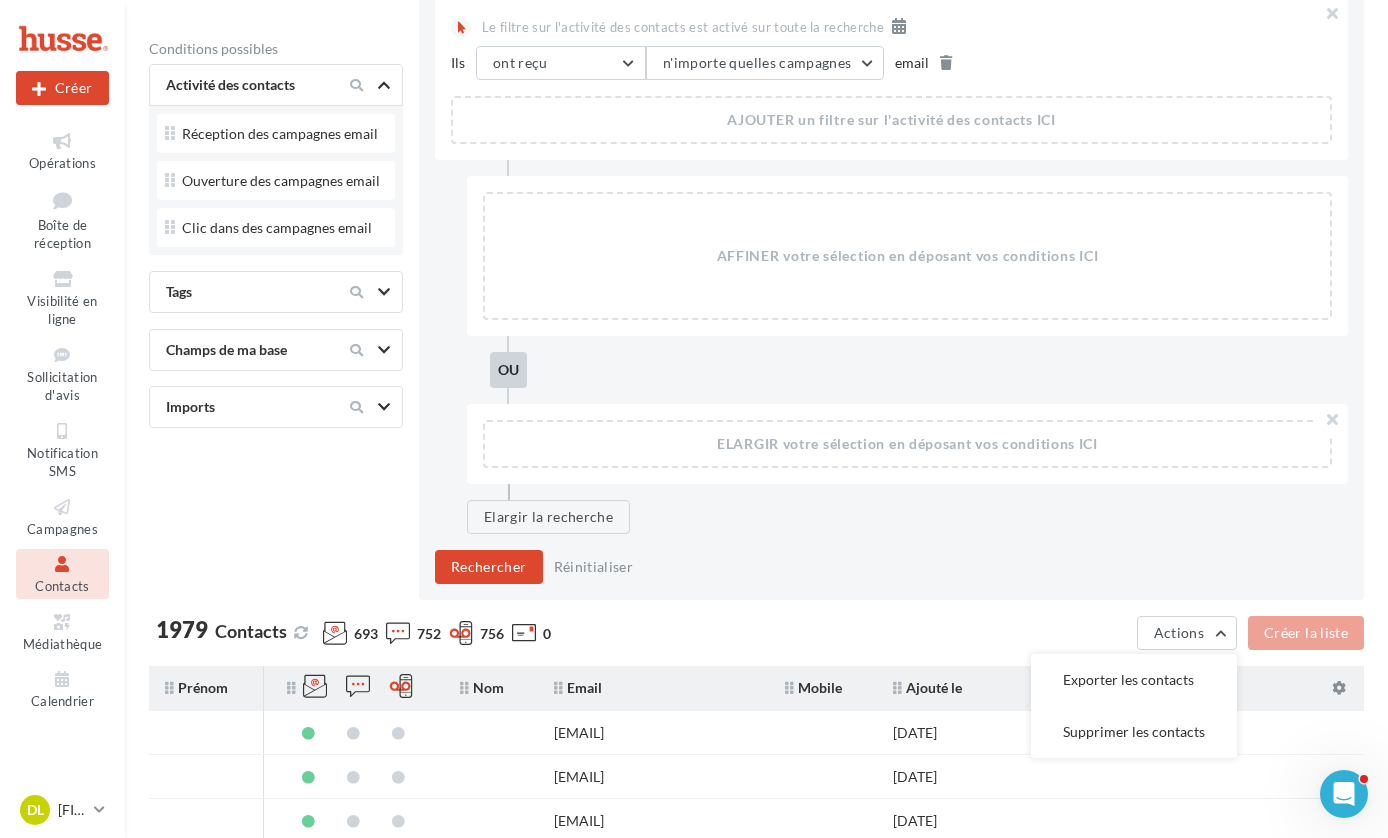 click on "Imports" at bounding box center [284, 407] 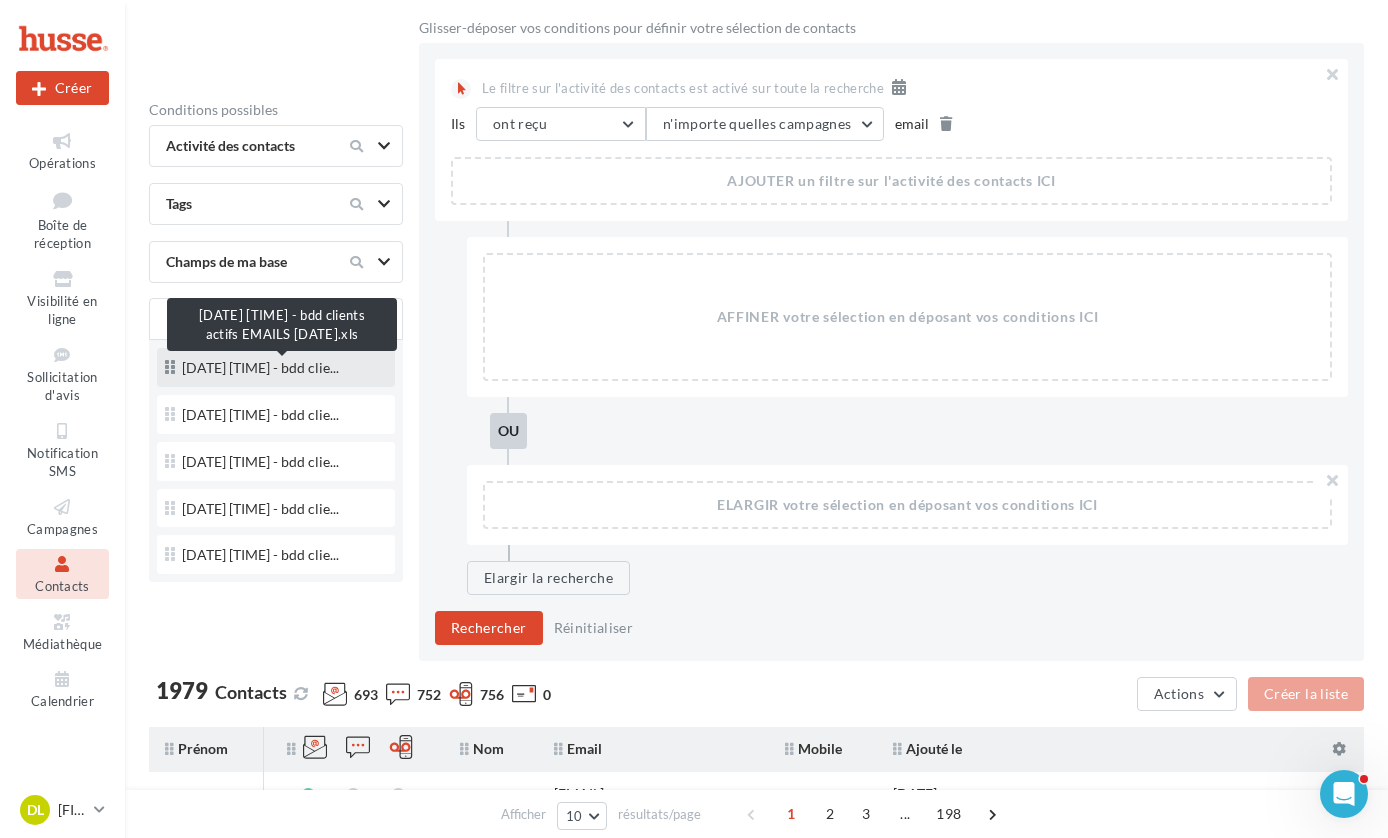 scroll, scrollTop: 0, scrollLeft: 0, axis: both 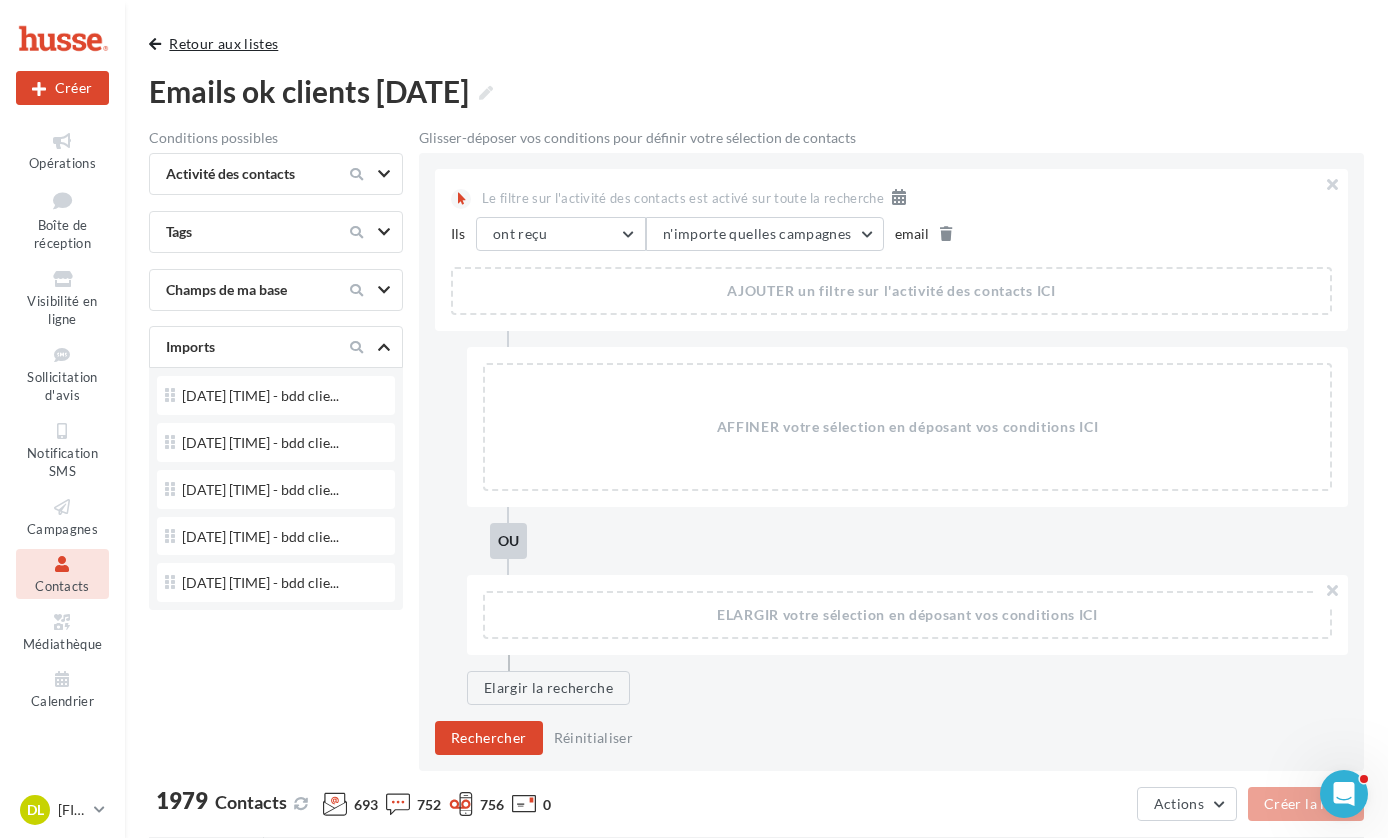 click at bounding box center (155, 44) 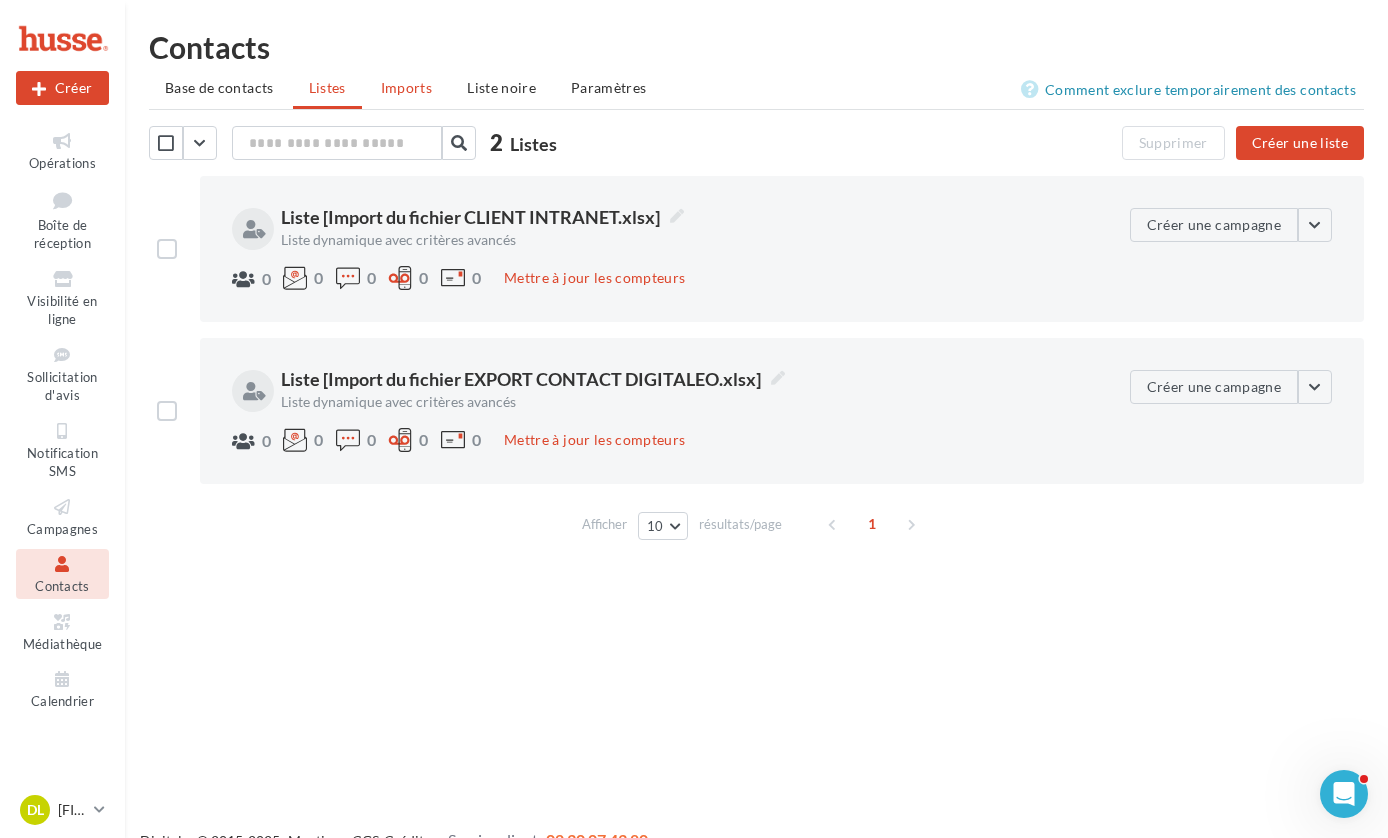 click on "Imports" at bounding box center [406, 87] 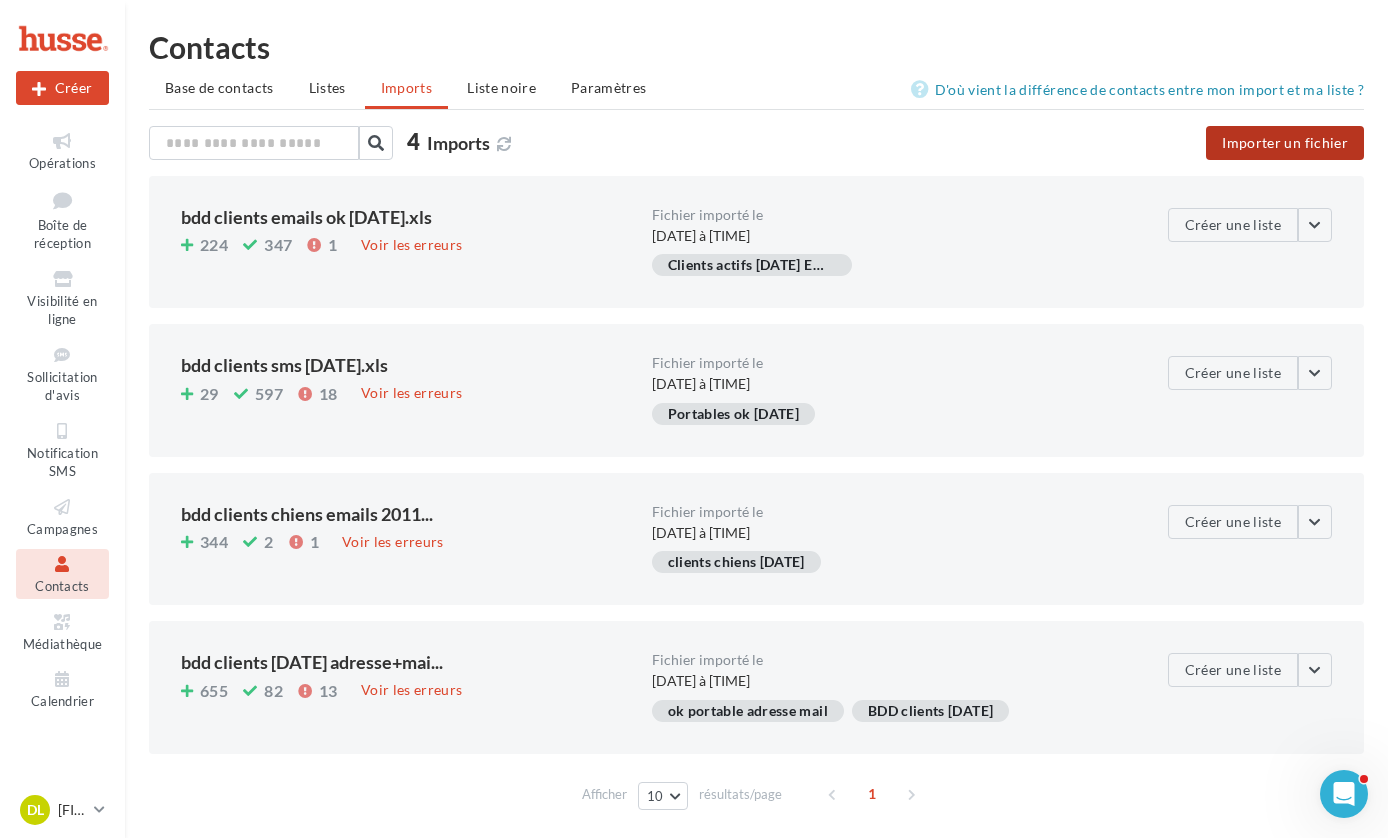 click on "Importer un fichier" at bounding box center (1285, 143) 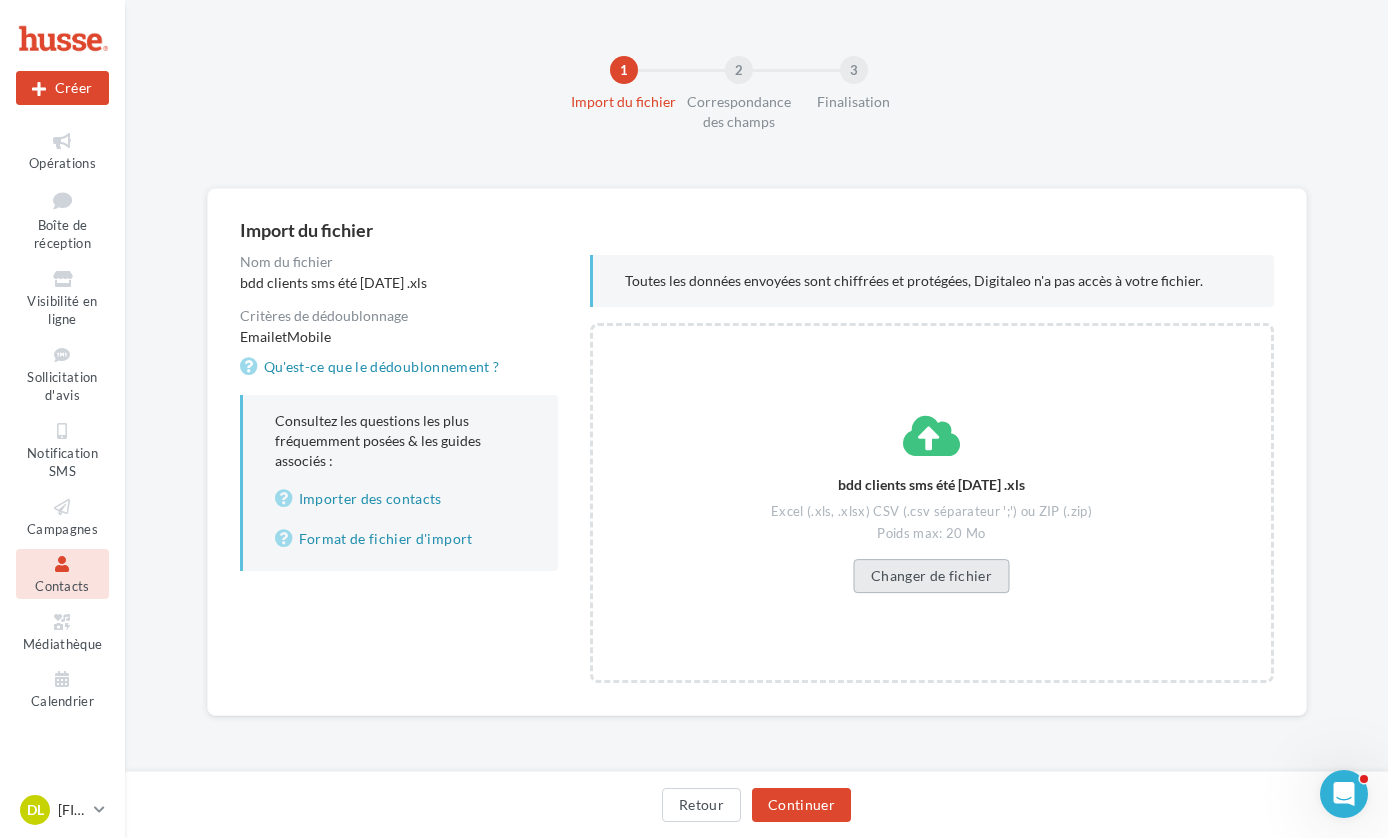 click on "Changer de fichier" at bounding box center (931, 576) 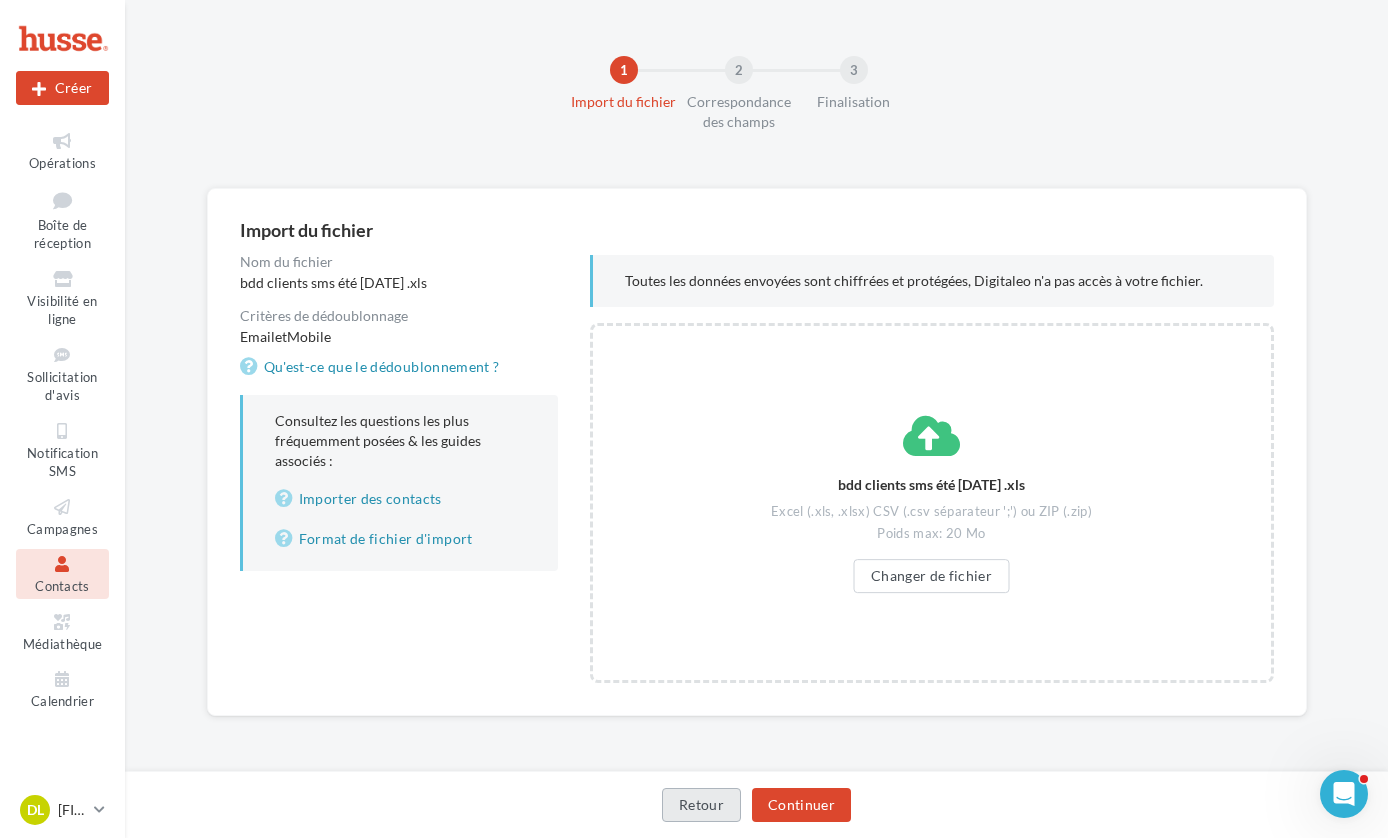 click on "Retour" at bounding box center [701, 805] 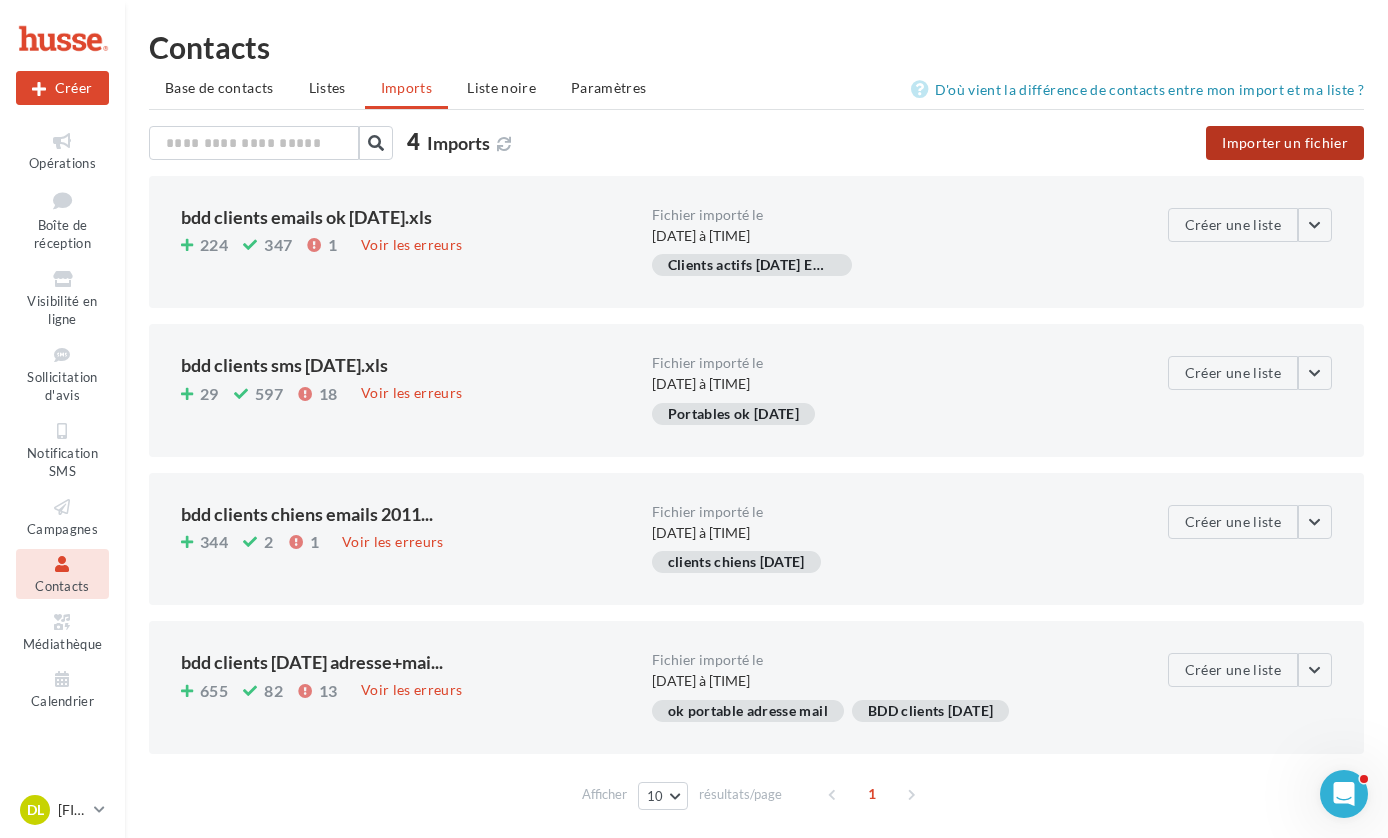 click on "Importer un fichier" at bounding box center [1285, 143] 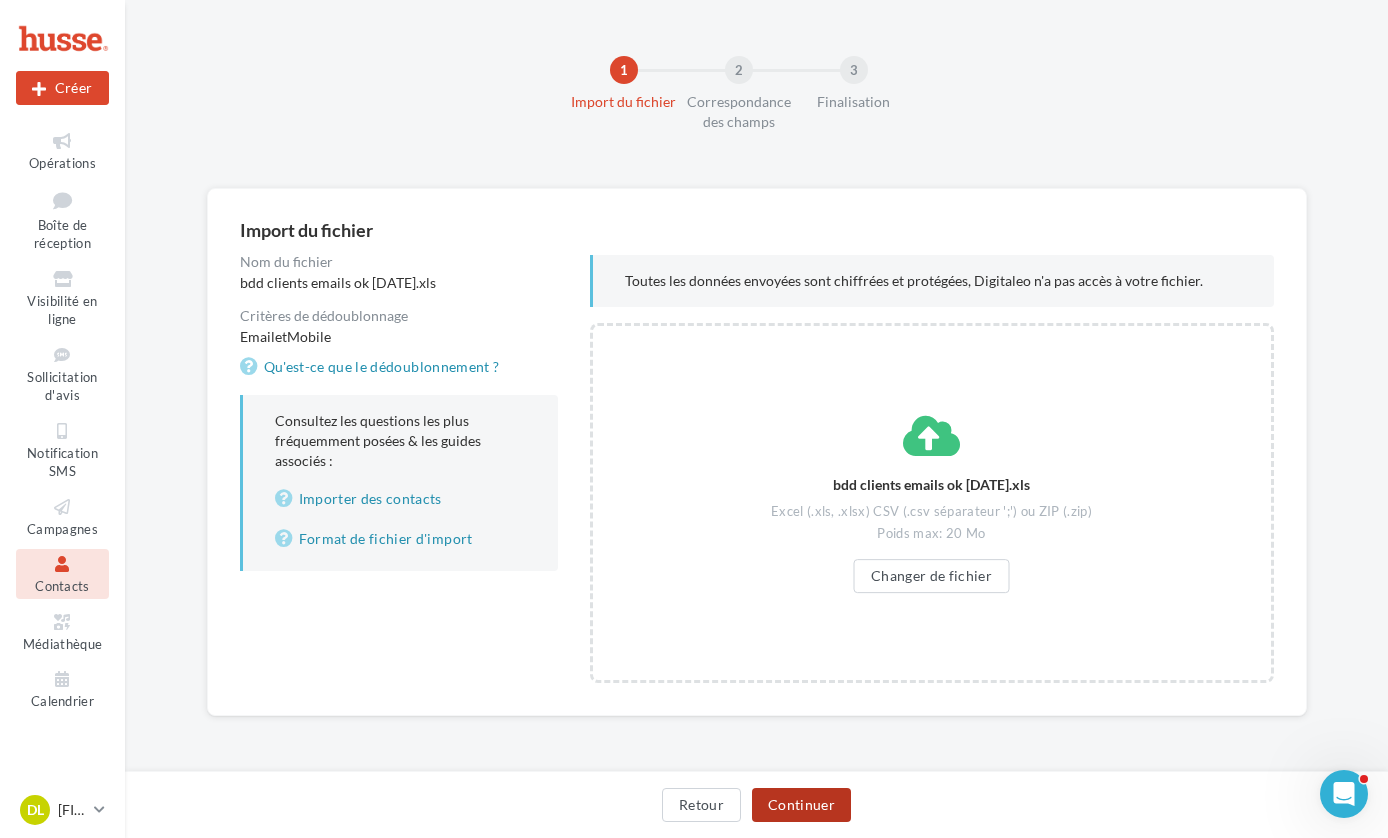 click on "Continuer" at bounding box center [801, 805] 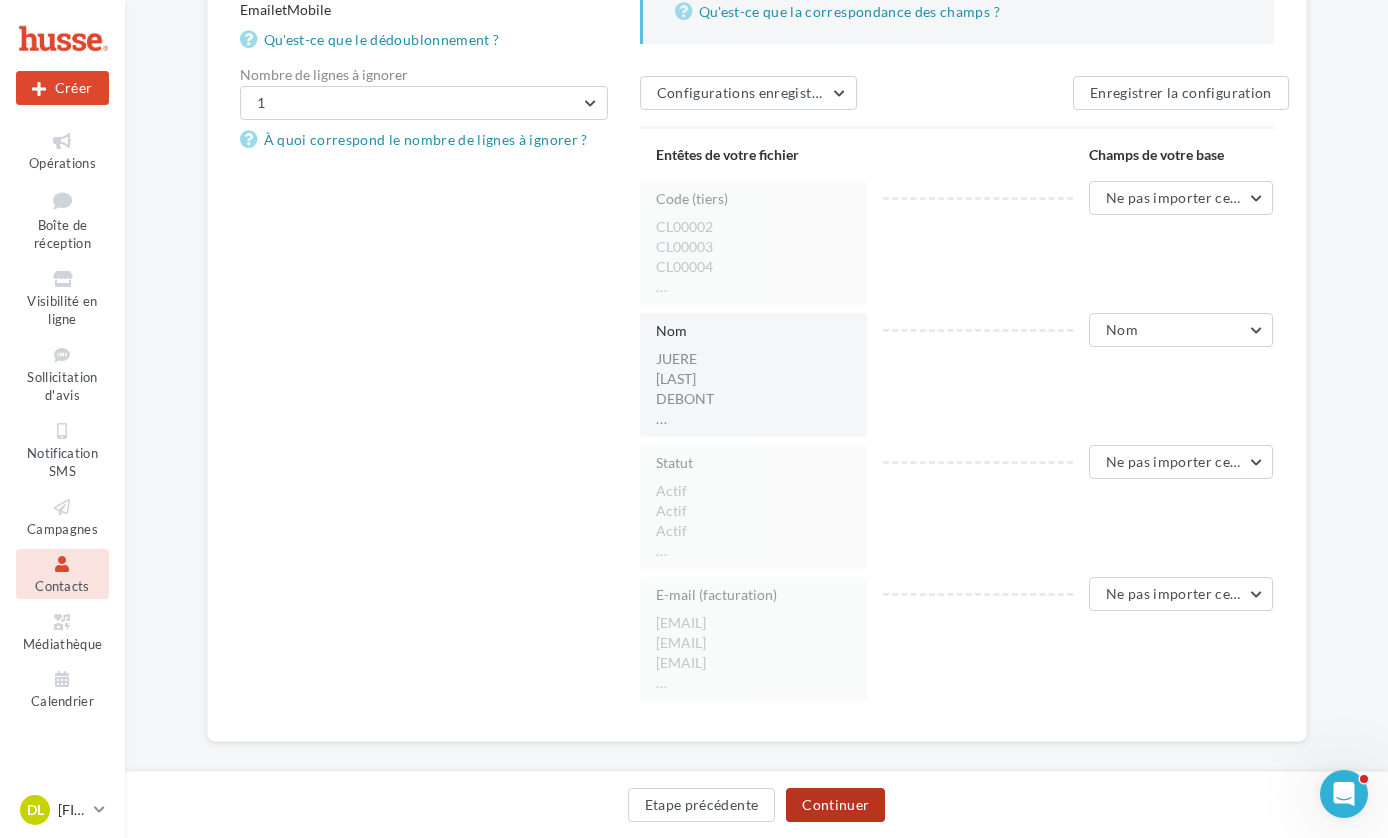 scroll, scrollTop: 349, scrollLeft: 0, axis: vertical 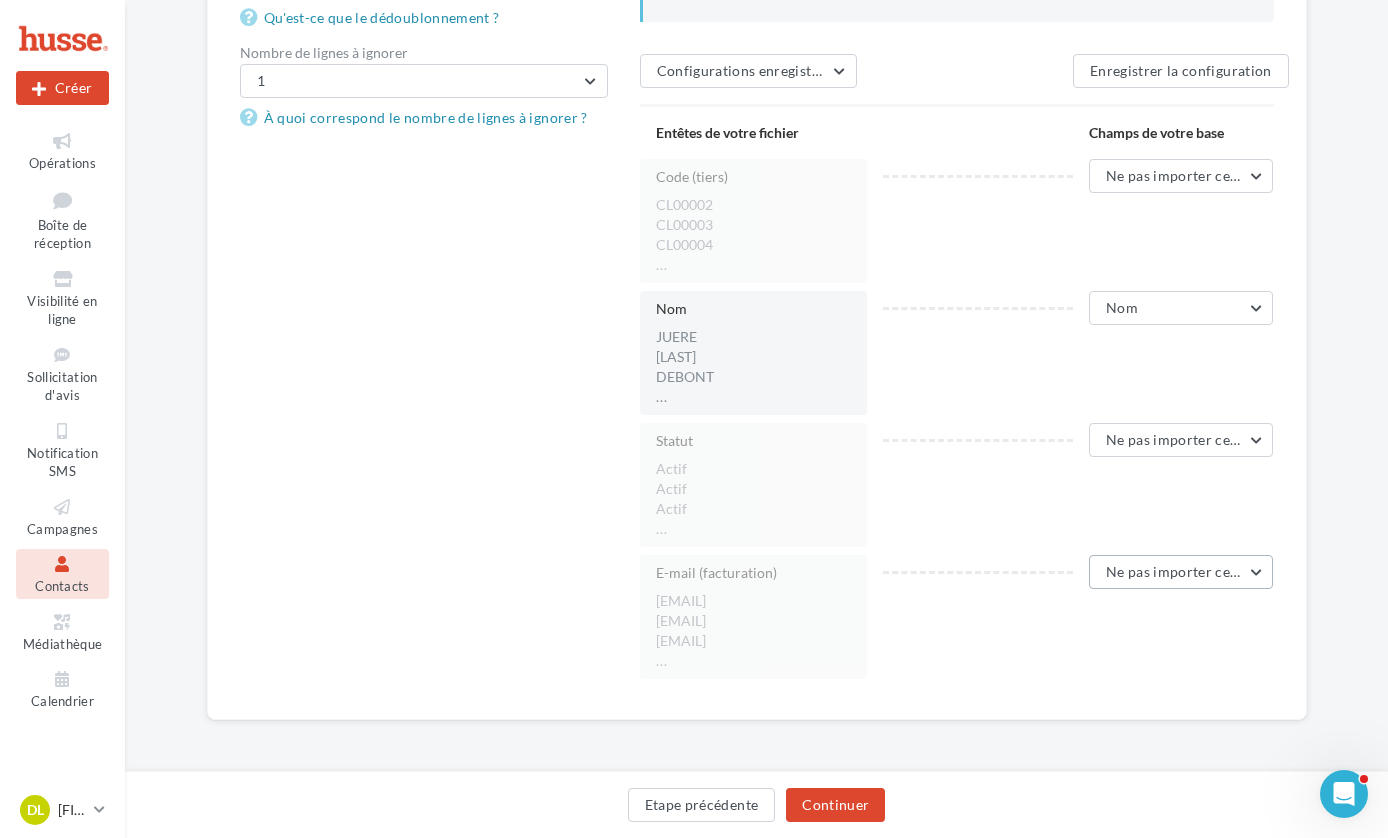 click on "Ne pas importer cette colonne" at bounding box center [1205, 571] 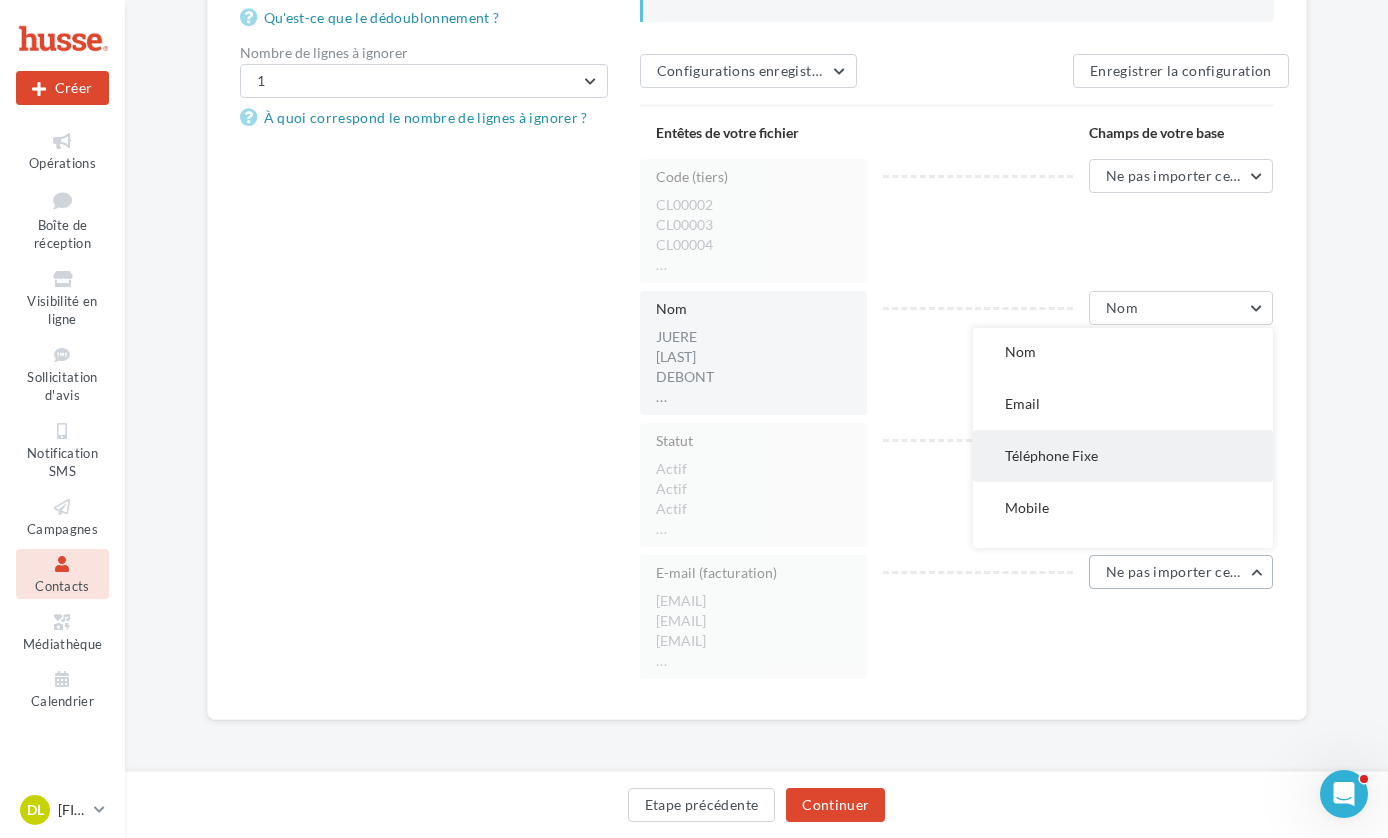 scroll, scrollTop: 174, scrollLeft: 0, axis: vertical 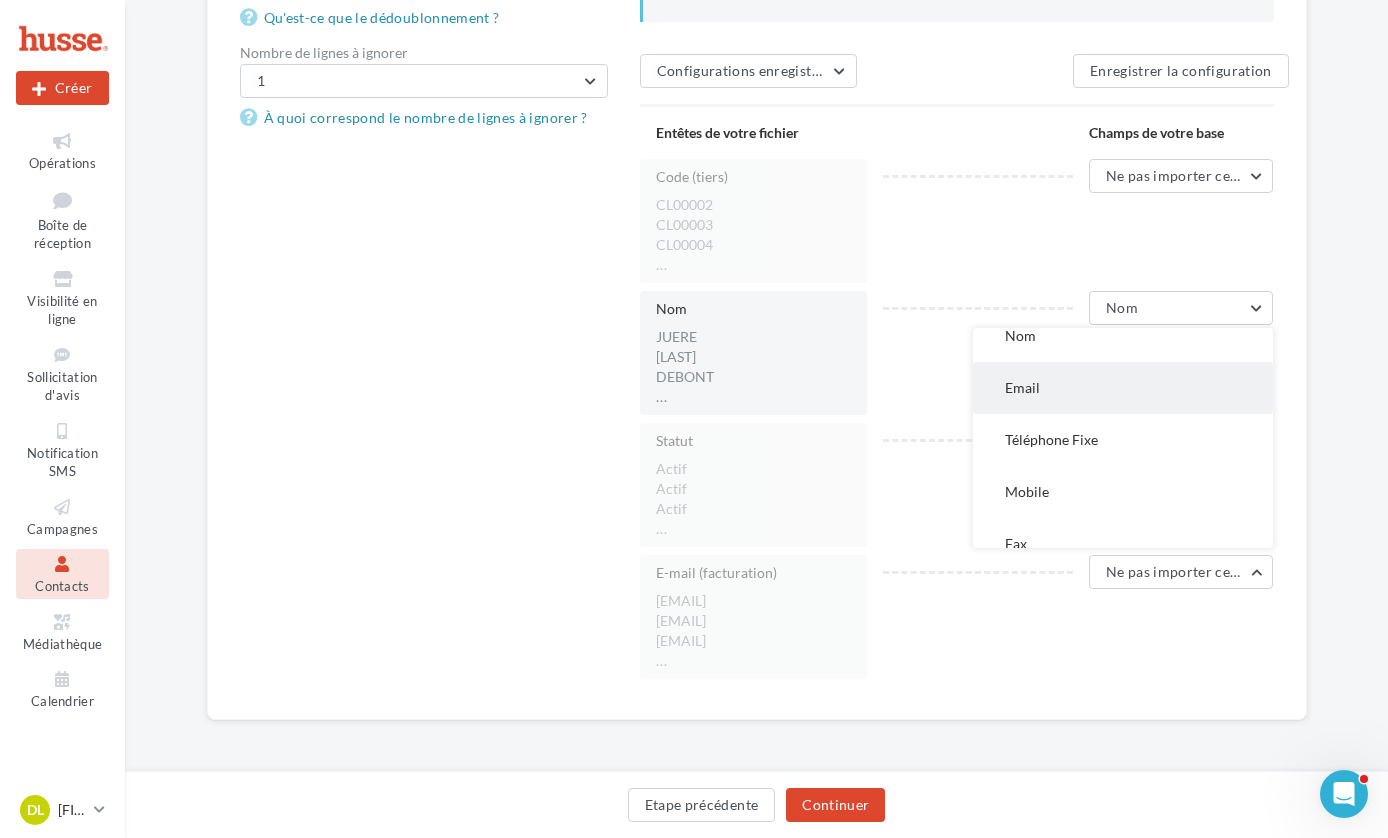 click on "Email" at bounding box center [1022, 387] 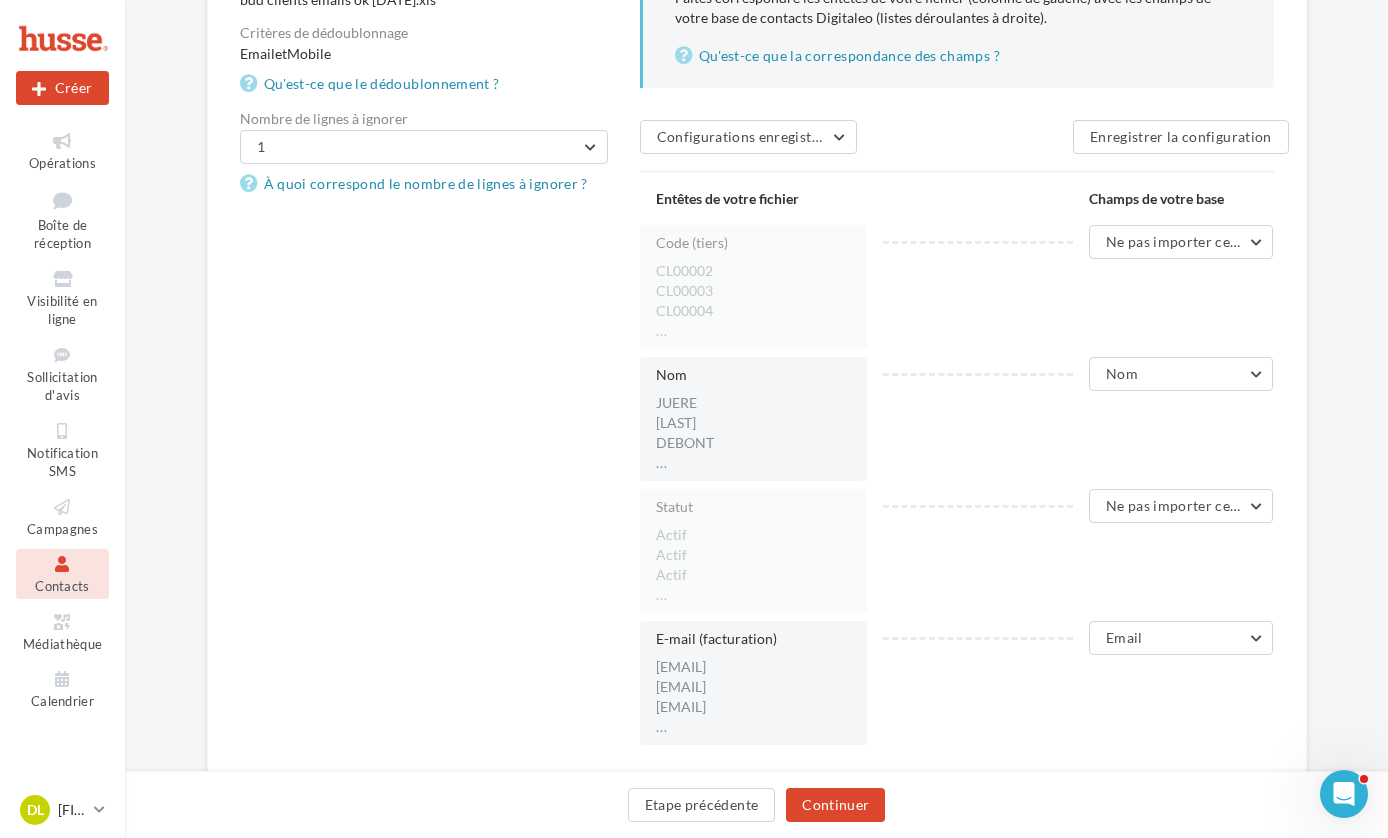 scroll, scrollTop: 349, scrollLeft: 0, axis: vertical 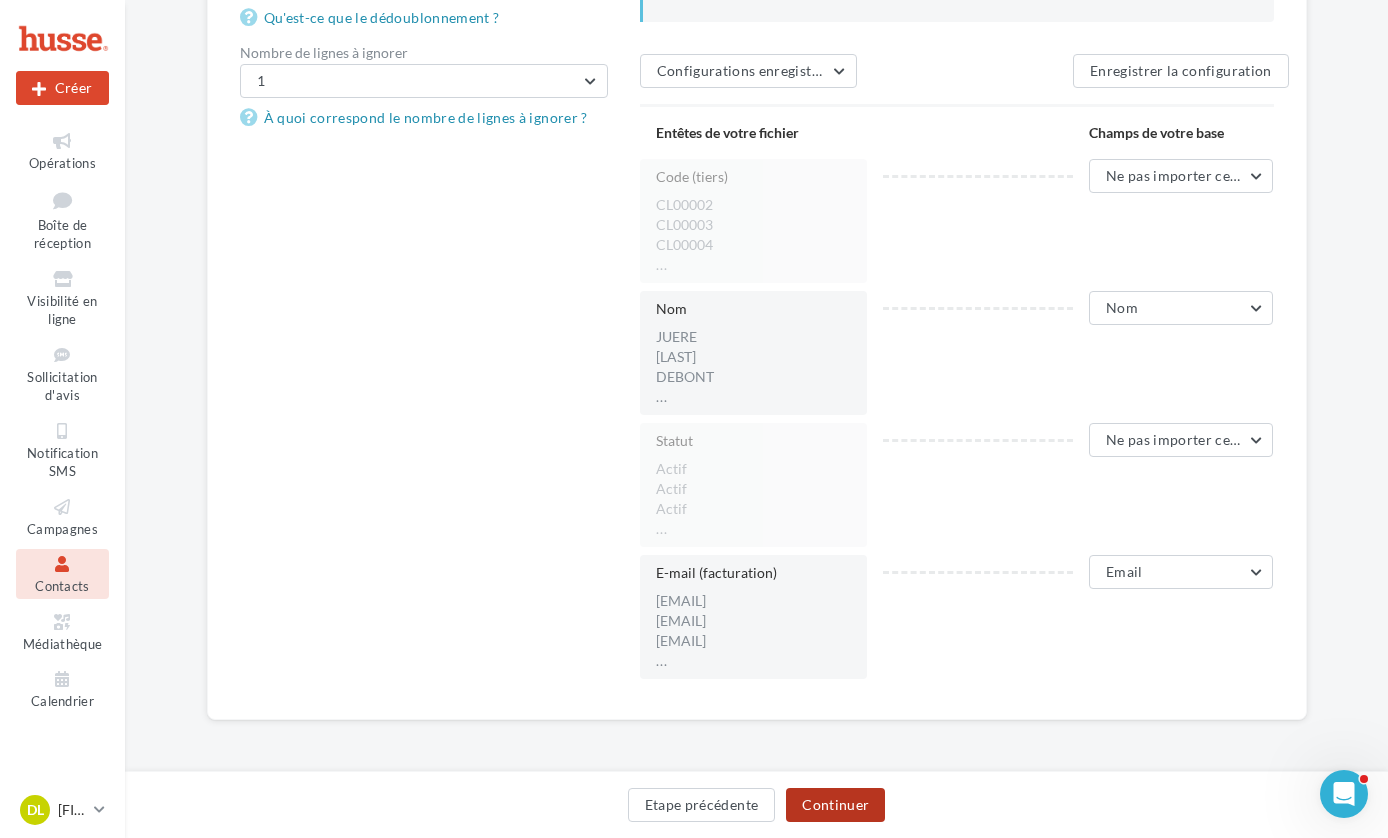 click on "Continuer" at bounding box center [835, 805] 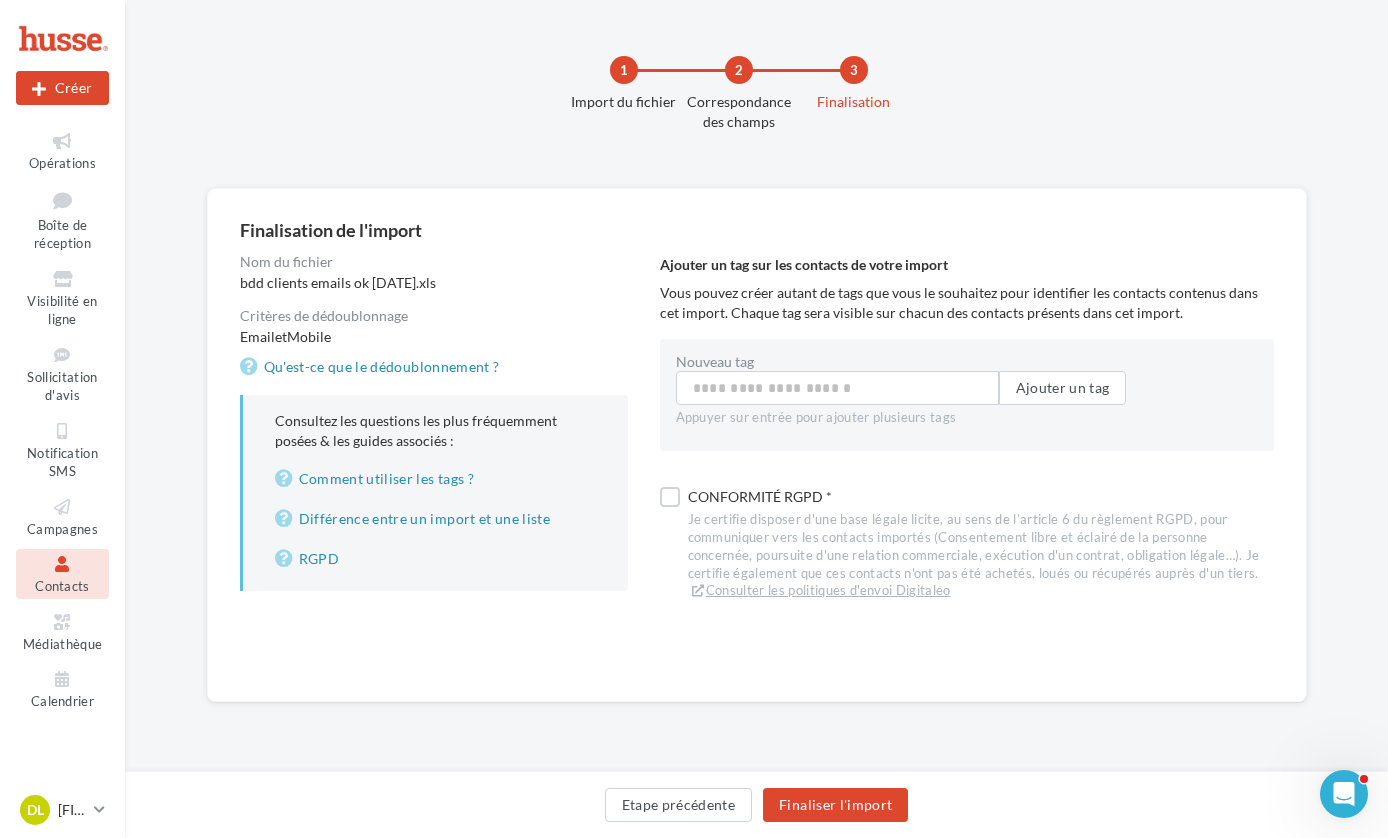 scroll, scrollTop: 0, scrollLeft: 0, axis: both 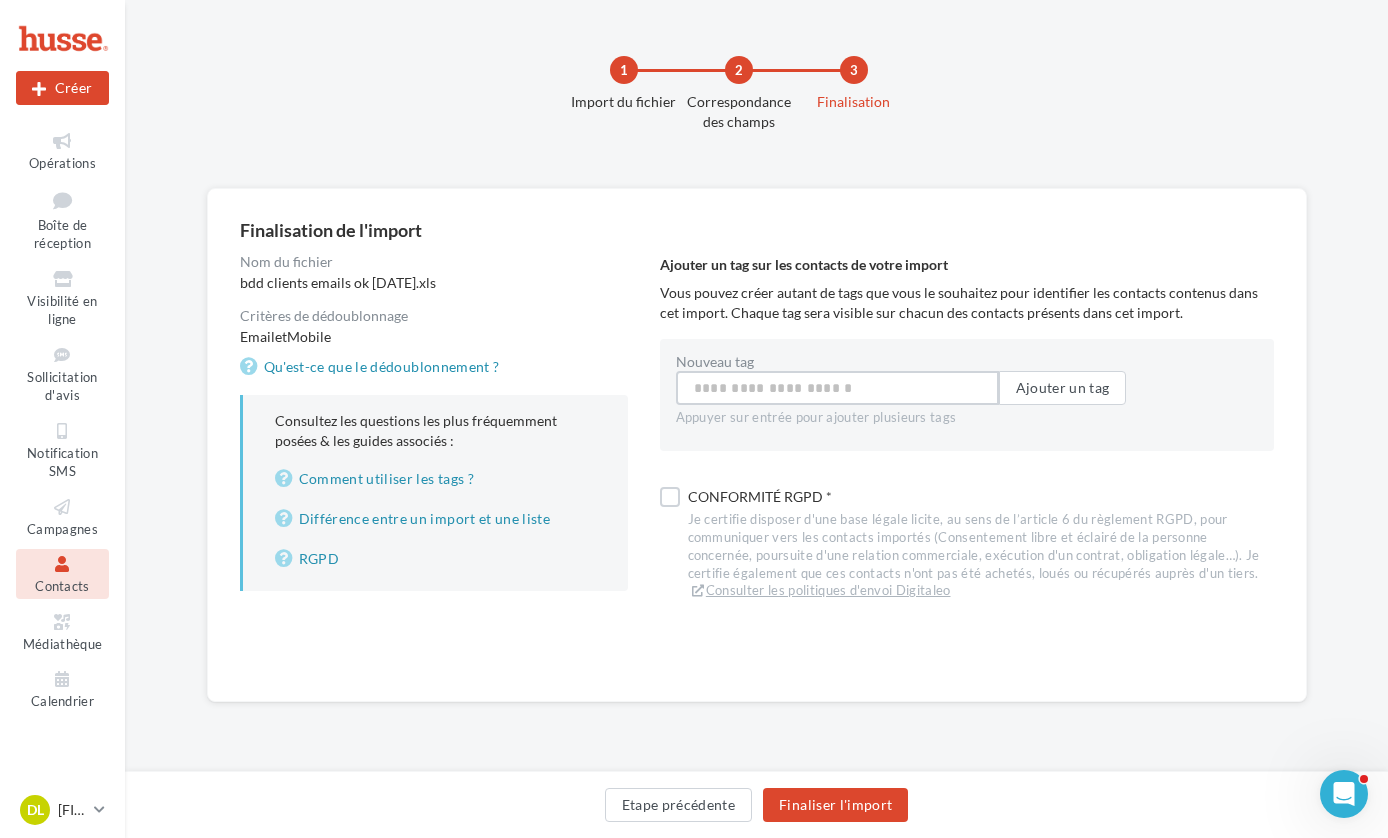 click on "Nouveau tag" at bounding box center [837, 388] 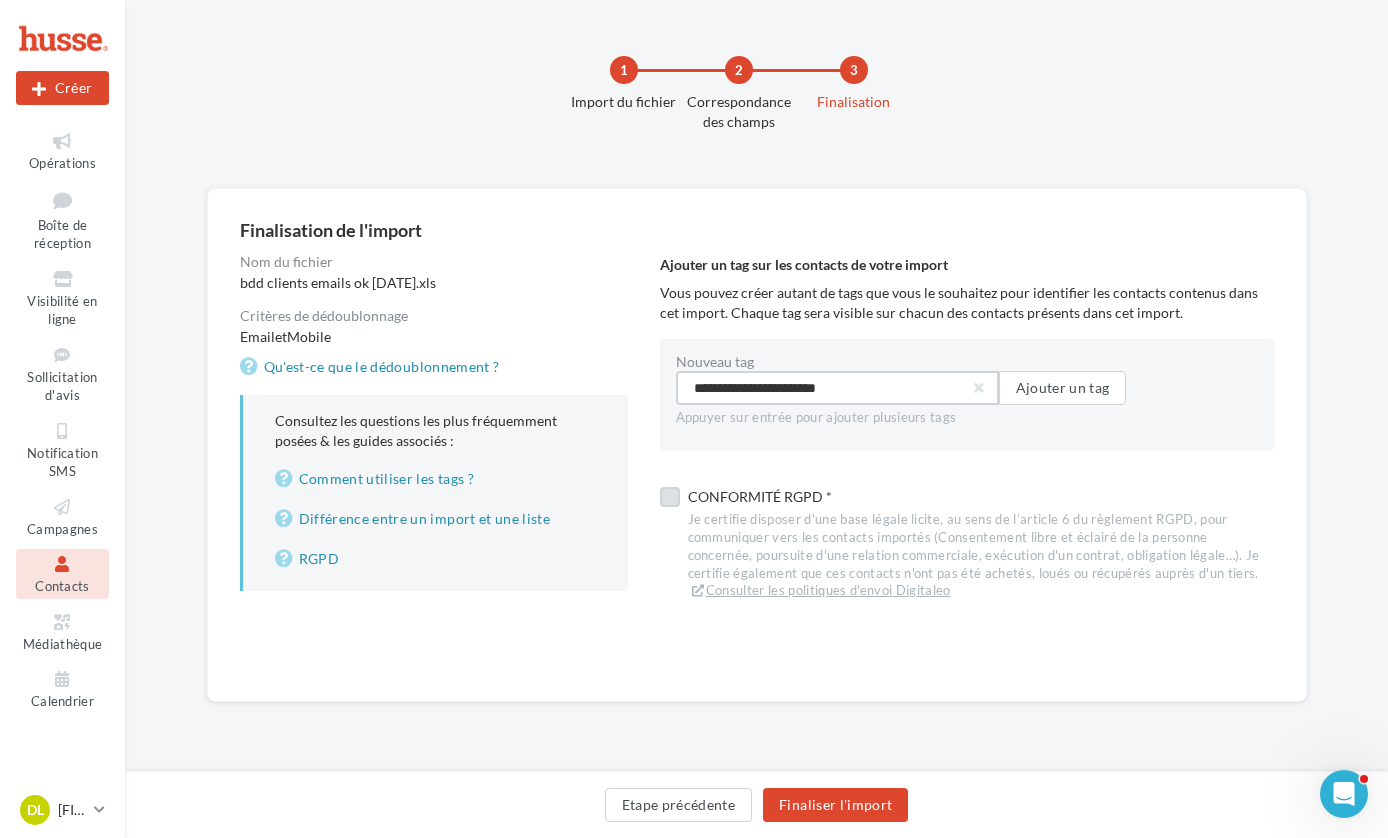 type on "**********" 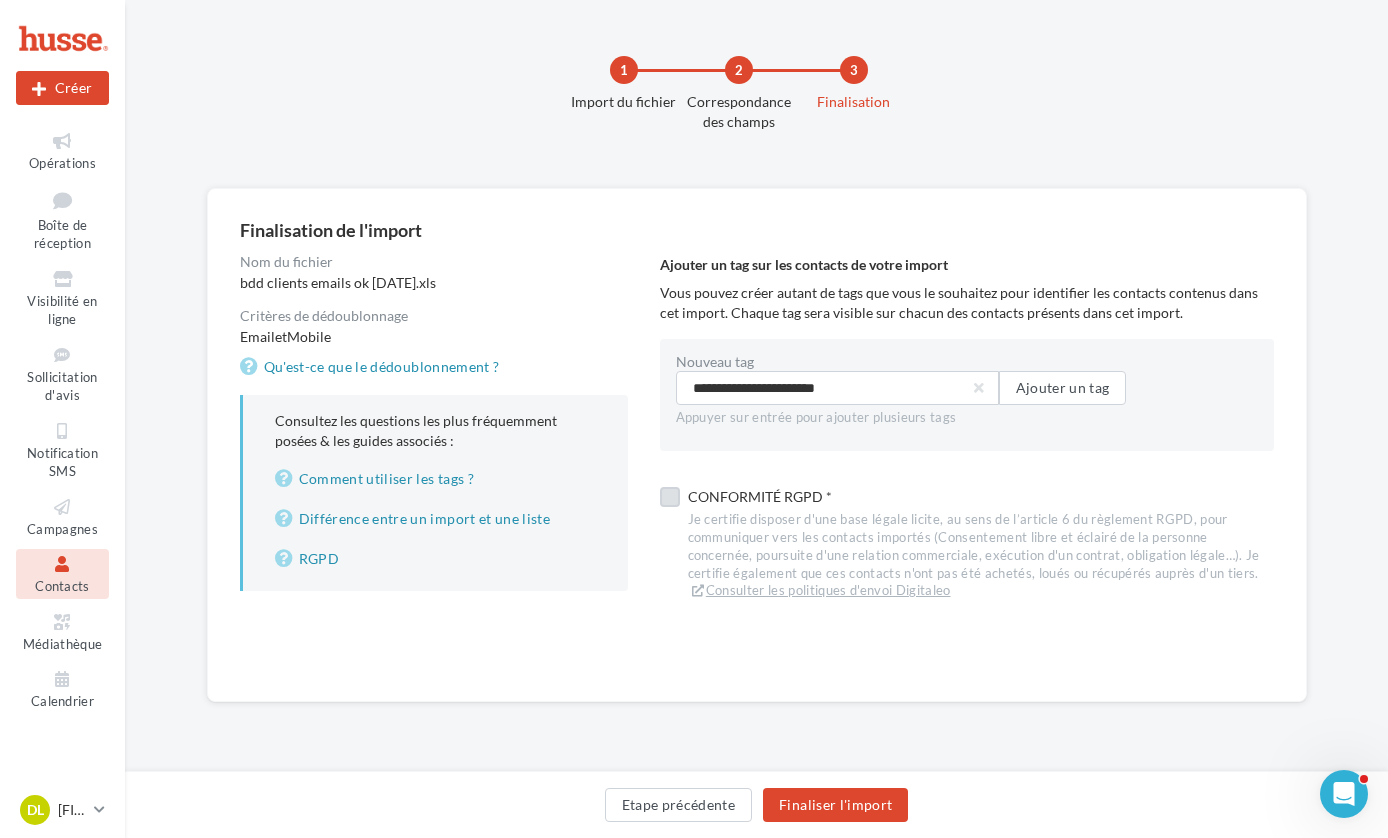 type 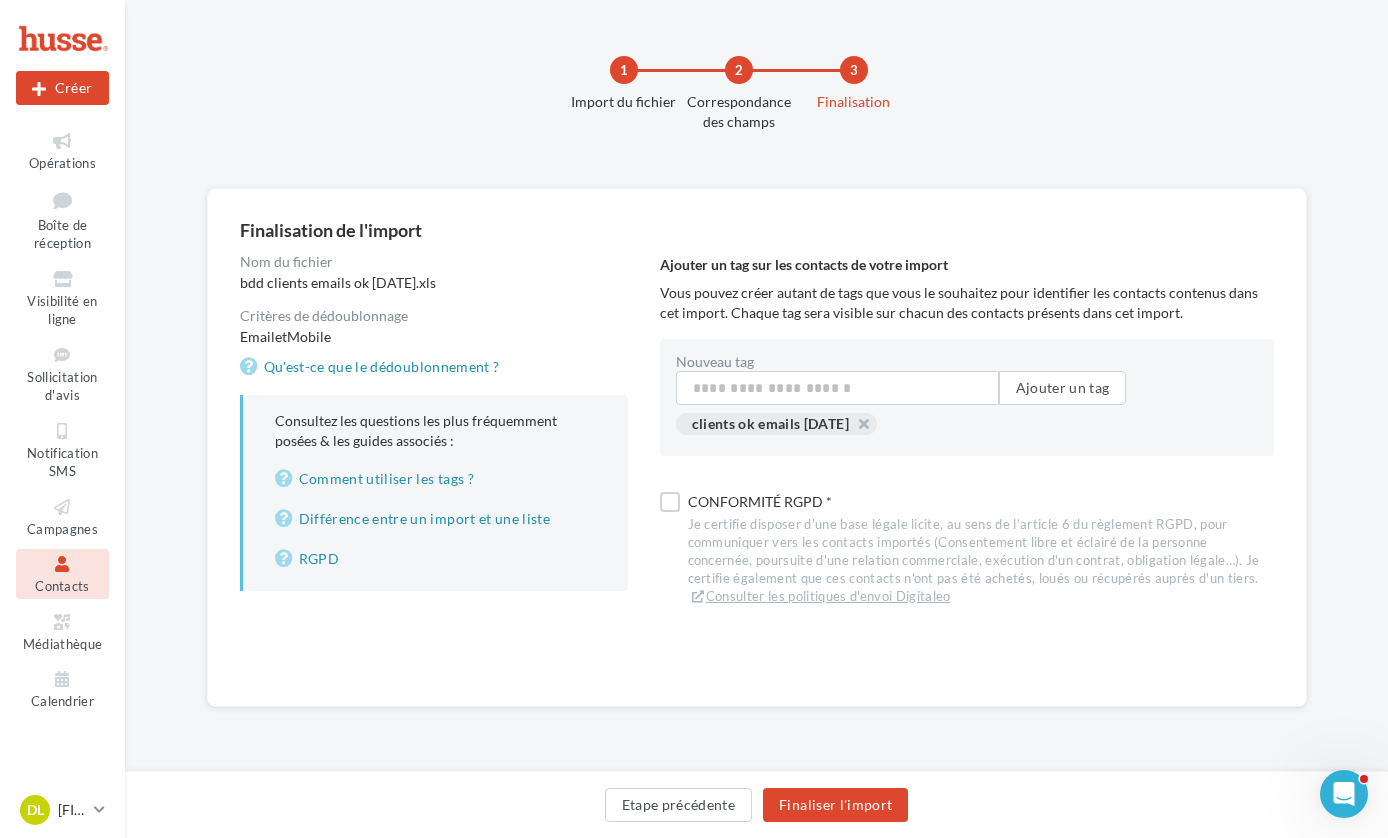 drag, startPoint x: 664, startPoint y: 496, endPoint x: 689, endPoint y: 505, distance: 26.57066 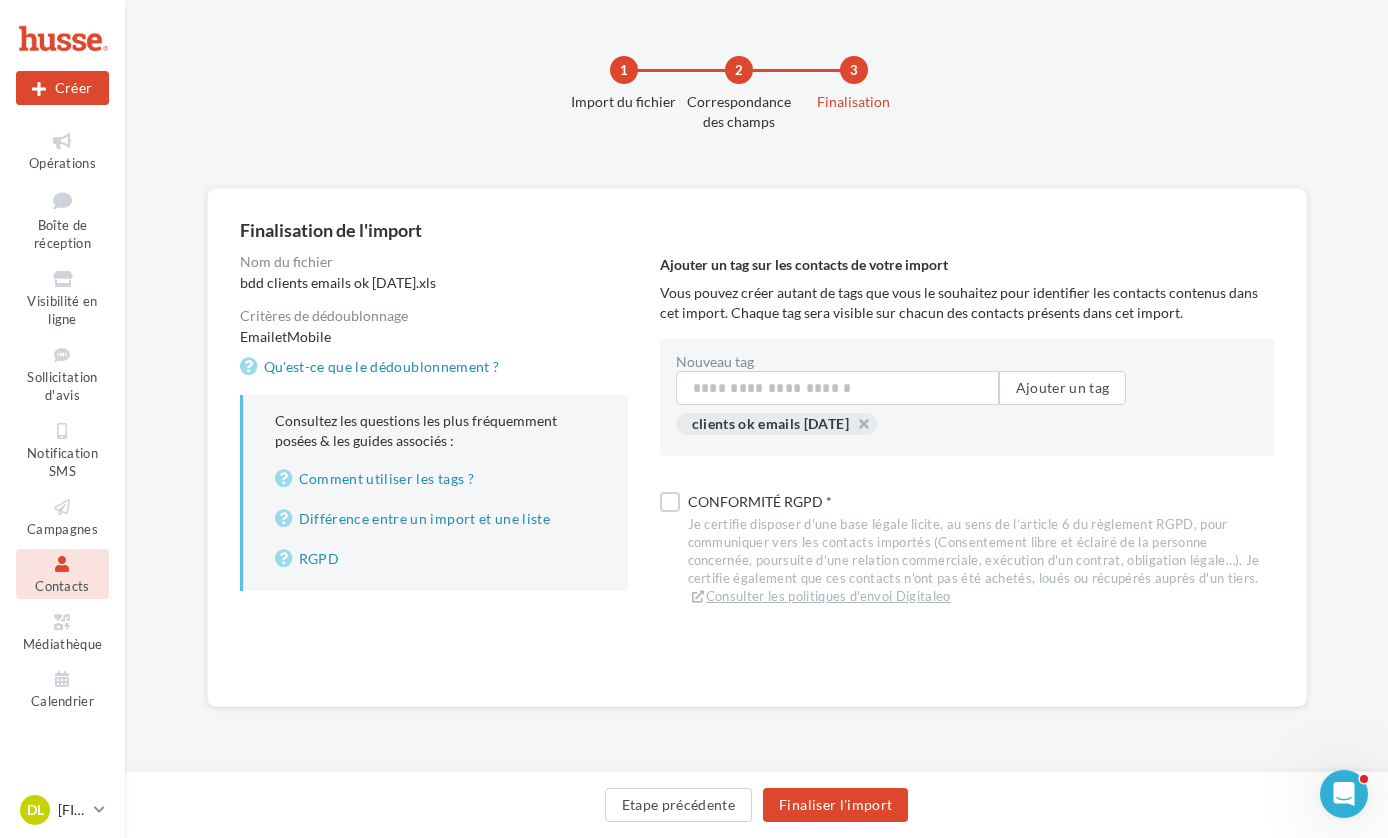click at bounding box center [670, 502] 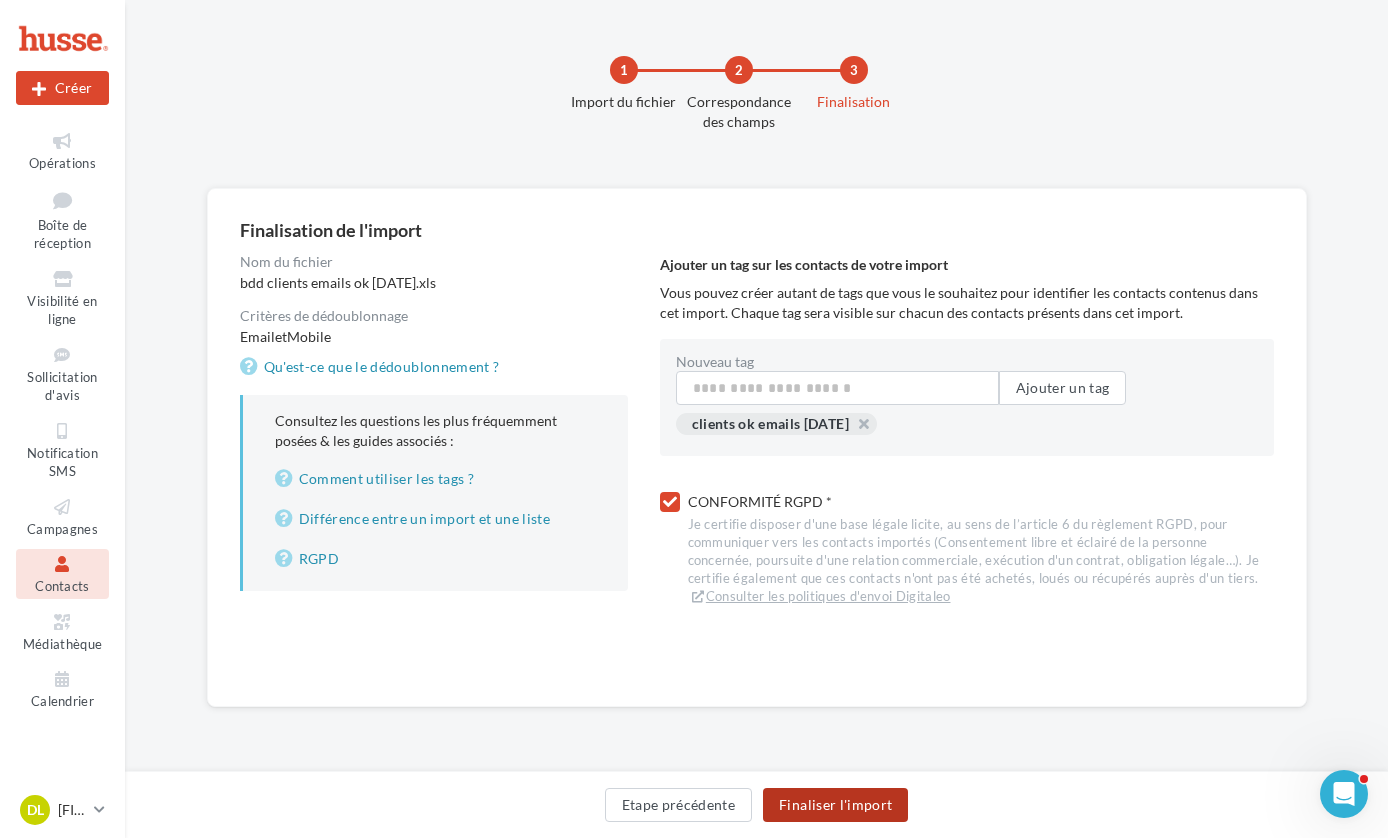 click on "Finaliser l'import" at bounding box center (835, 805) 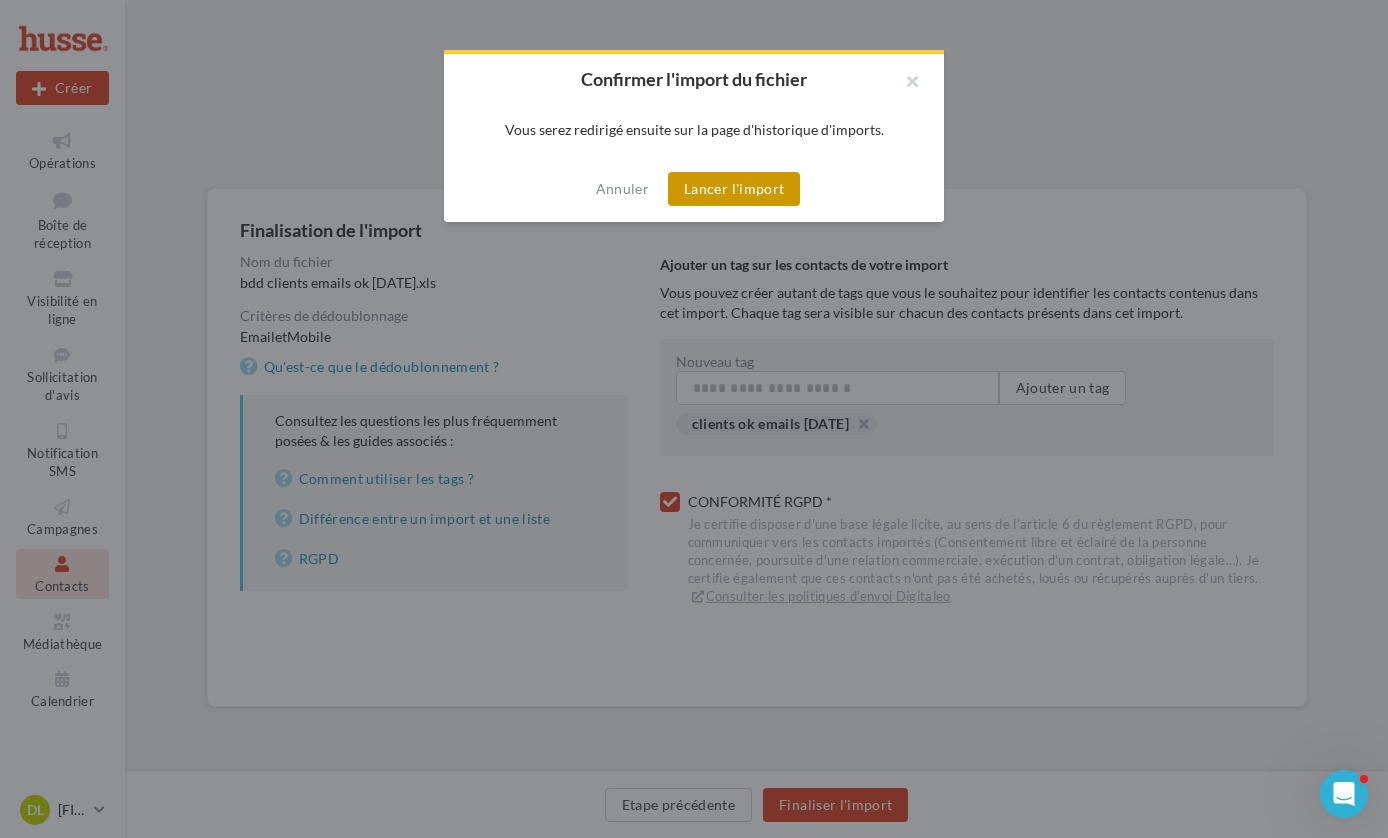 click on "Lancer l'import" at bounding box center [734, 189] 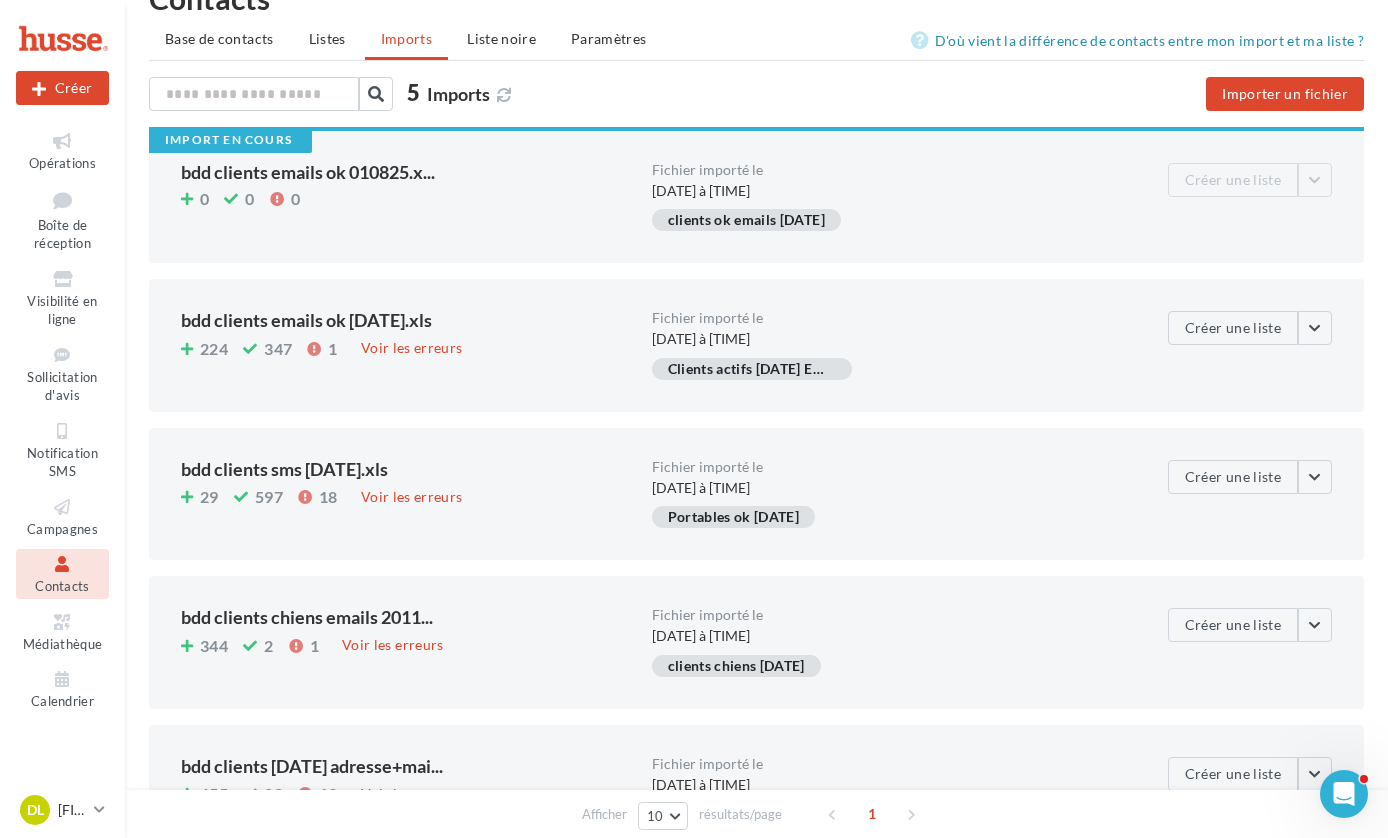 scroll, scrollTop: 0, scrollLeft: 0, axis: both 